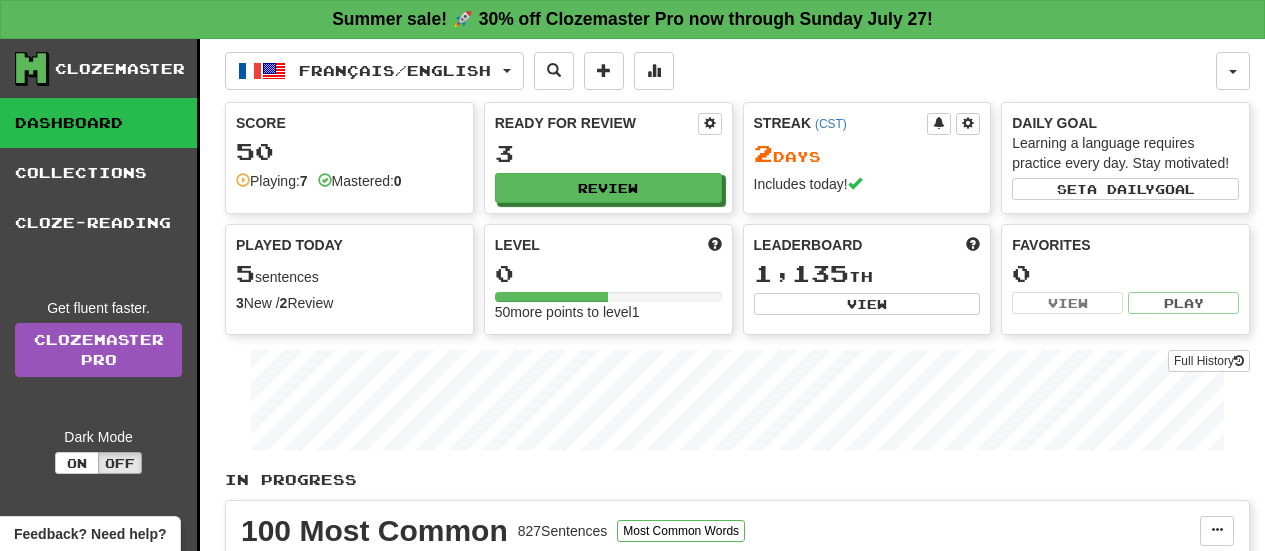 scroll, scrollTop: 0, scrollLeft: 0, axis: both 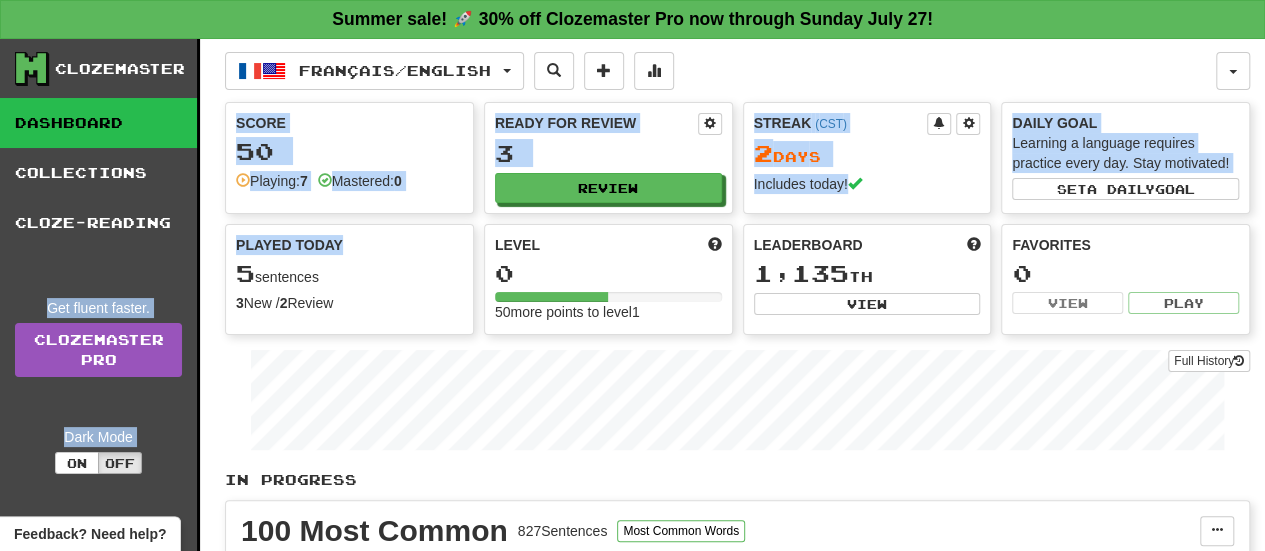 drag, startPoint x: 346, startPoint y: 246, endPoint x: 208, endPoint y: 247, distance: 138.00362 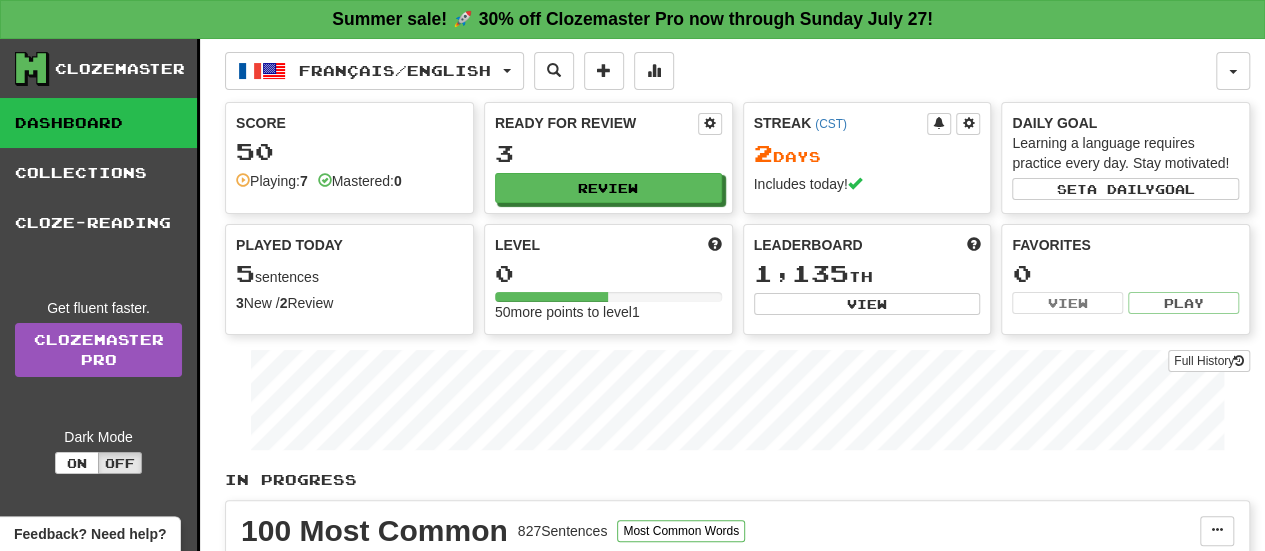 click on "Played Today 5  sentences 3  New /  2  Review Full History" at bounding box center (349, 274) 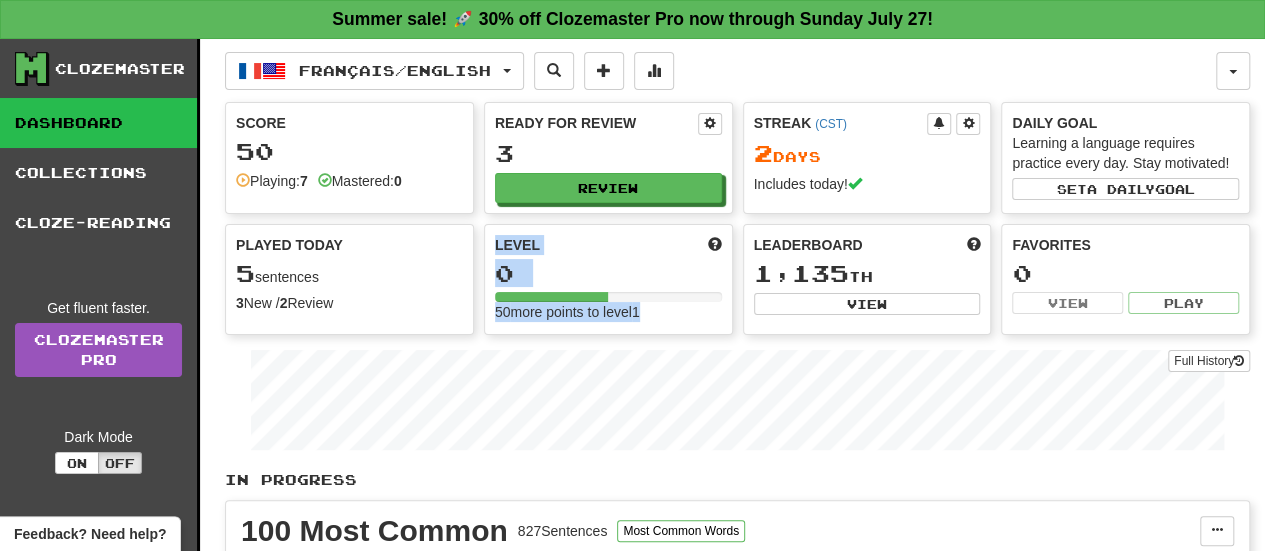 drag, startPoint x: 497, startPoint y: 239, endPoint x: 678, endPoint y: 309, distance: 194.06442 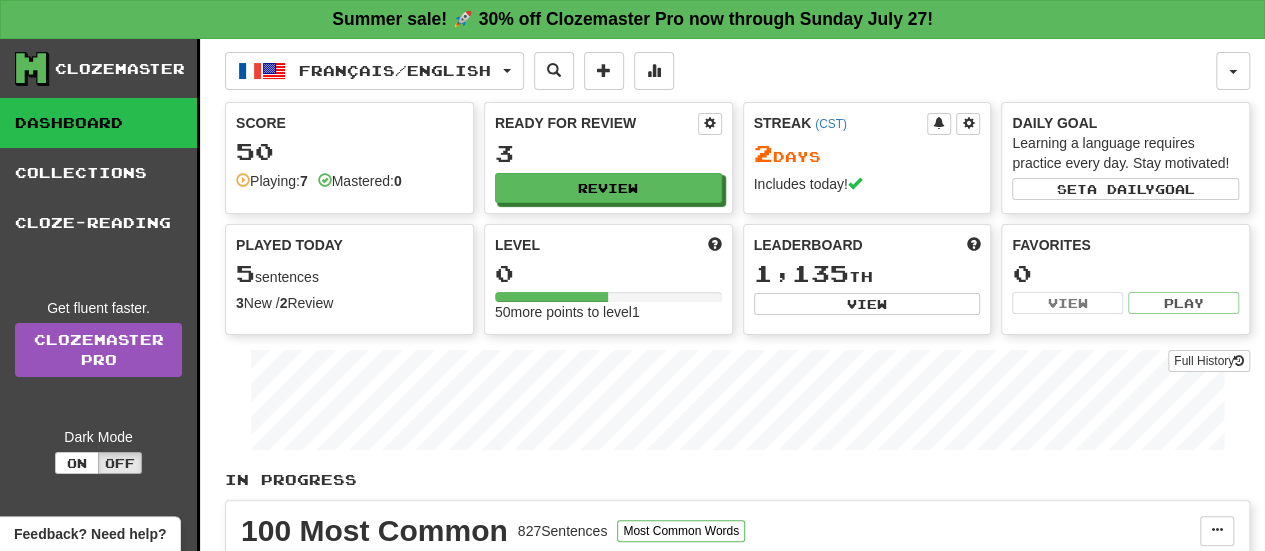 click on "Leaderboard" at bounding box center (808, 245) 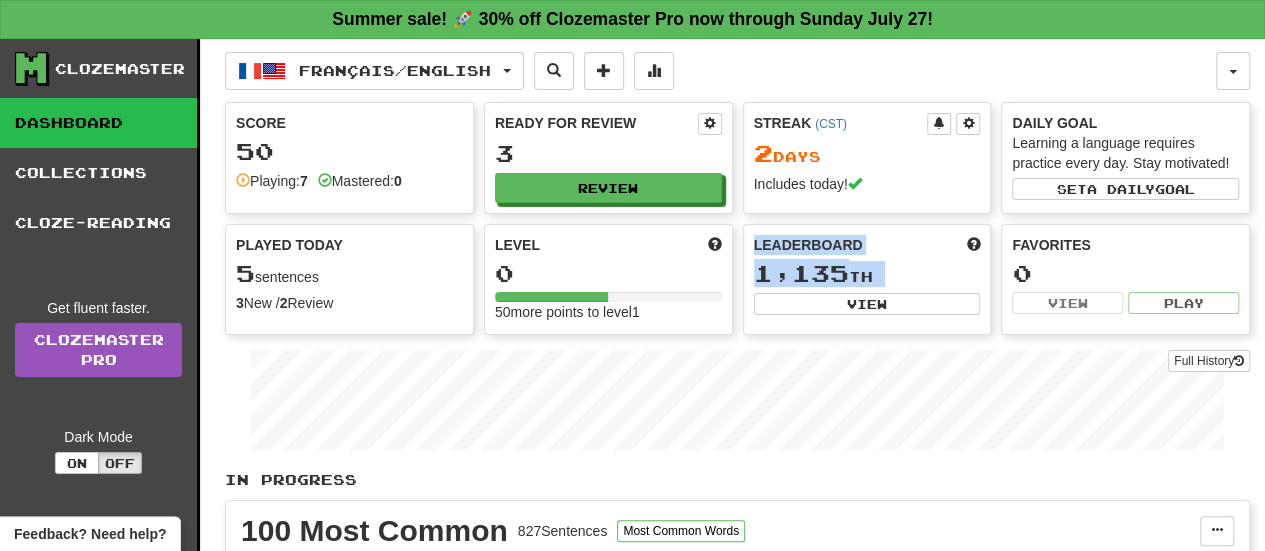 drag, startPoint x: 756, startPoint y: 242, endPoint x: 868, endPoint y: 253, distance: 112.53888 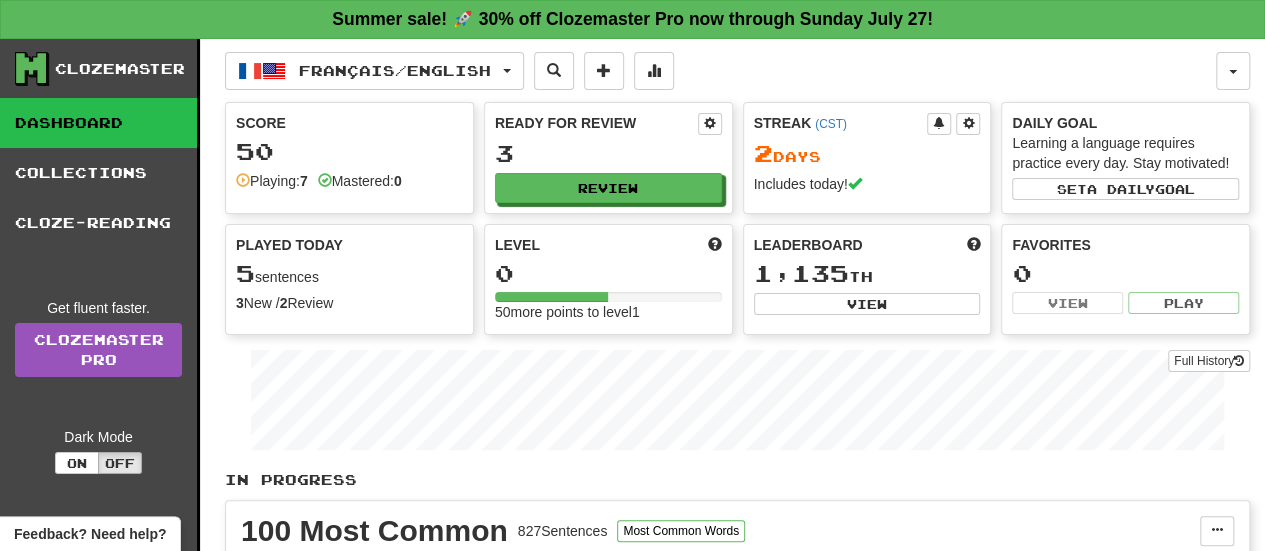 click on "1,135 th" at bounding box center (867, 274) 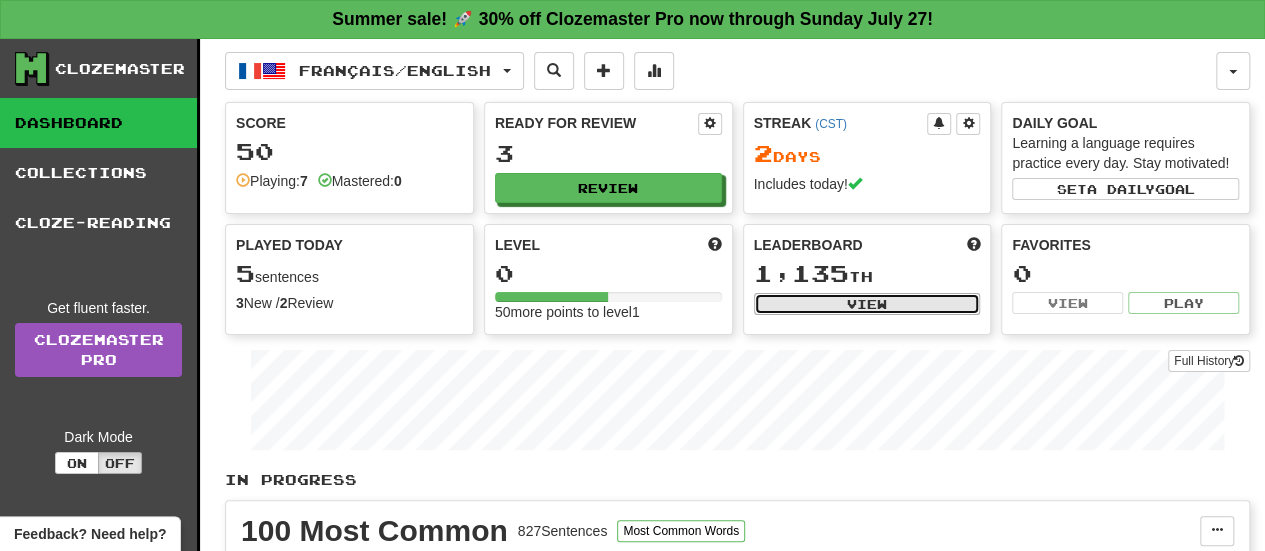 click on "View" at bounding box center (867, 304) 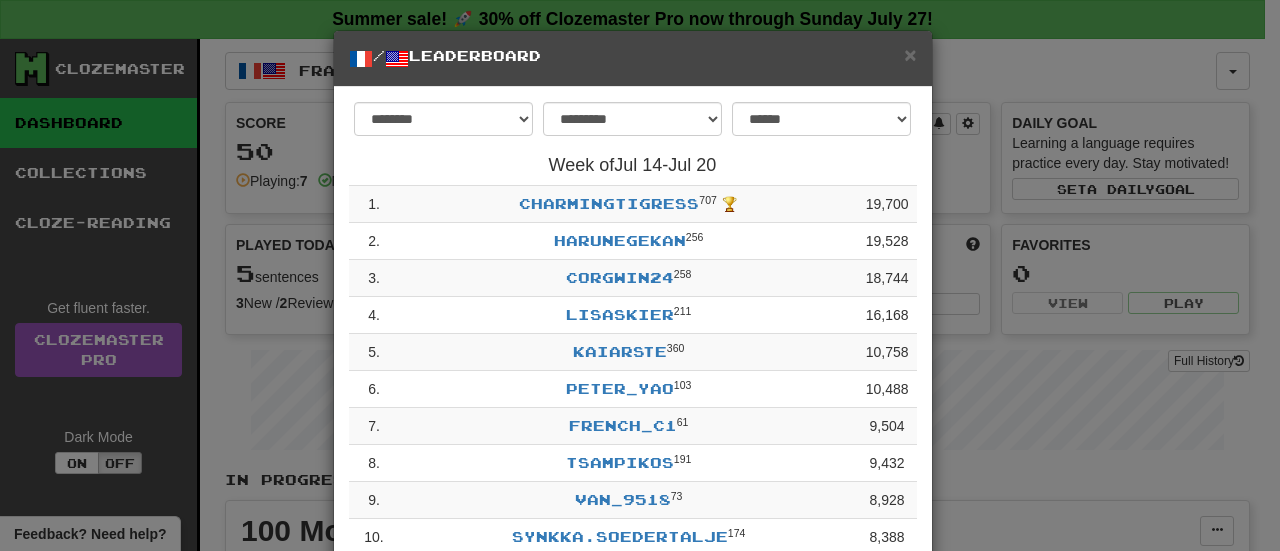 click on "**********" at bounding box center (640, 275) 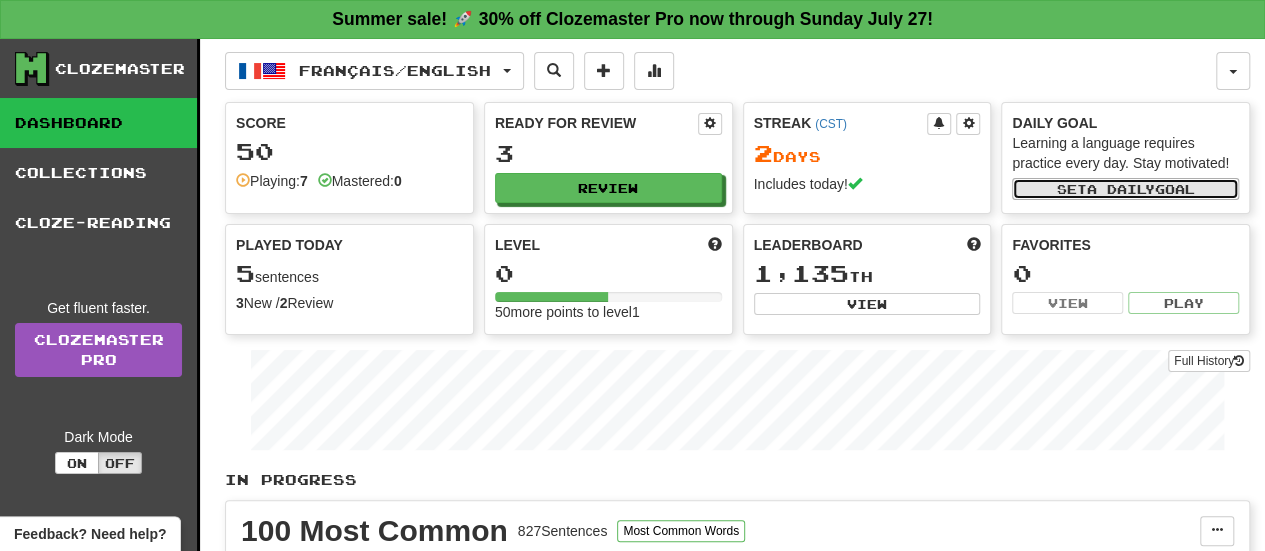 click on "Set  a daily  goal" at bounding box center (1125, 189) 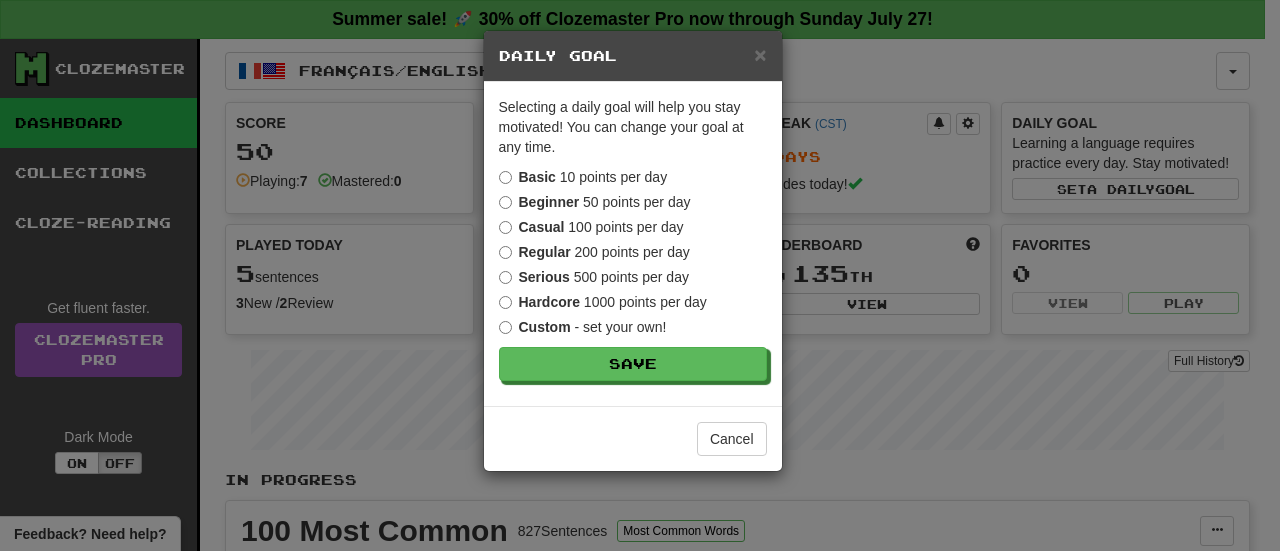 click on "Beginner   50 points per day" at bounding box center [595, 202] 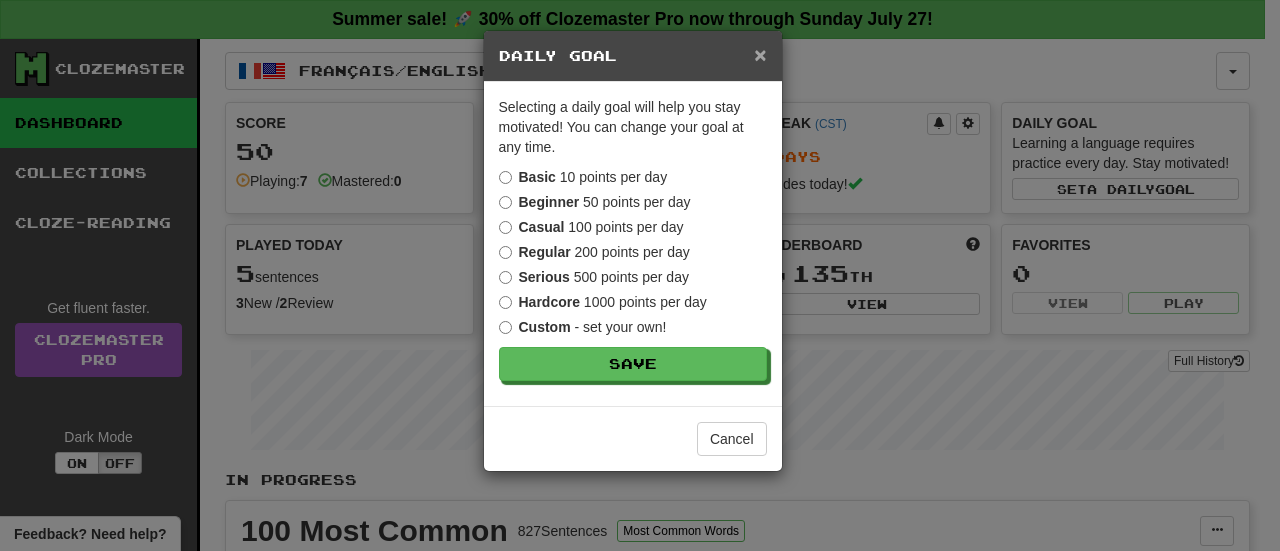 click on "×" at bounding box center (760, 54) 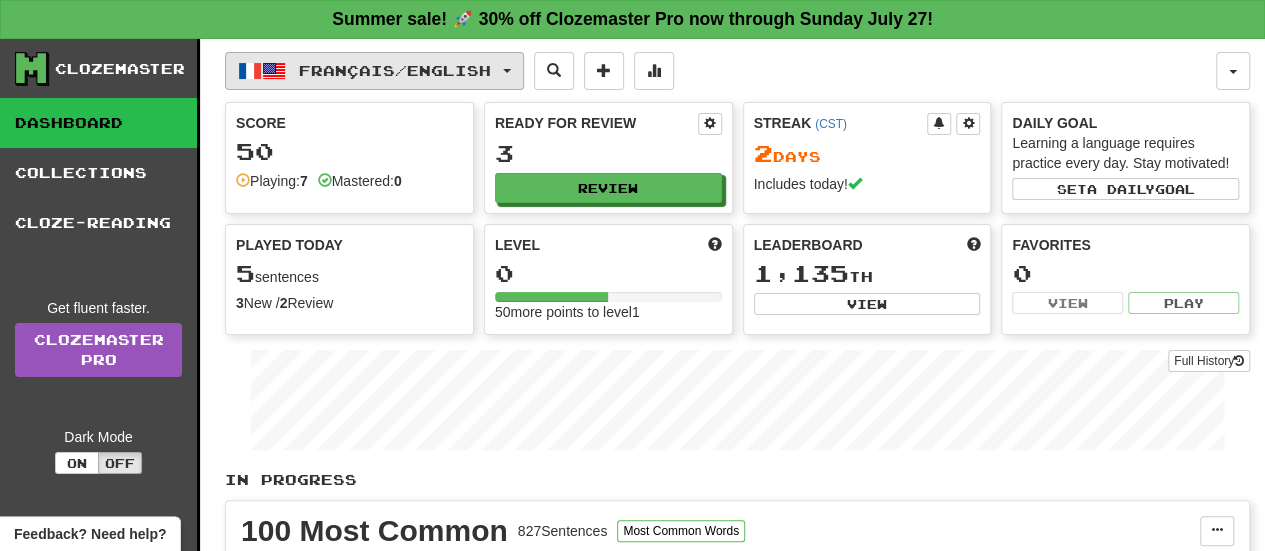 click on "Français  /  English" at bounding box center [395, 70] 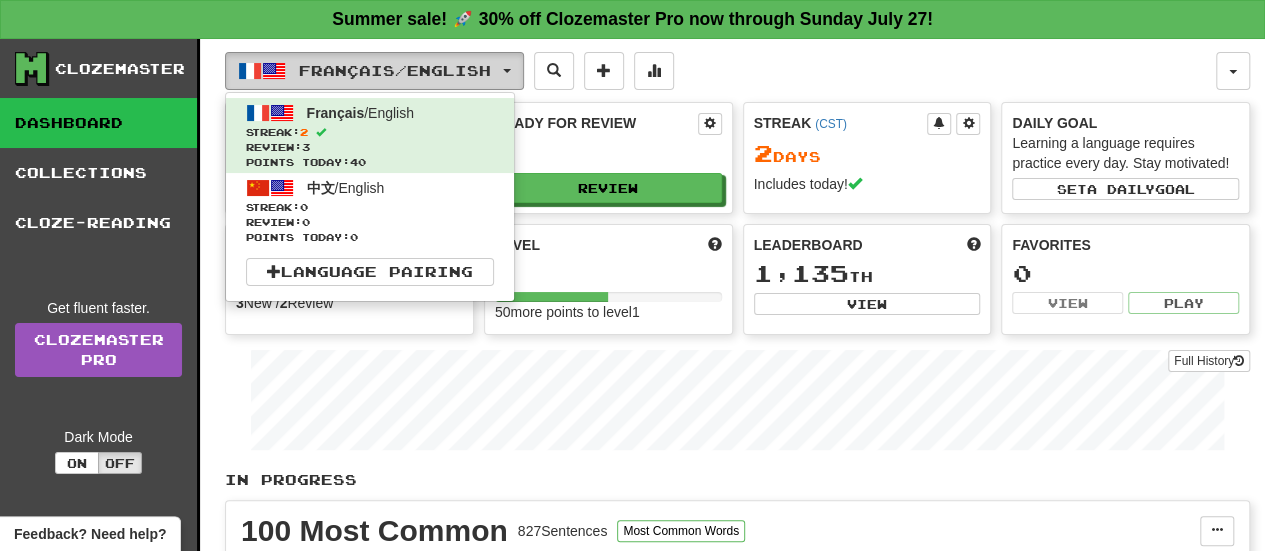 click on "Français  /  English" at bounding box center (395, 70) 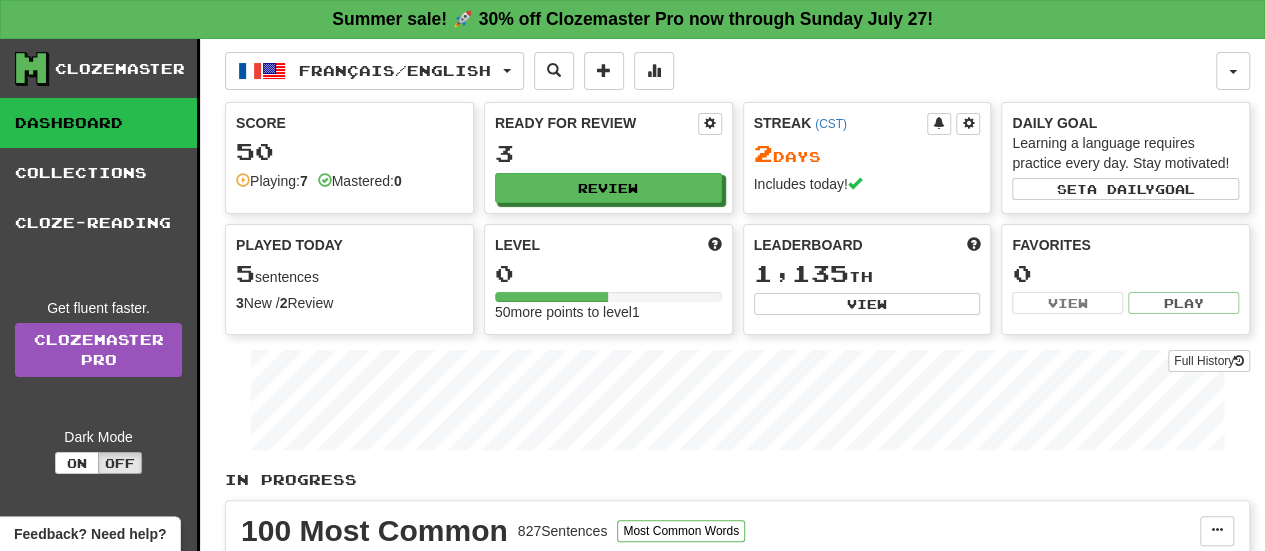 click on "Français  /  English Français  /  English Streak:  2   Review:  3 Points today:  40 中文  /  English Streak:  0   Review:  0 Points today:  0  Language Pairing" at bounding box center (720, 71) 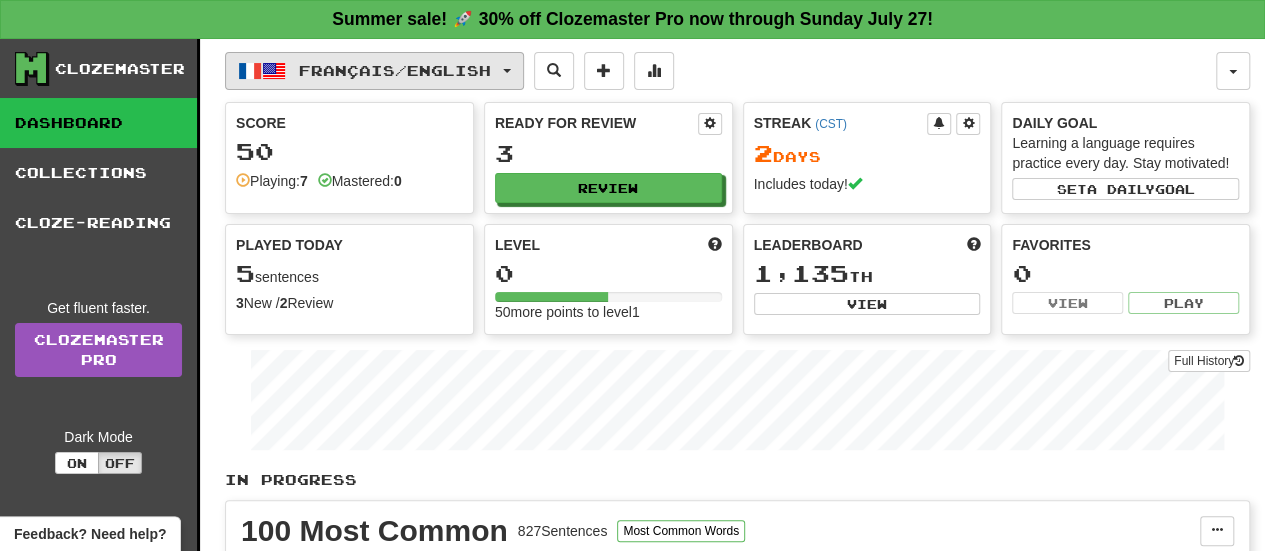 click on "Français  /  English" at bounding box center [374, 71] 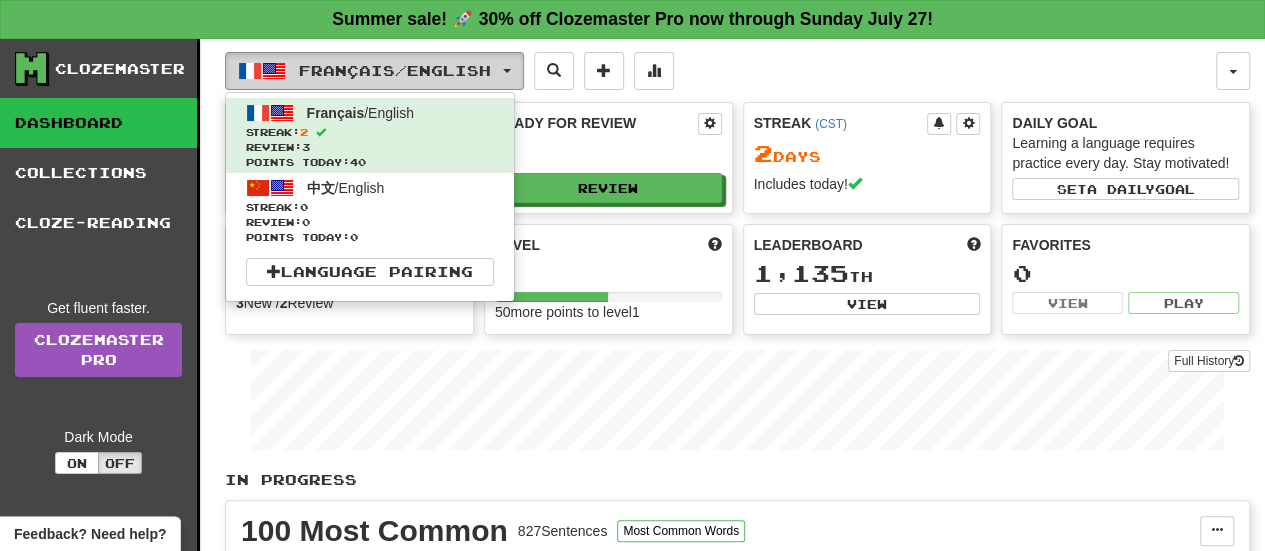 click on "Français  /  English" at bounding box center (374, 71) 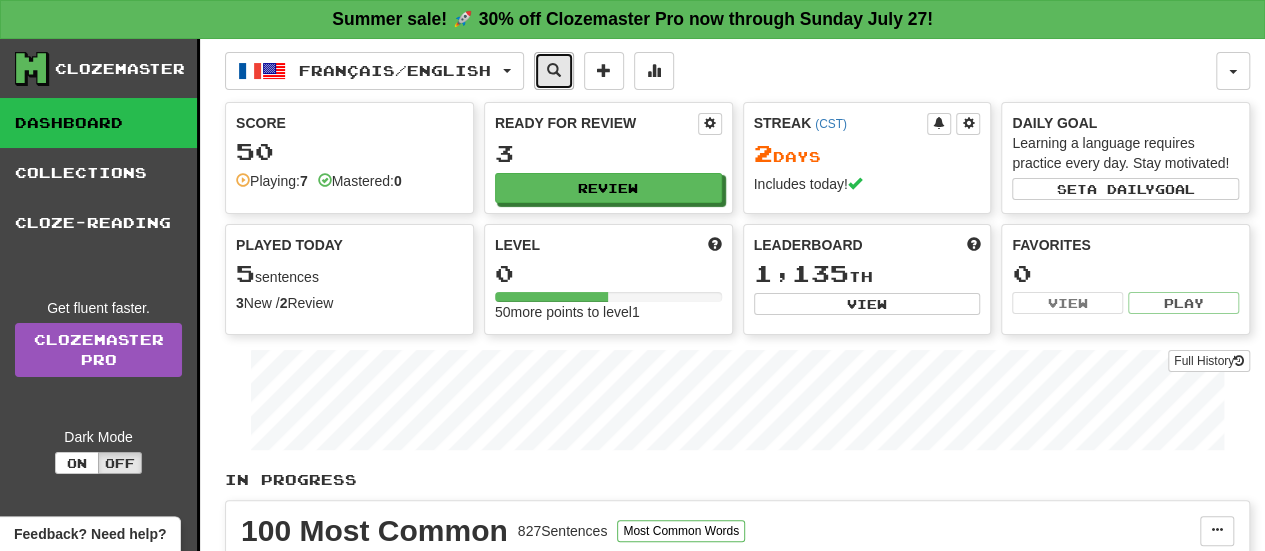 click at bounding box center (554, 70) 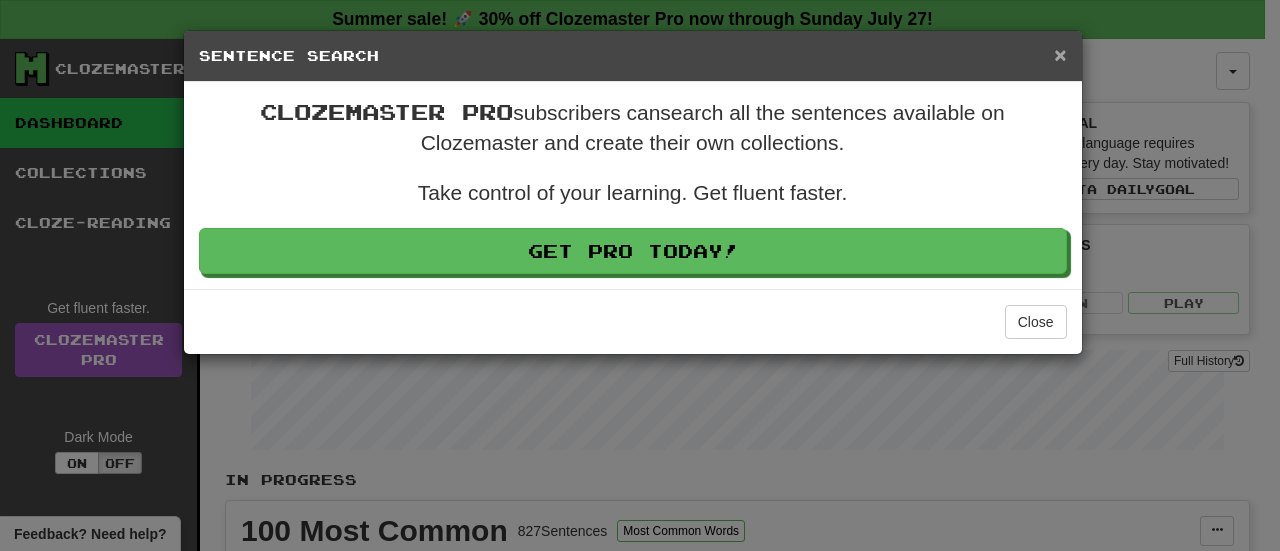 click on "×" at bounding box center (1060, 54) 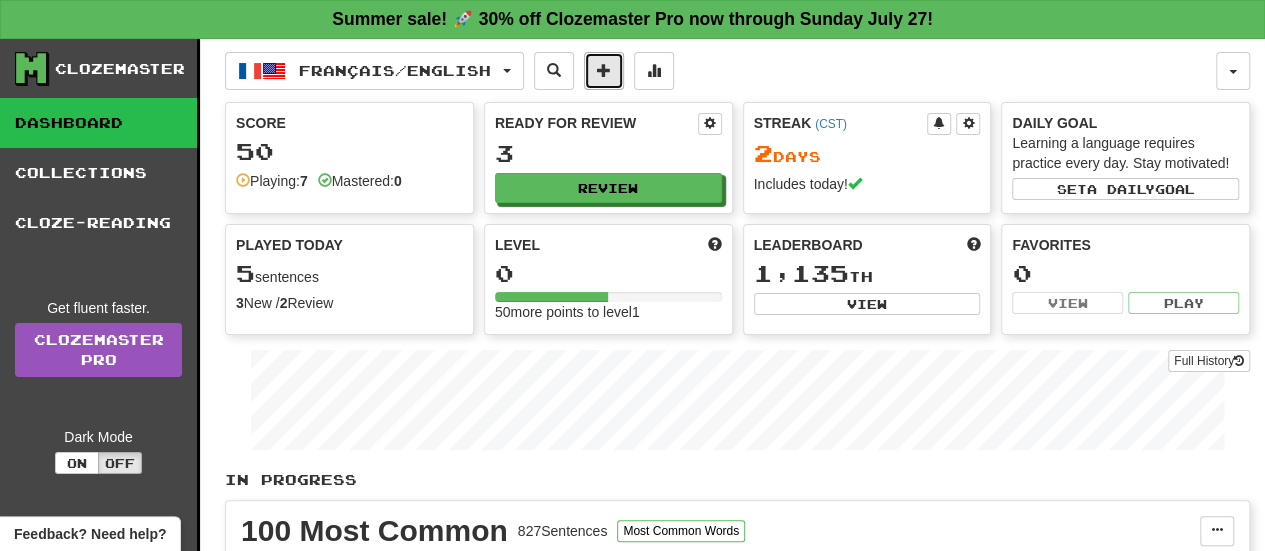 click at bounding box center (604, 71) 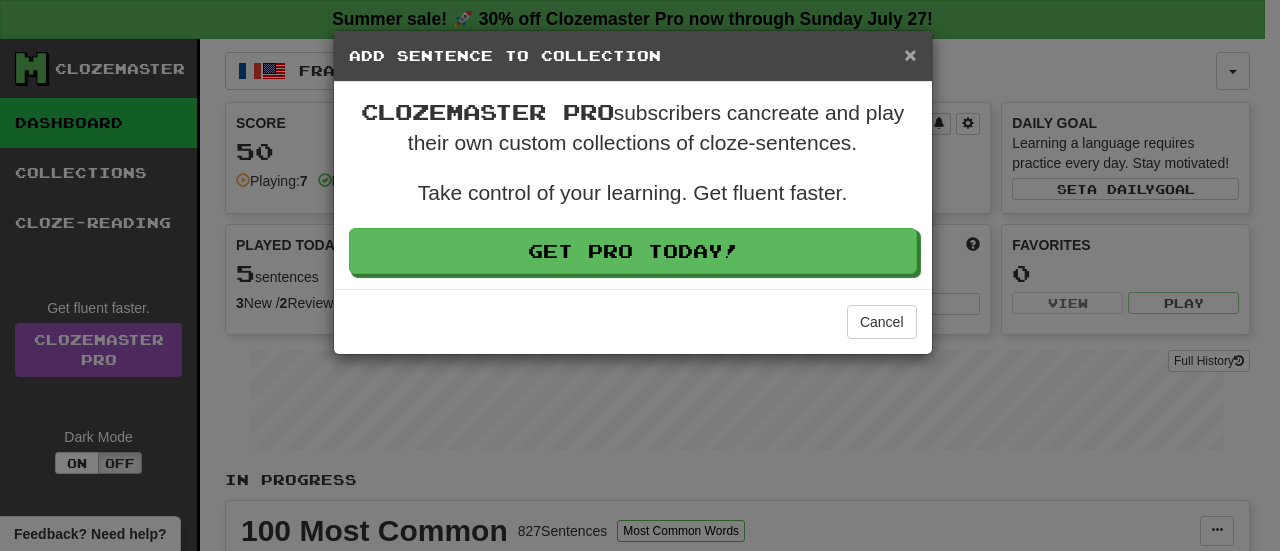 click on "×" at bounding box center [910, 54] 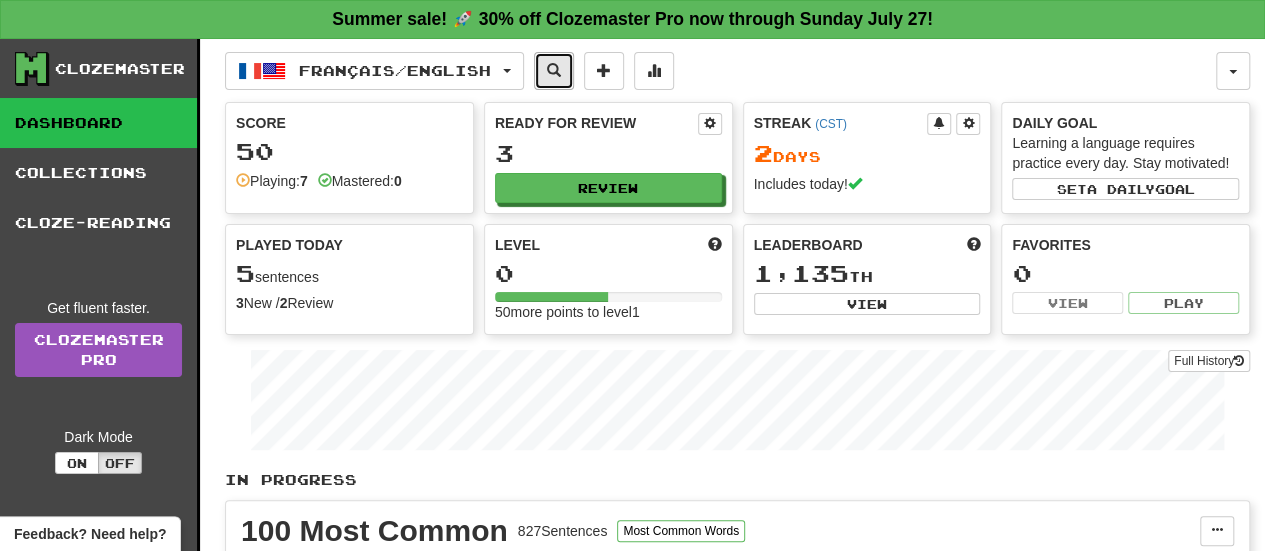 click at bounding box center [554, 71] 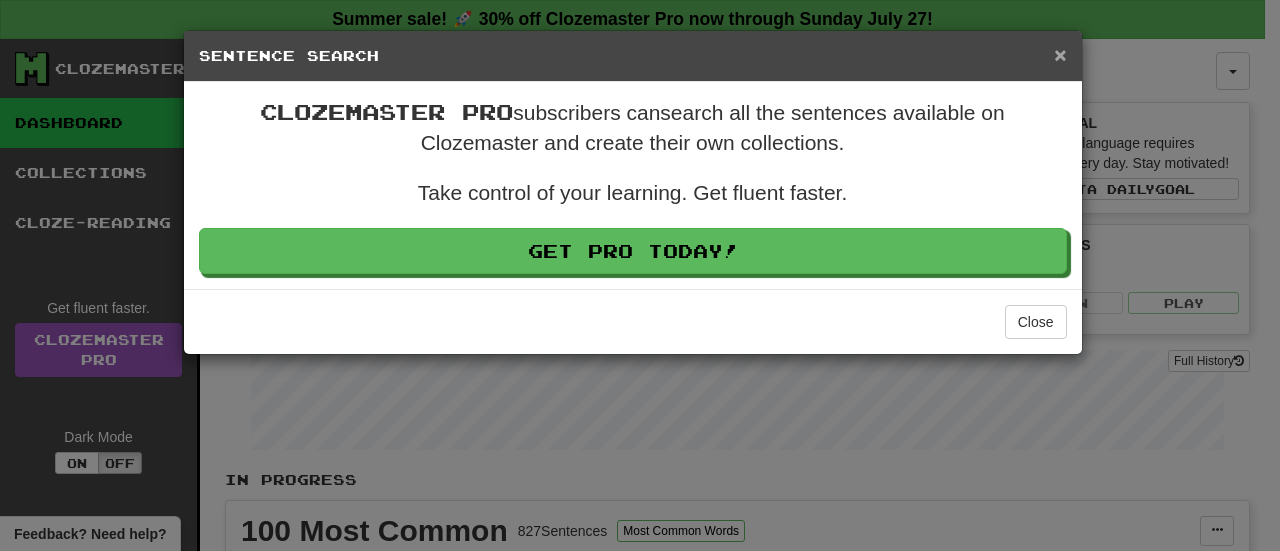 click on "×" at bounding box center [1060, 54] 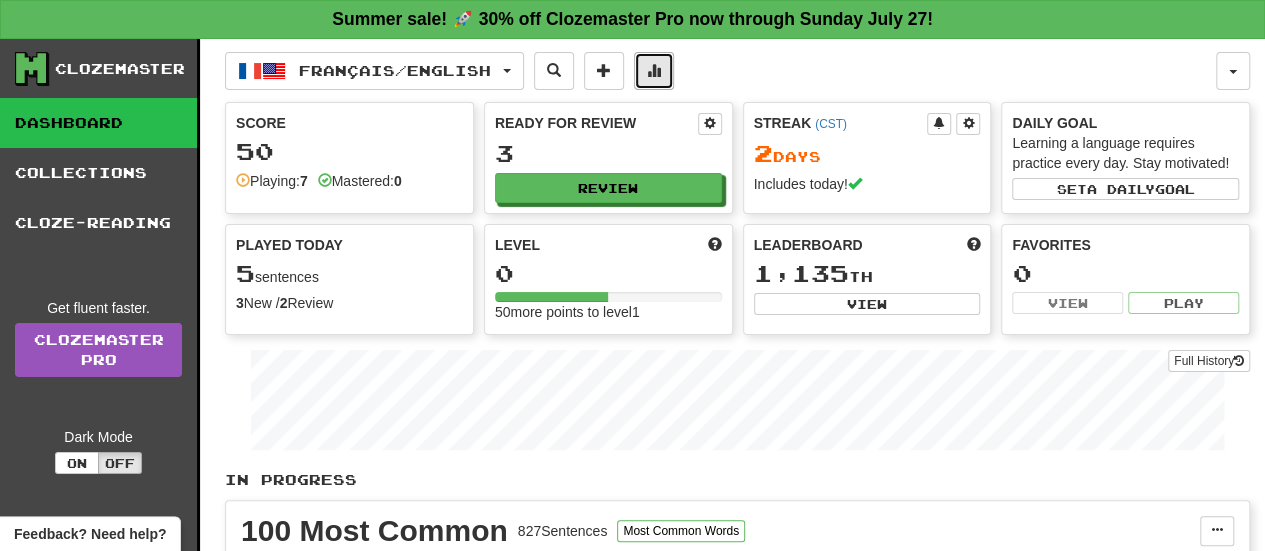 click at bounding box center (654, 71) 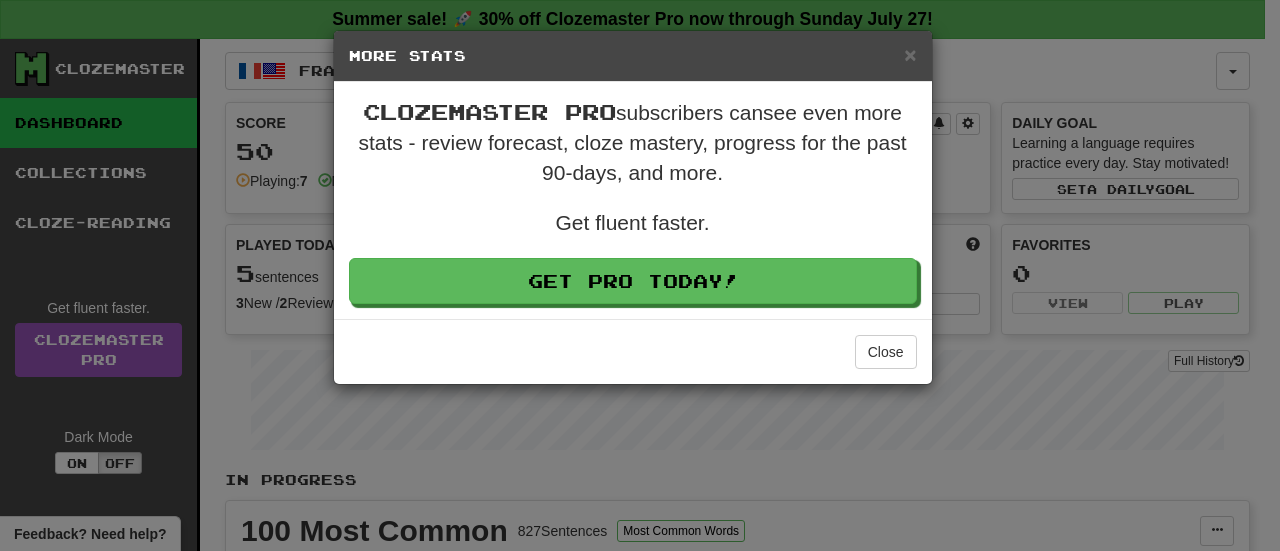 click on "More Stats" at bounding box center [633, 56] 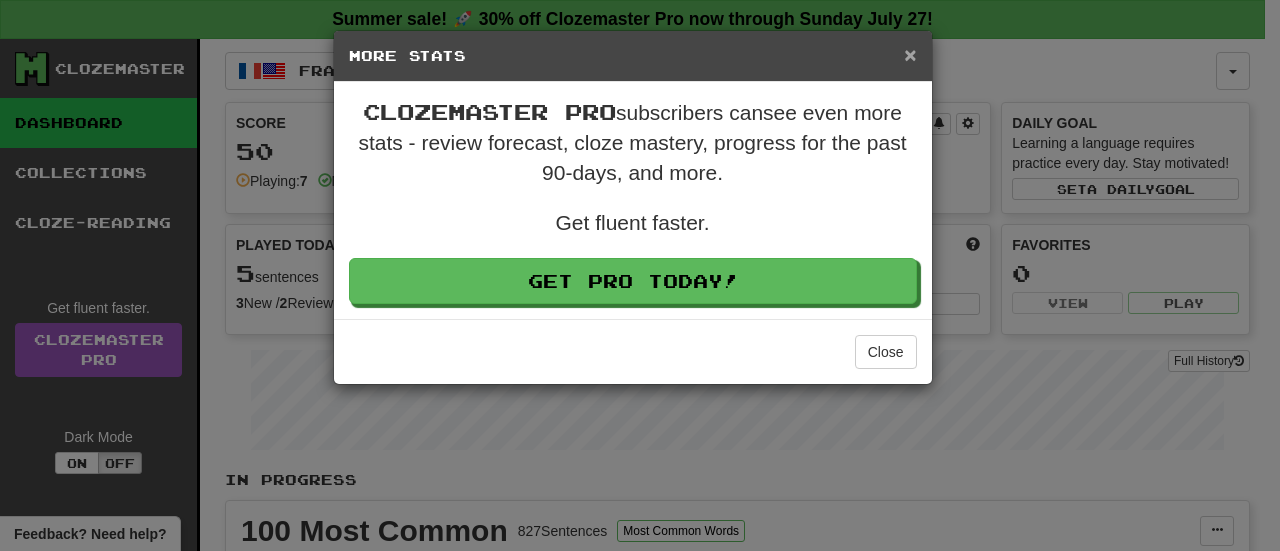 click on "×" at bounding box center [910, 54] 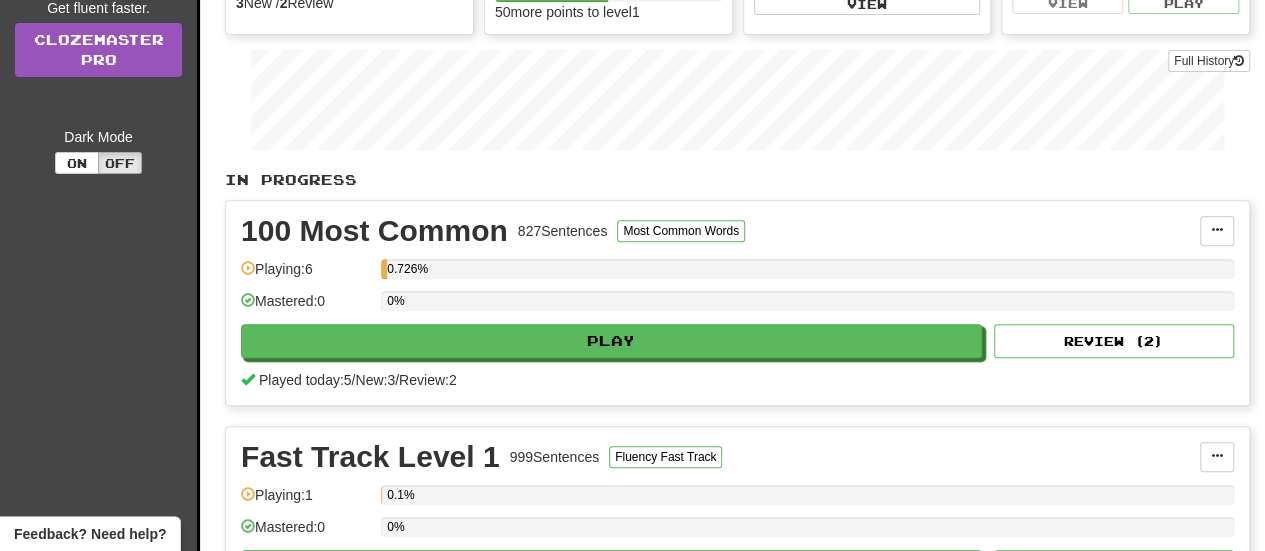 scroll, scrollTop: 0, scrollLeft: 0, axis: both 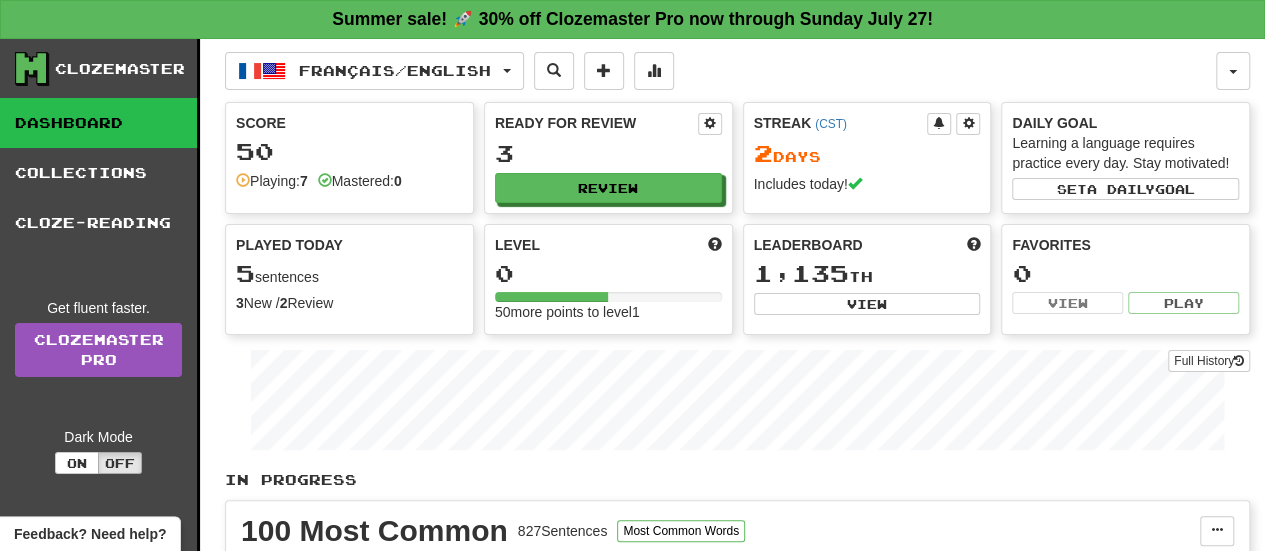 click at bounding box center [715, 244] 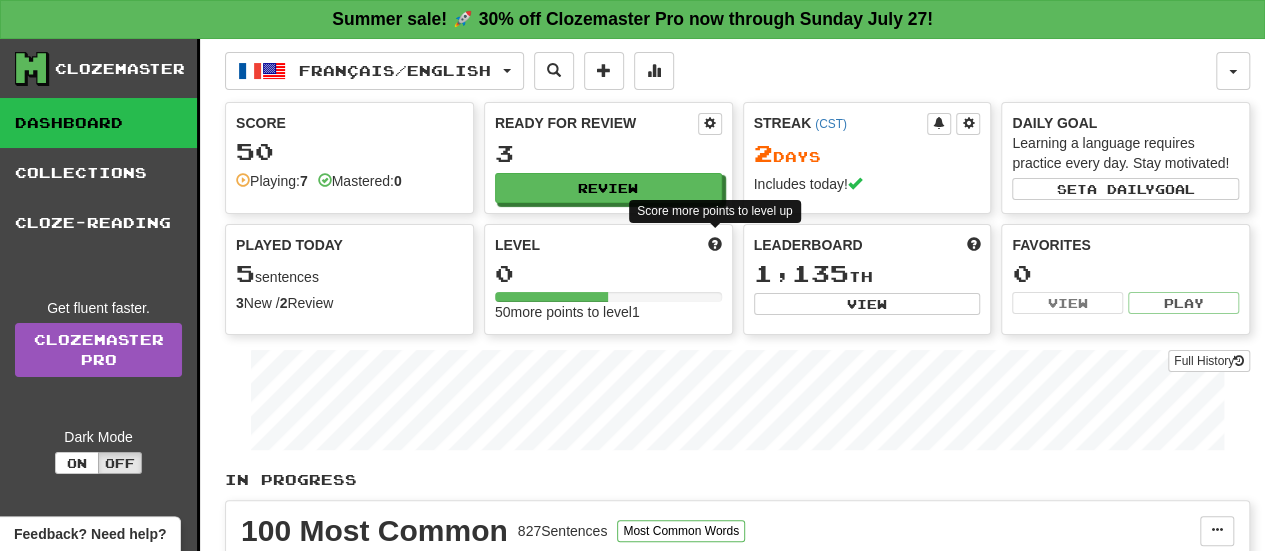 click at bounding box center [715, 244] 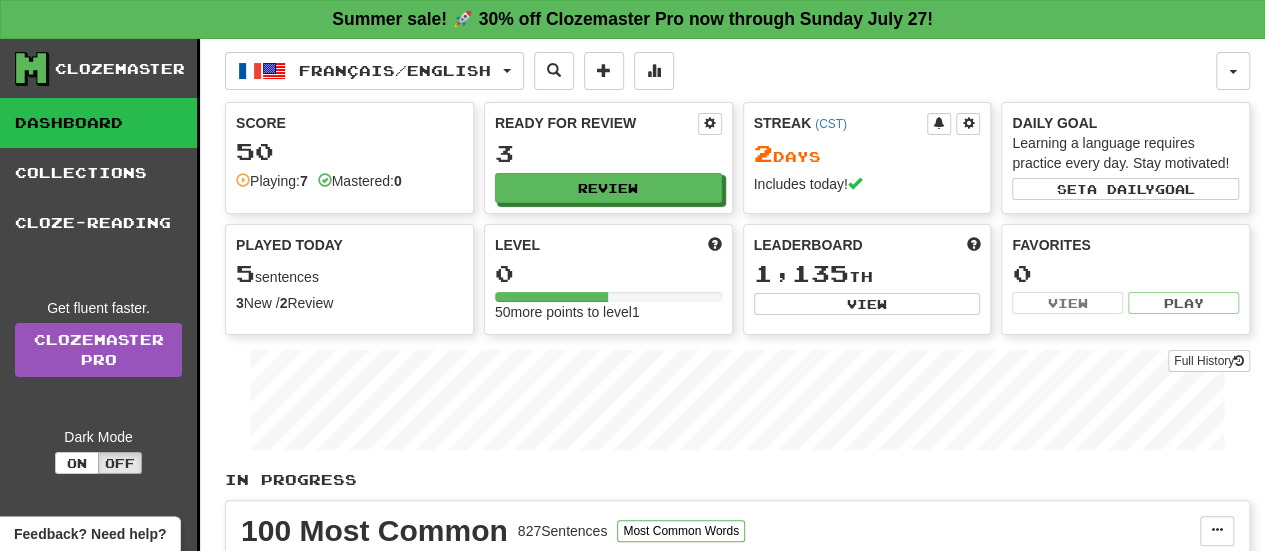 click on "Level" at bounding box center (517, 245) 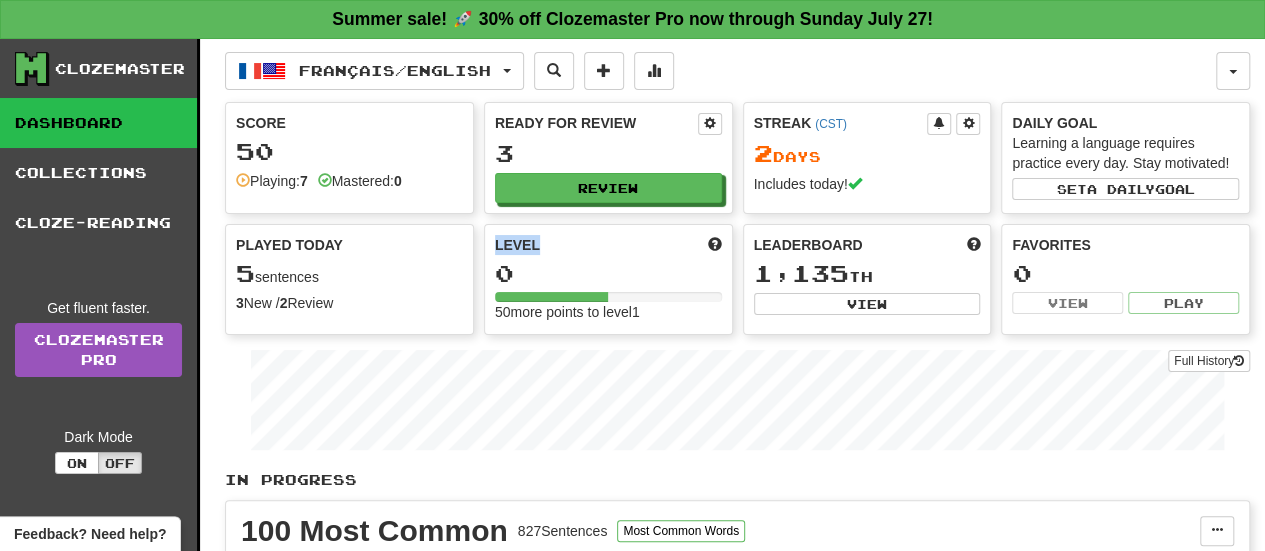click on "Level" at bounding box center [517, 245] 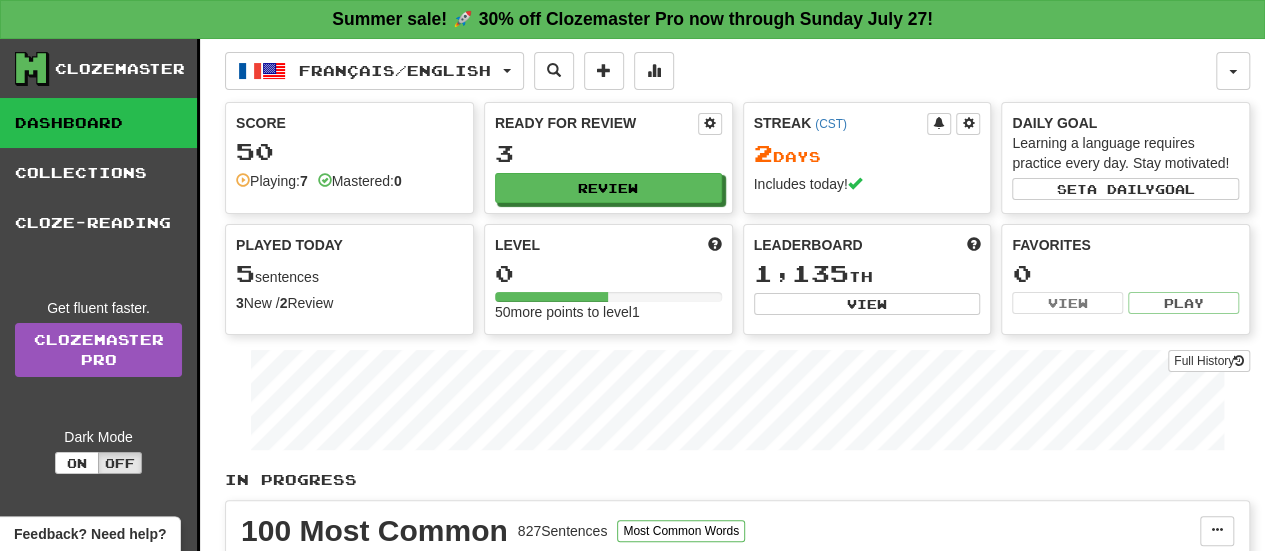 click on "Played Today 5  sentences 3  New /  2  Review Full History" at bounding box center [349, 274] 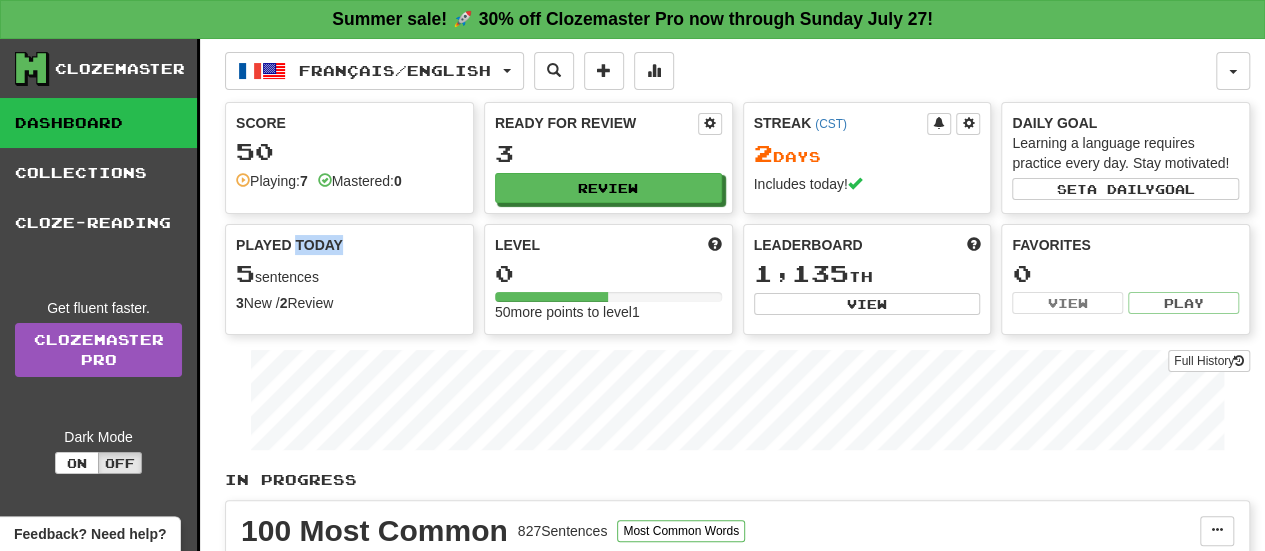click on "Played Today" at bounding box center [289, 245] 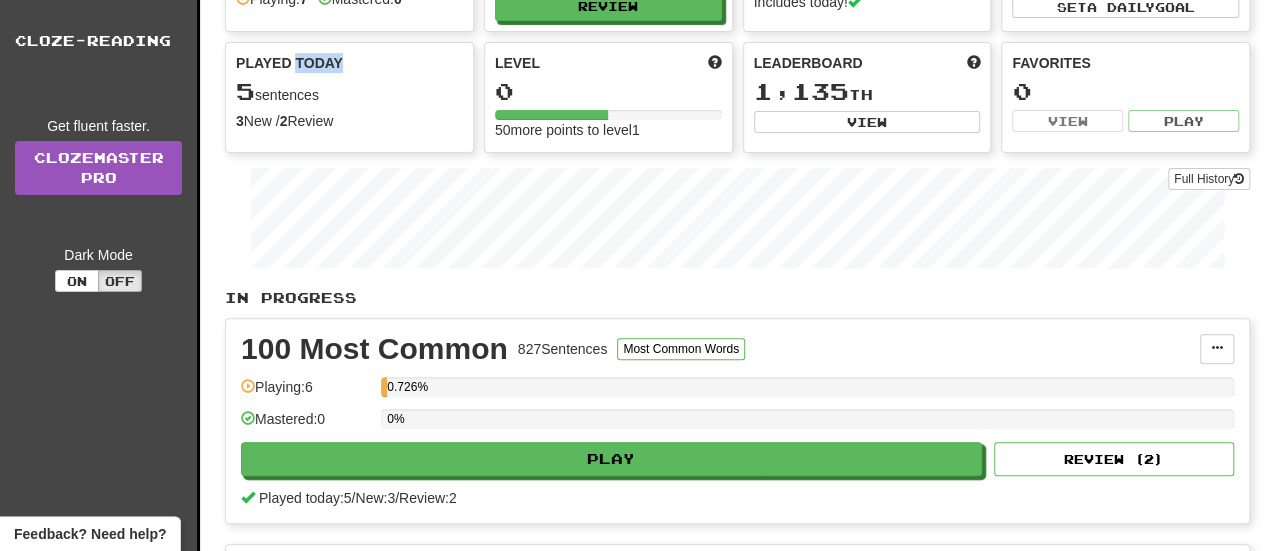 scroll, scrollTop: 0, scrollLeft: 0, axis: both 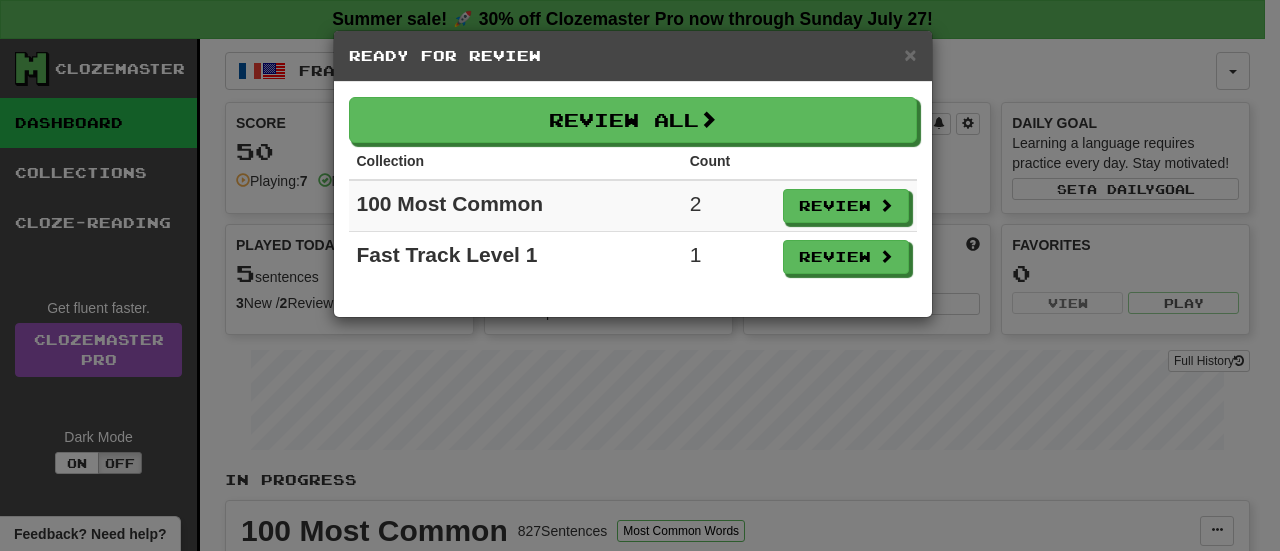 click on "× Ready for Review Review All  Collection Count 100 Most Common 2 Review Fast Track Level 1 1 Review" at bounding box center [640, 275] 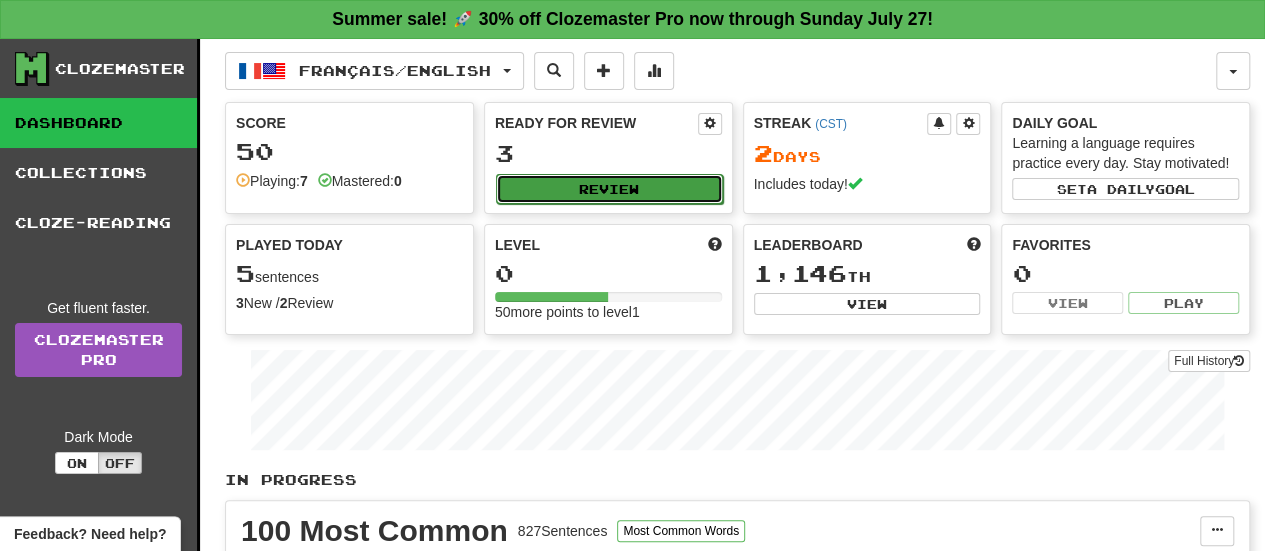 click on "Review" at bounding box center (609, 189) 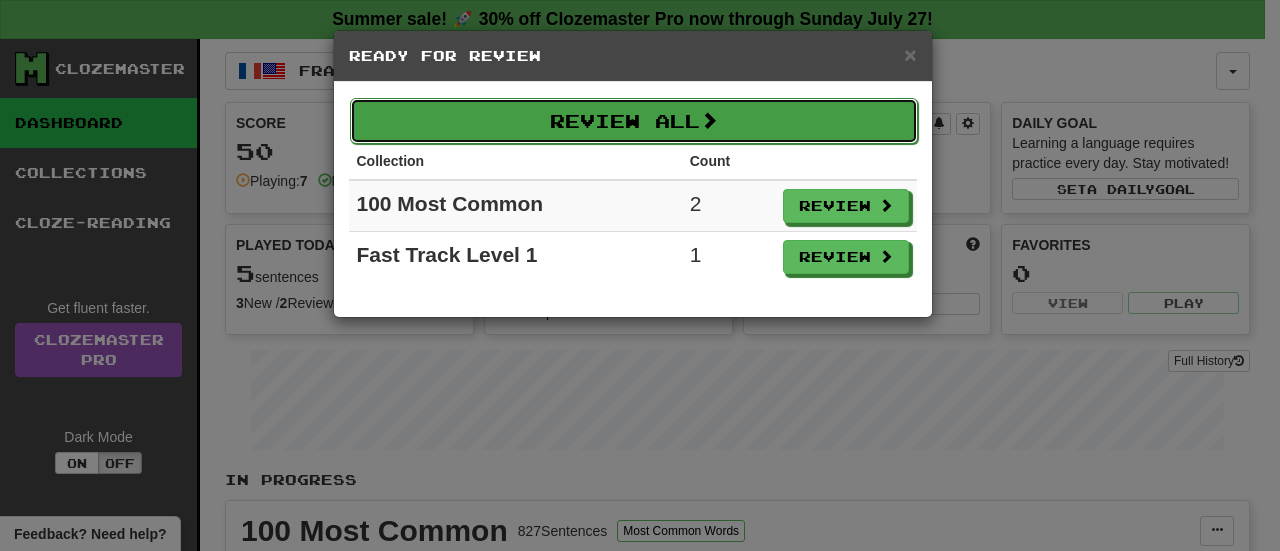 click on "Review All" at bounding box center [634, 121] 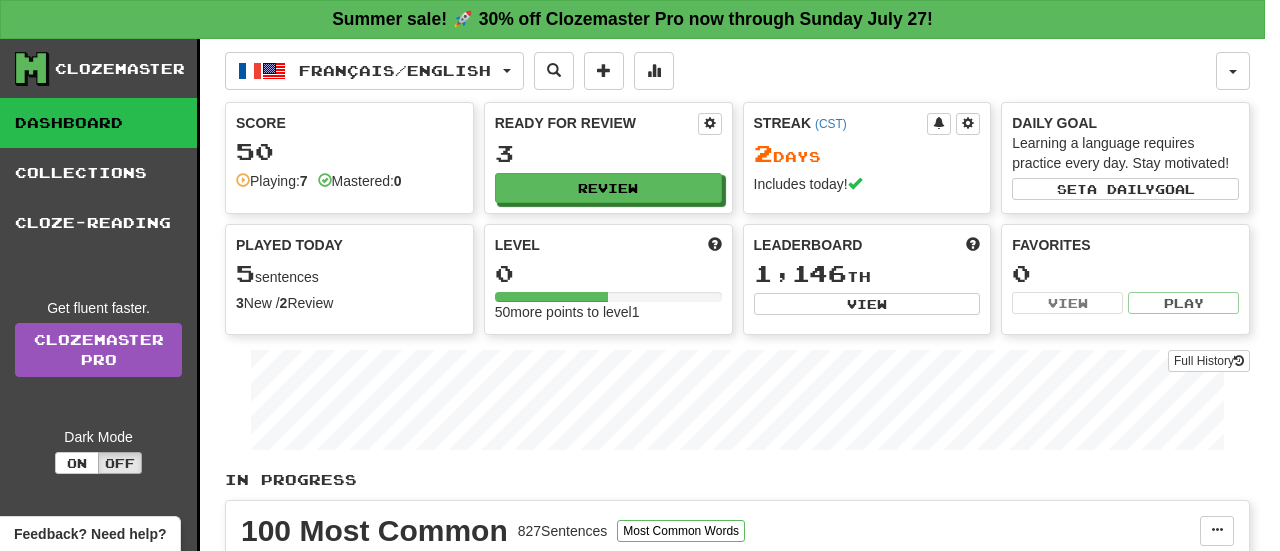 select on "**" 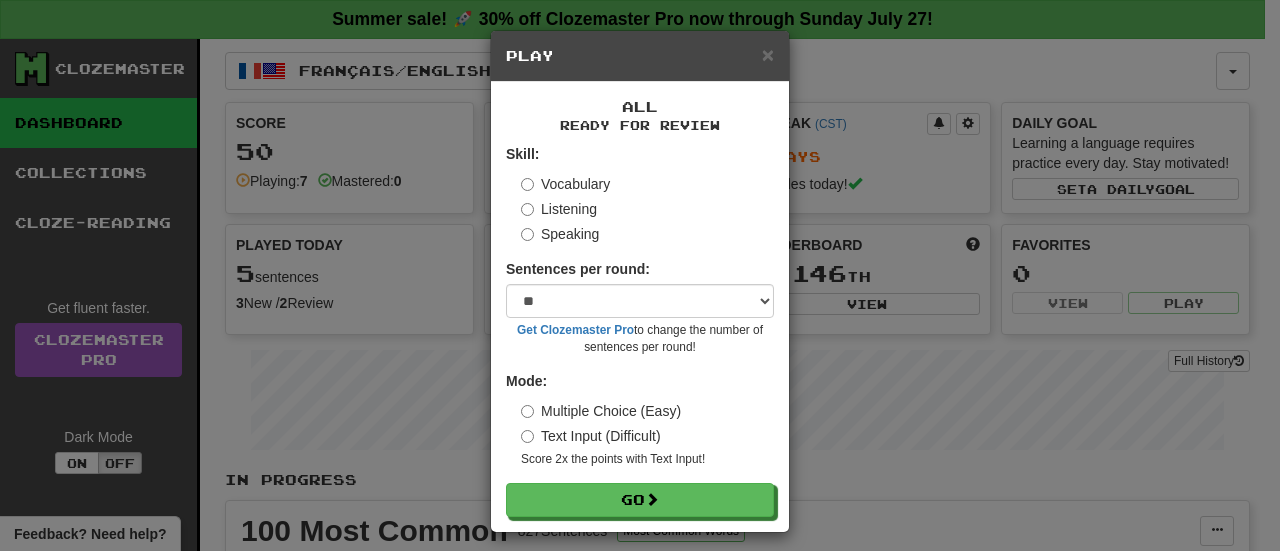 click on "Listening" at bounding box center (559, 209) 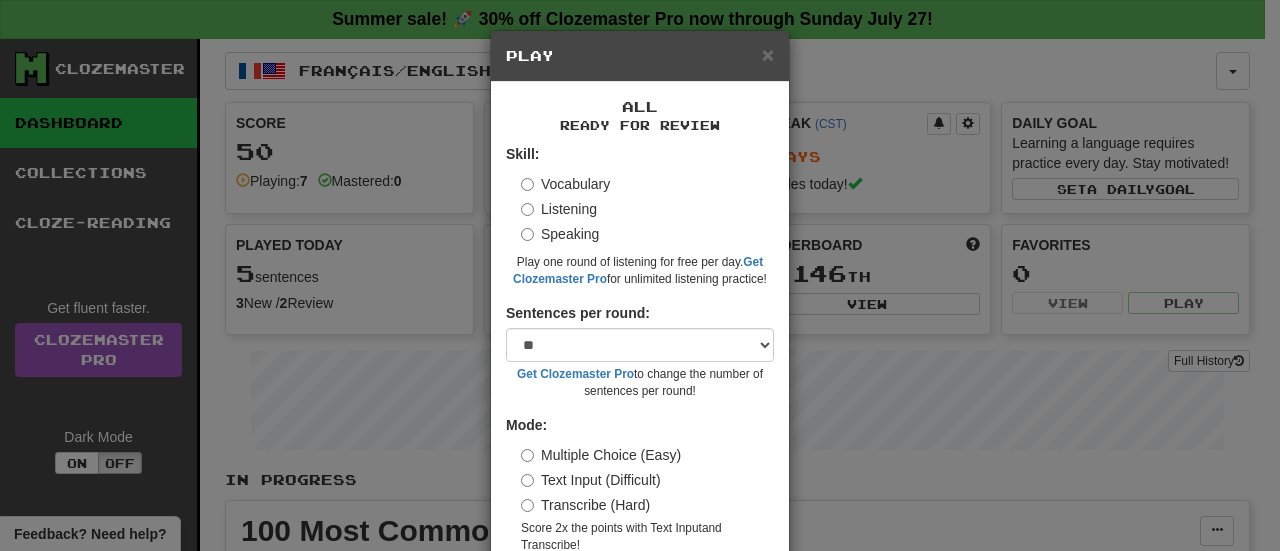 click on "Speaking" at bounding box center (560, 234) 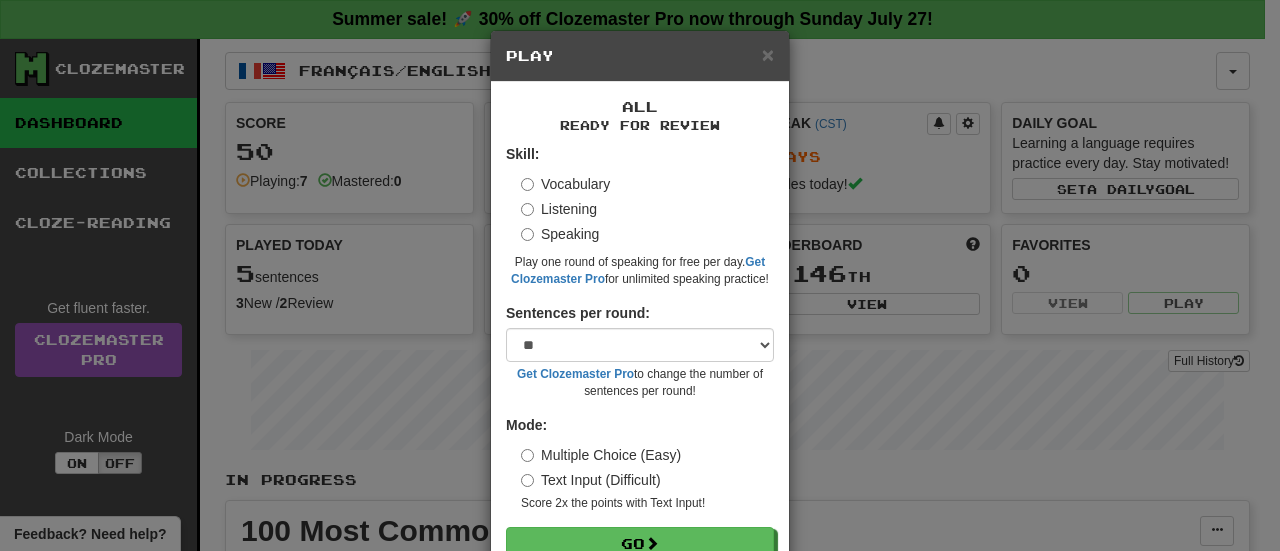 click on "Listening" at bounding box center [559, 209] 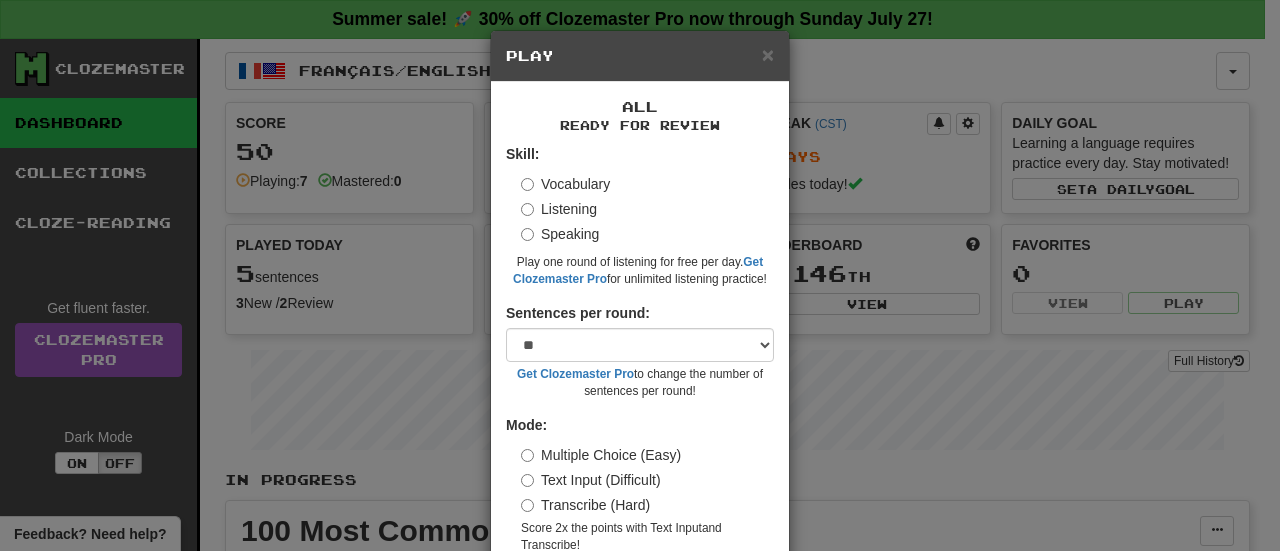 click on "Vocabulary" at bounding box center (565, 184) 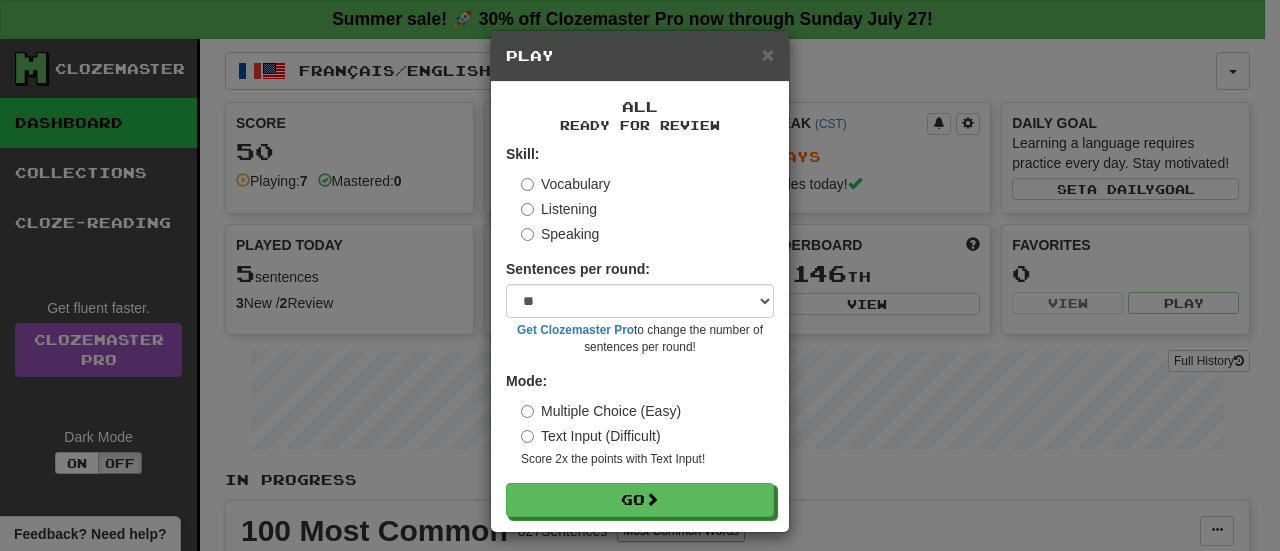 click on "Vocabulary Listening Speaking" at bounding box center (647, 209) 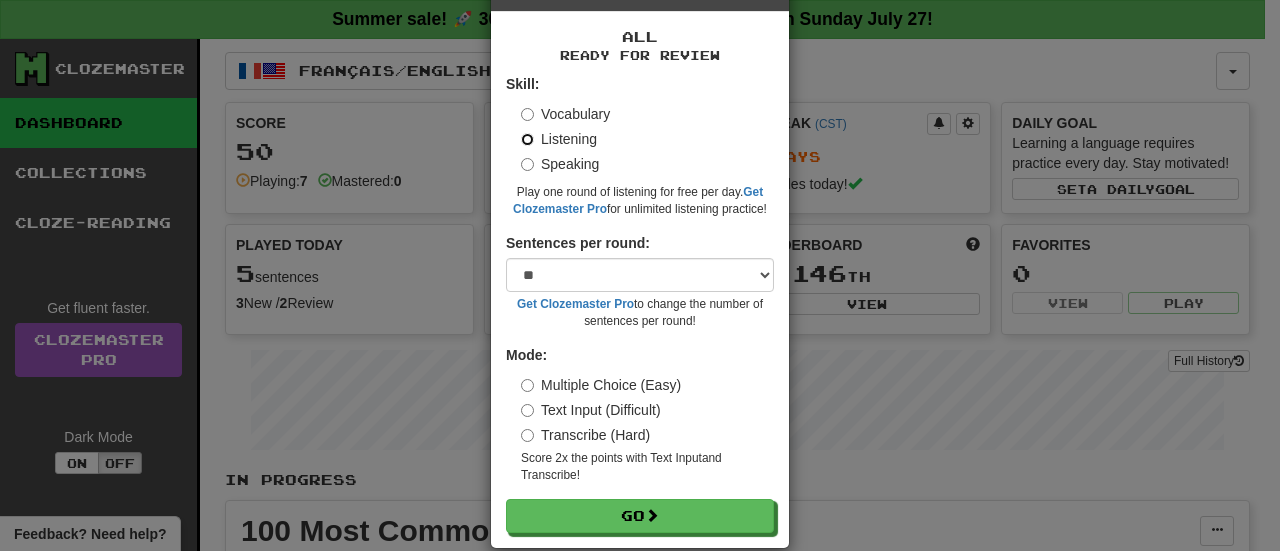 scroll, scrollTop: 96, scrollLeft: 0, axis: vertical 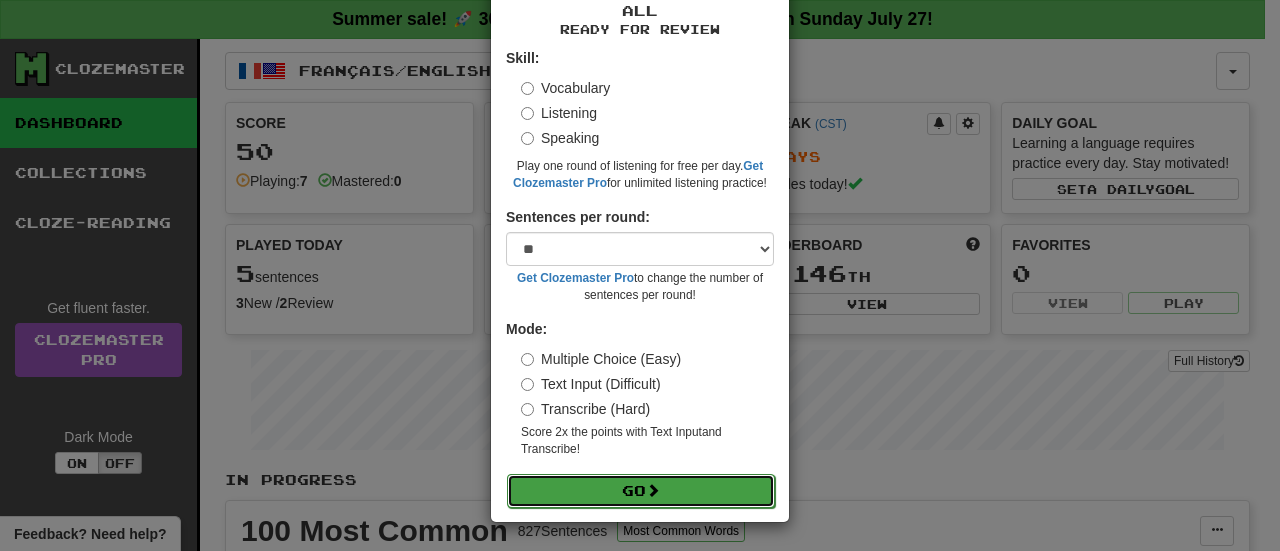 click on "Go" at bounding box center [641, 491] 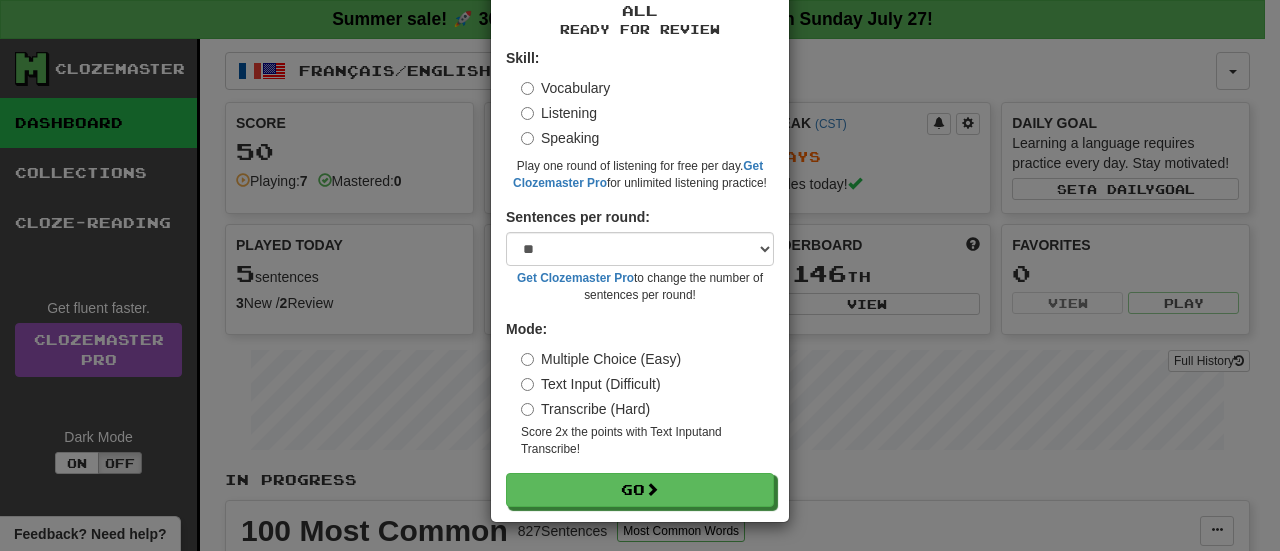 click on "× Play All Ready for Review Skill: Vocabulary Listening Speaking Play one round of listening for free per day.  Get Clozemaster Pro  for unlimited listening practice! Sentences per round: * ** ** ** ** ** *** ******** Get Clozemaster Pro  to change the number of sentences per round! Mode: Multiple Choice (Easy) Text Input (Difficult) Transcribe (Hard) Score 2x the points with Text Input  and Transcribe ! Go" at bounding box center [640, 275] 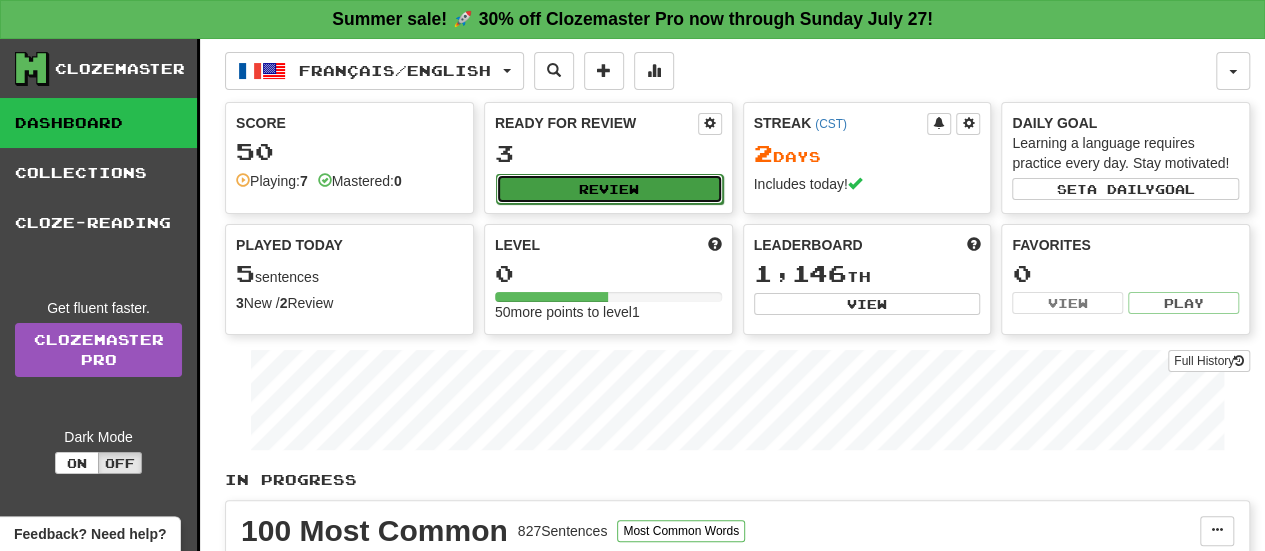 click on "Review" at bounding box center (609, 189) 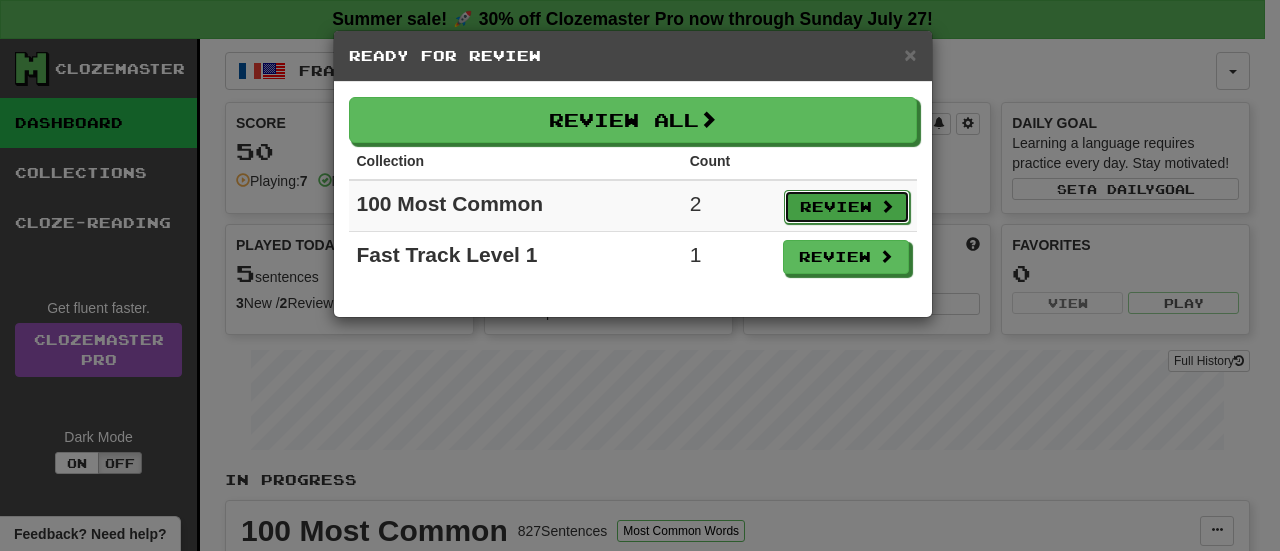 click on "Review" at bounding box center [847, 207] 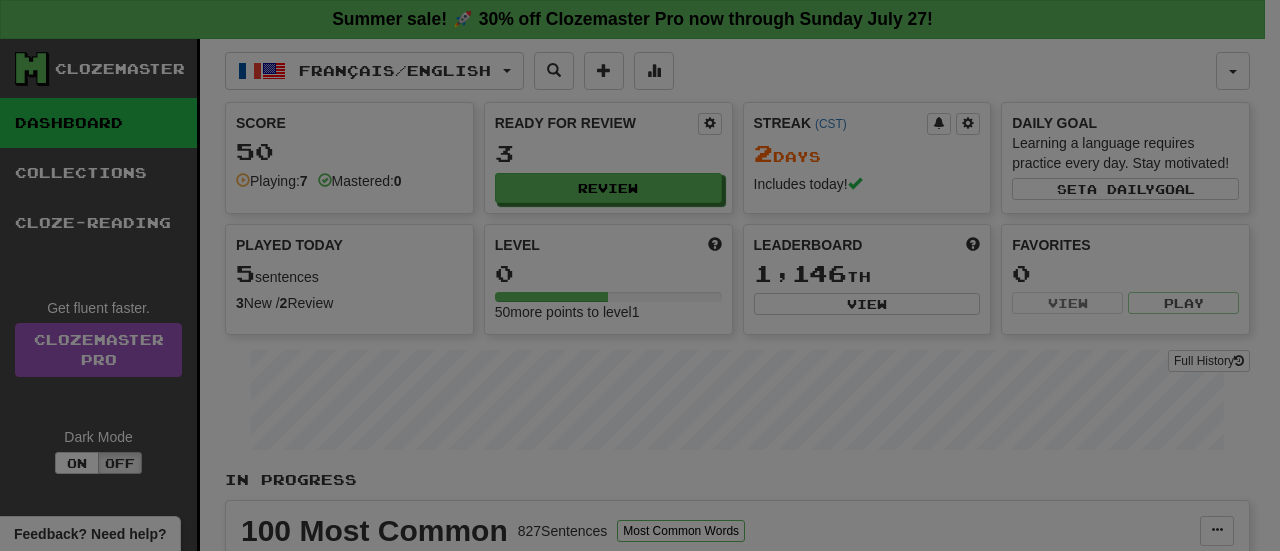 select on "**" 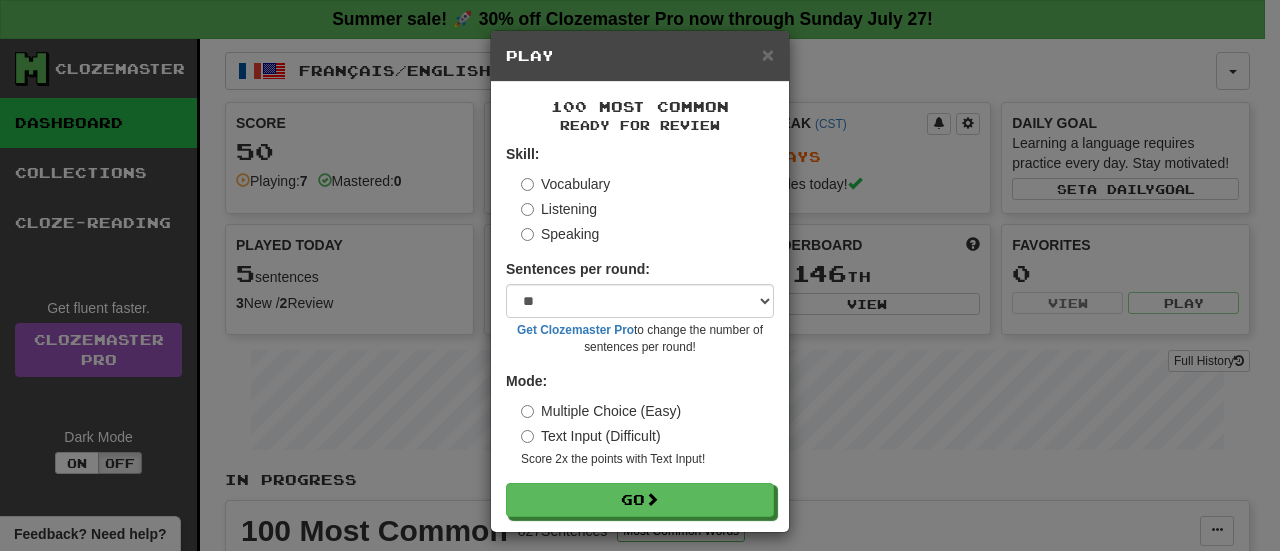 click on "Listening" at bounding box center [559, 209] 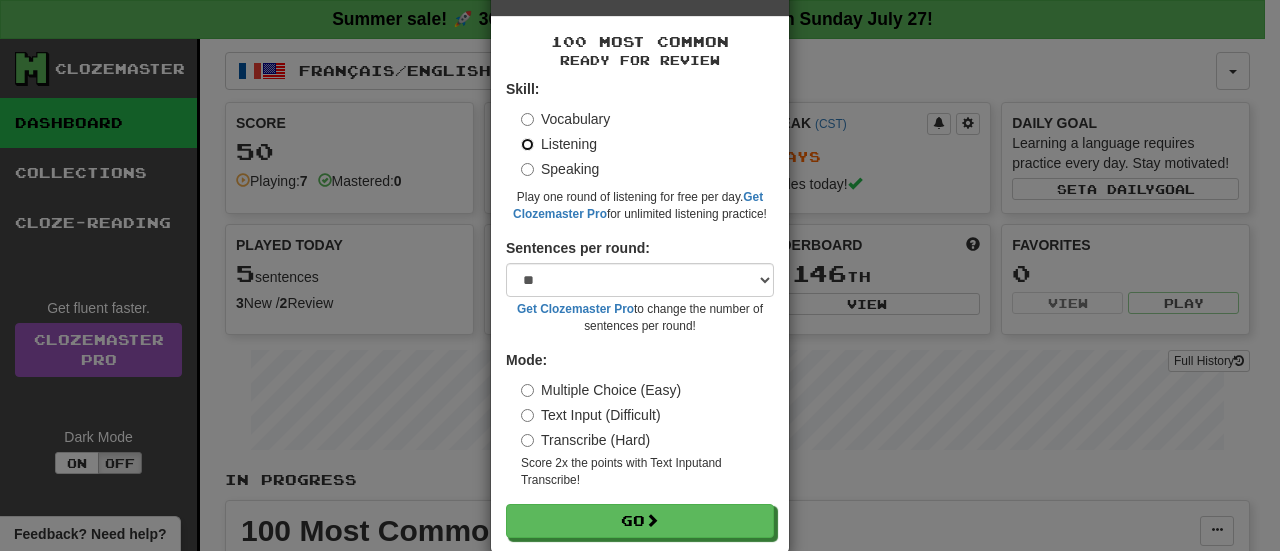 scroll, scrollTop: 96, scrollLeft: 0, axis: vertical 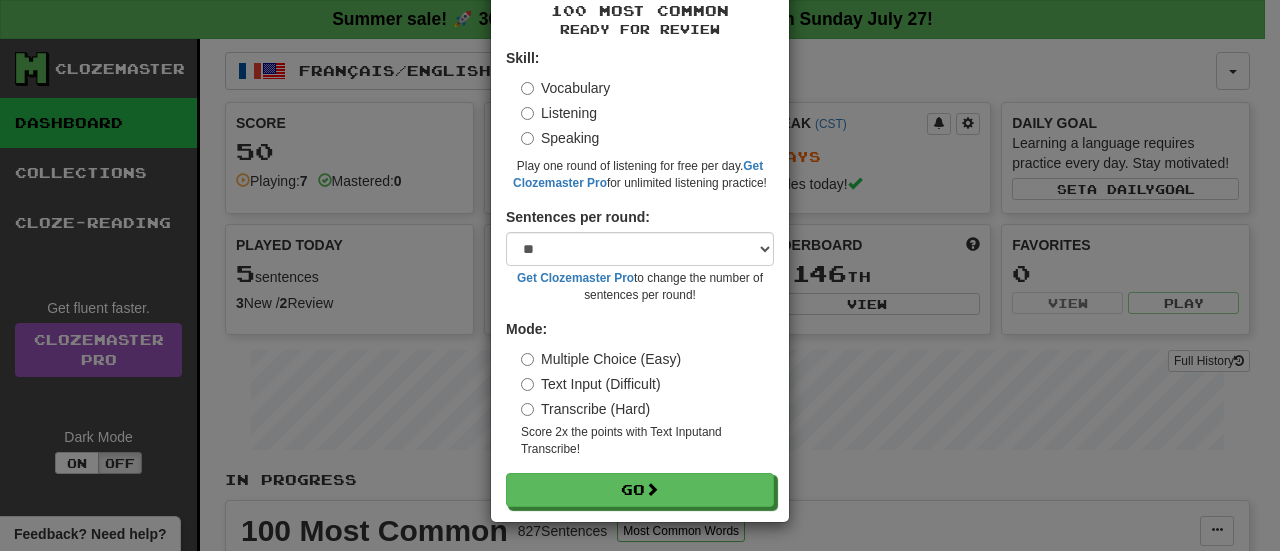 click on "Sentences per round: * ** ** ** ** ** *** ******** Get Clozemaster Pro  to change the number of sentences per round!" at bounding box center (640, 255) 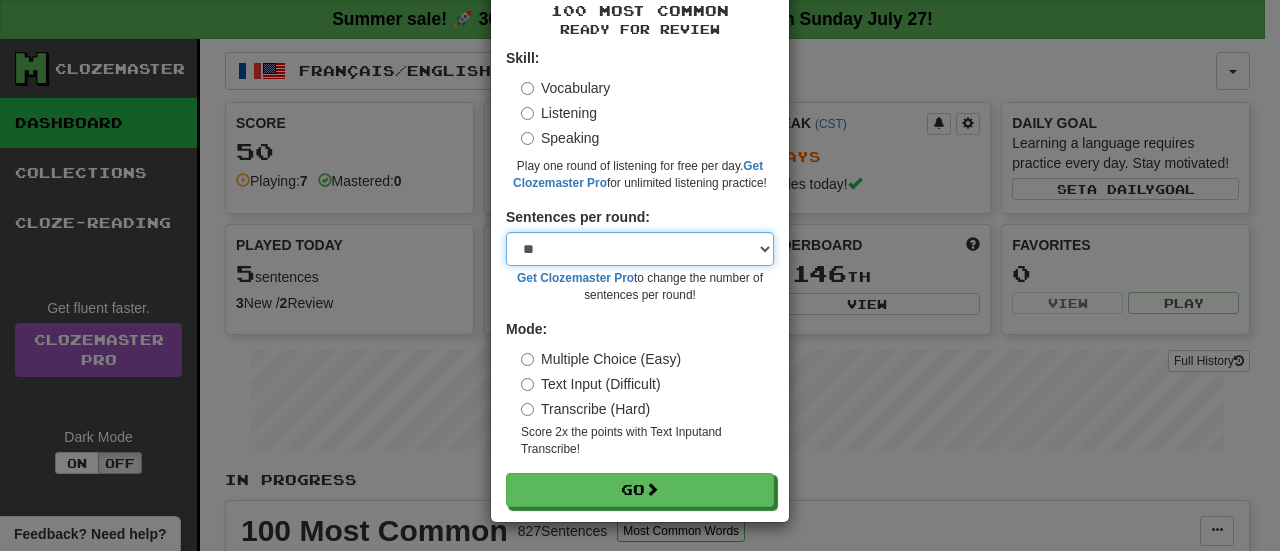 click on "* ** ** ** ** ** *** ********" at bounding box center [640, 249] 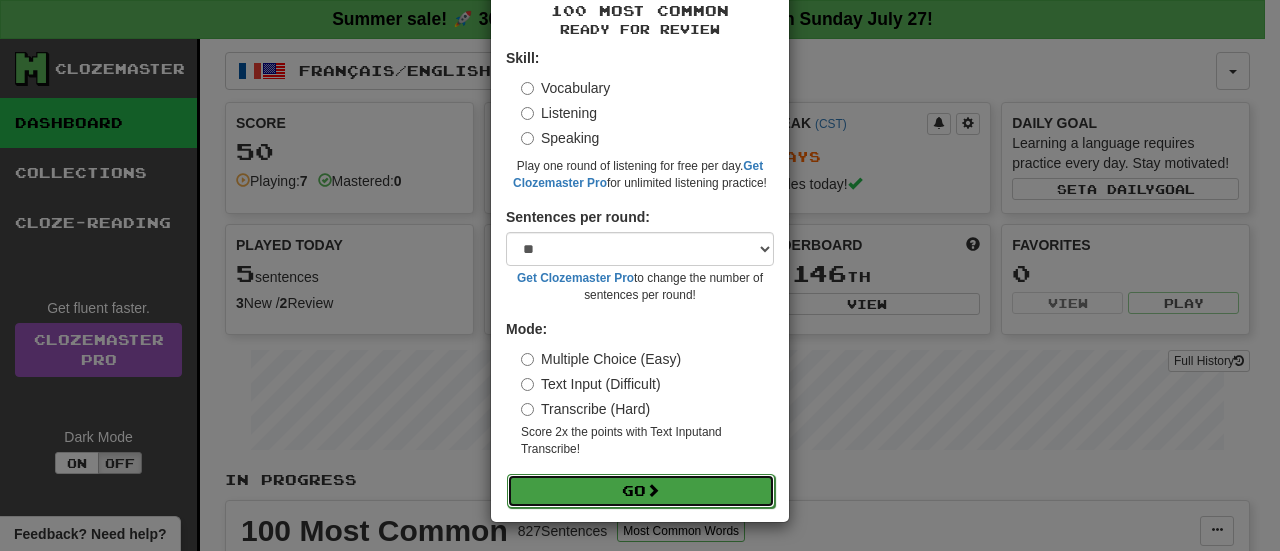 click on "Go" at bounding box center [641, 491] 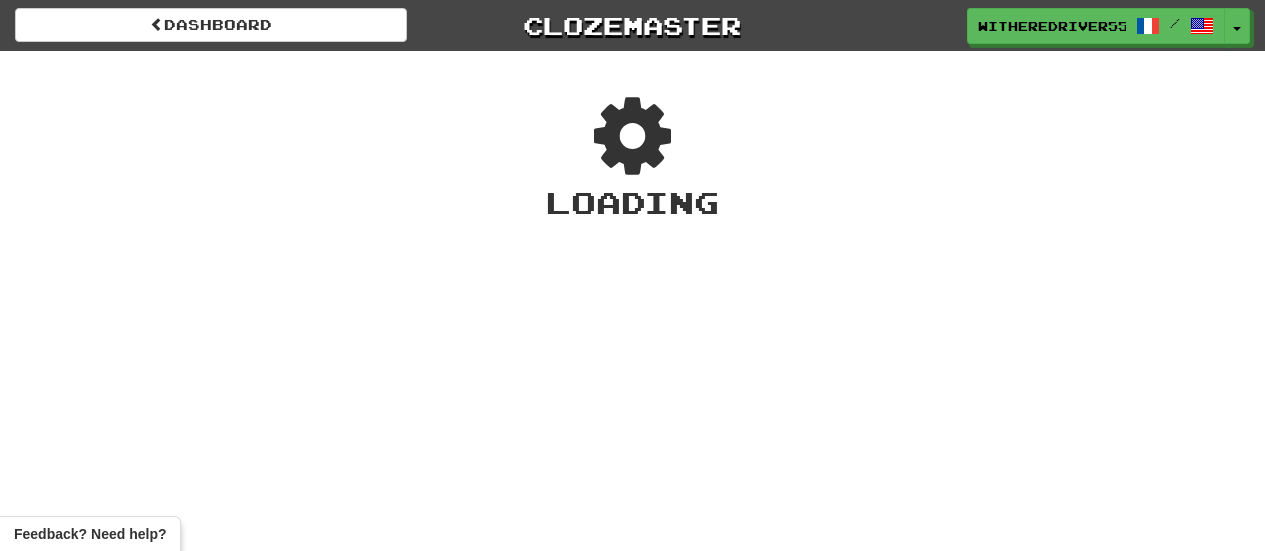 scroll, scrollTop: 0, scrollLeft: 0, axis: both 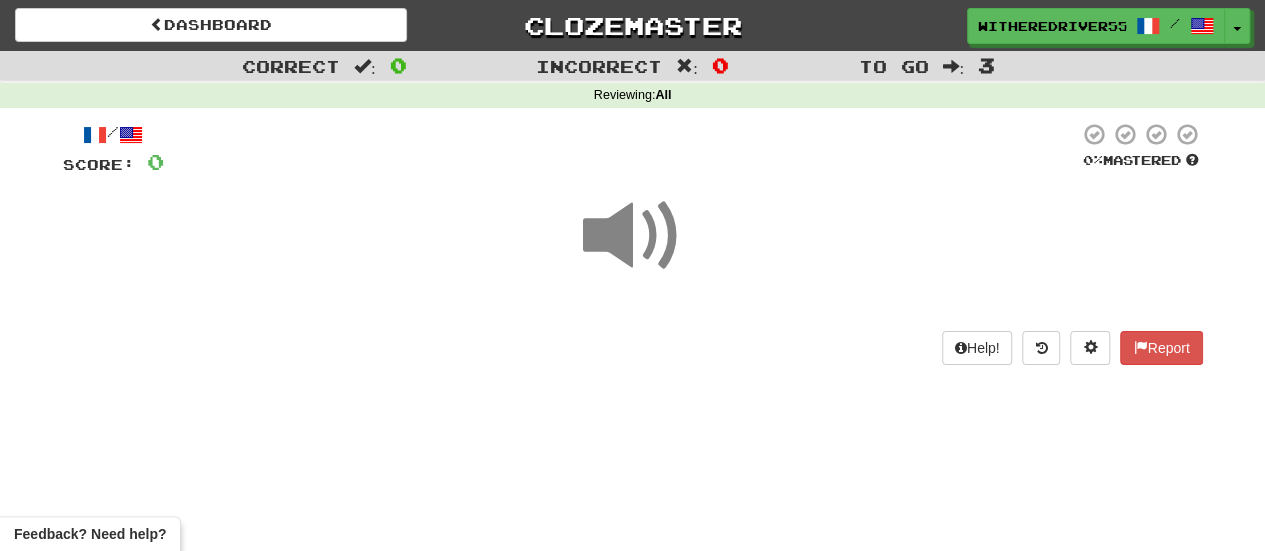click at bounding box center (633, 236) 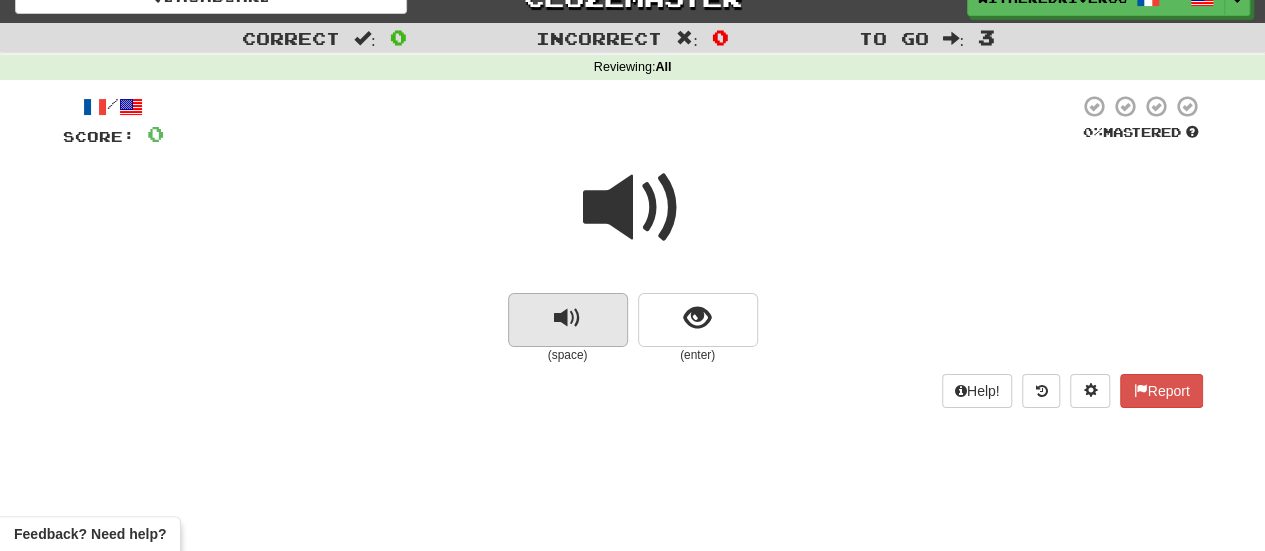 scroll, scrollTop: 0, scrollLeft: 0, axis: both 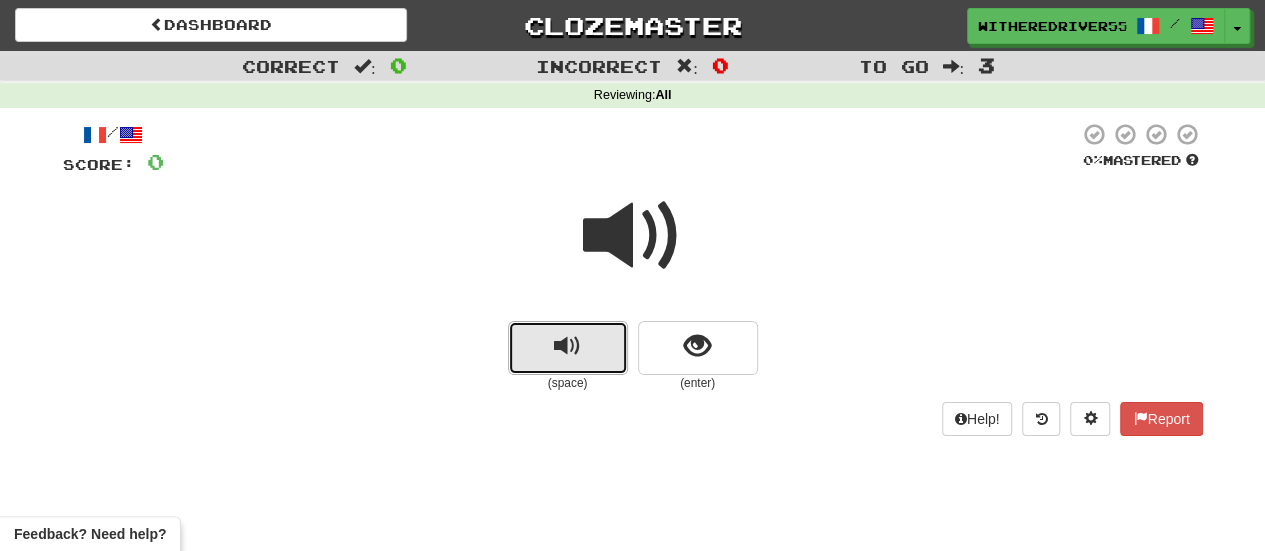 click at bounding box center (568, 348) 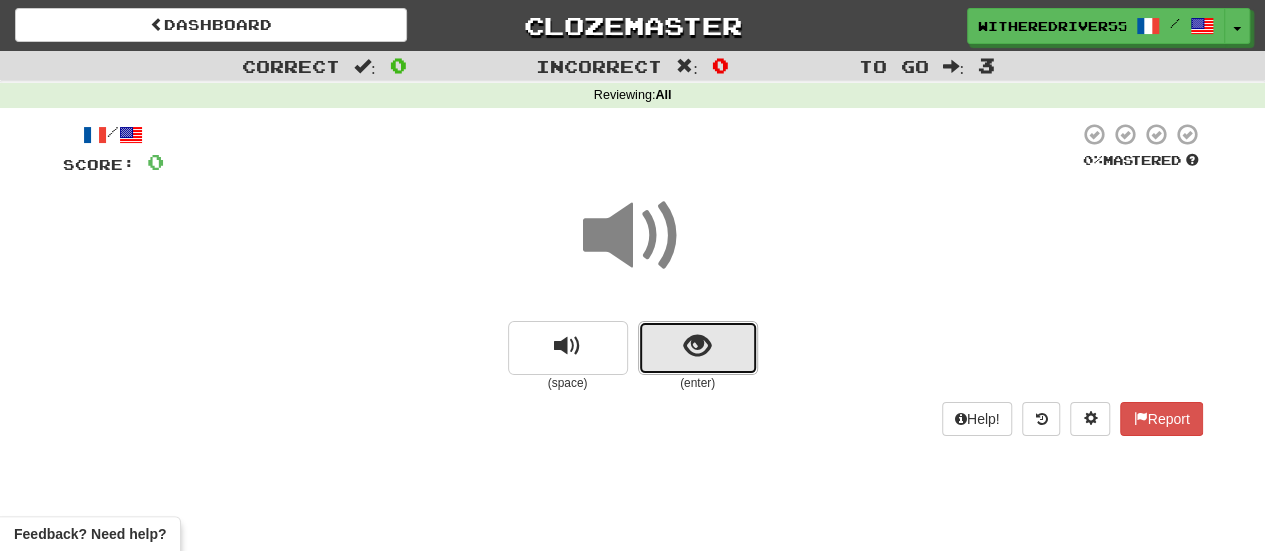click at bounding box center (697, 346) 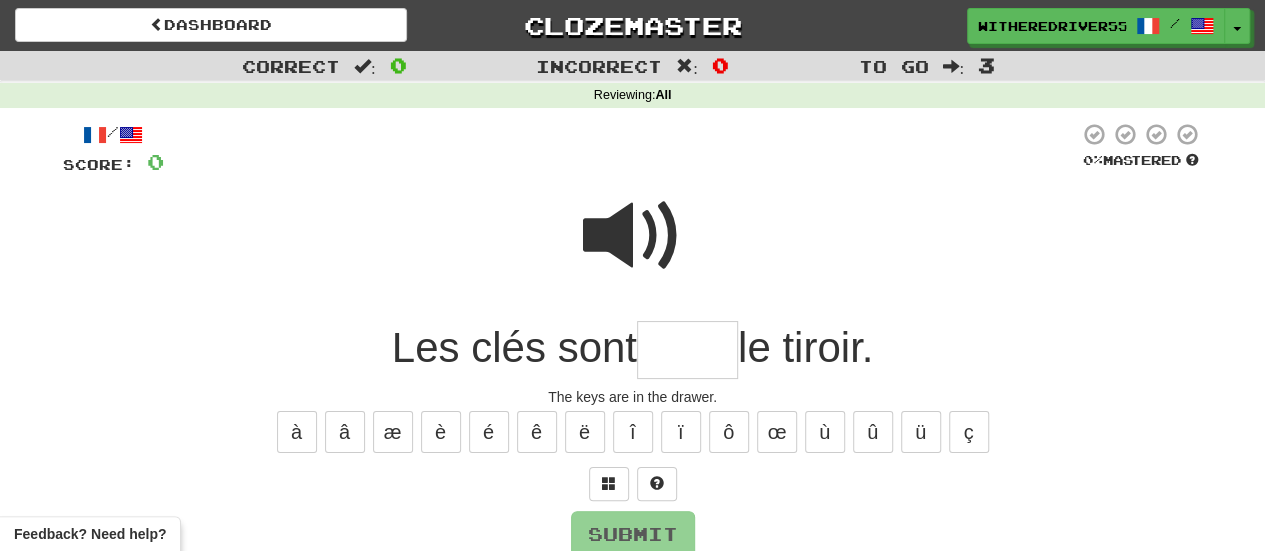 click at bounding box center [633, 236] 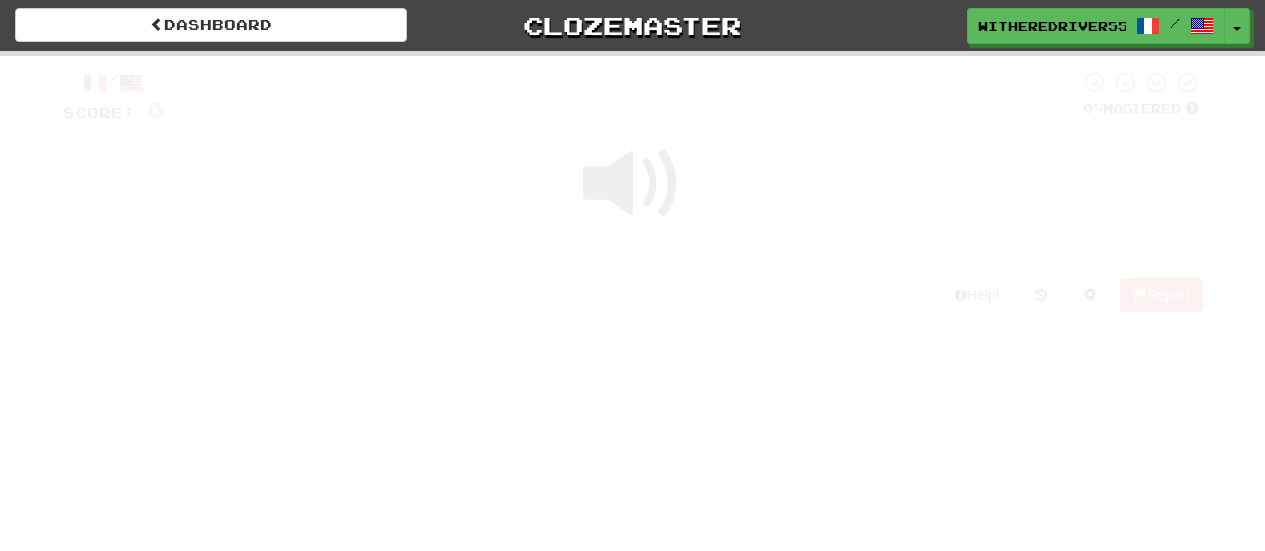 scroll, scrollTop: 0, scrollLeft: 0, axis: both 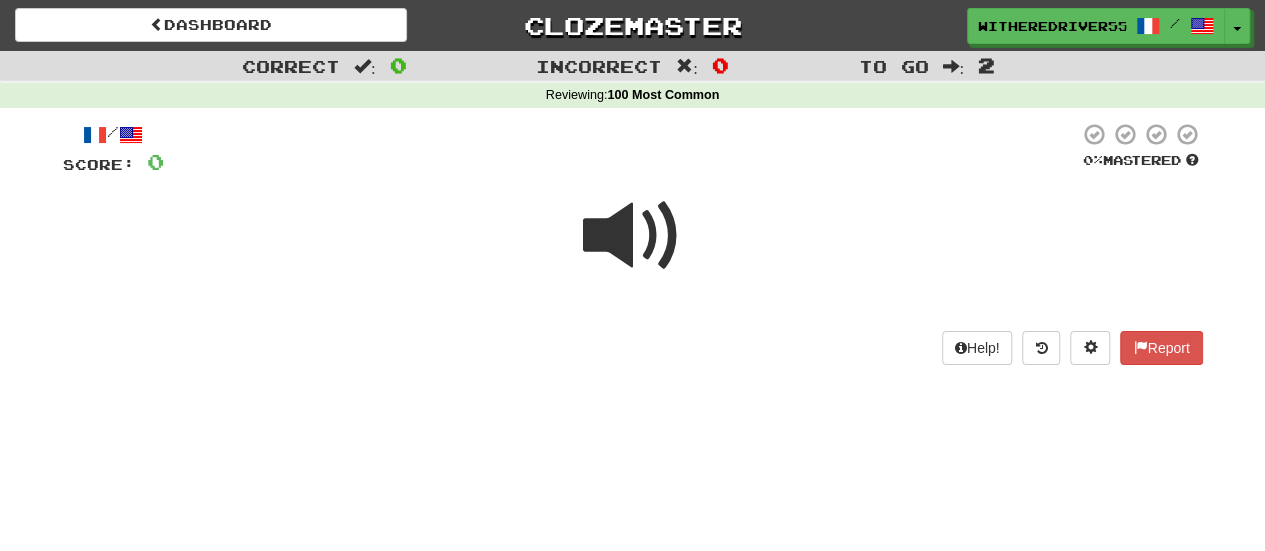 click at bounding box center (633, 236) 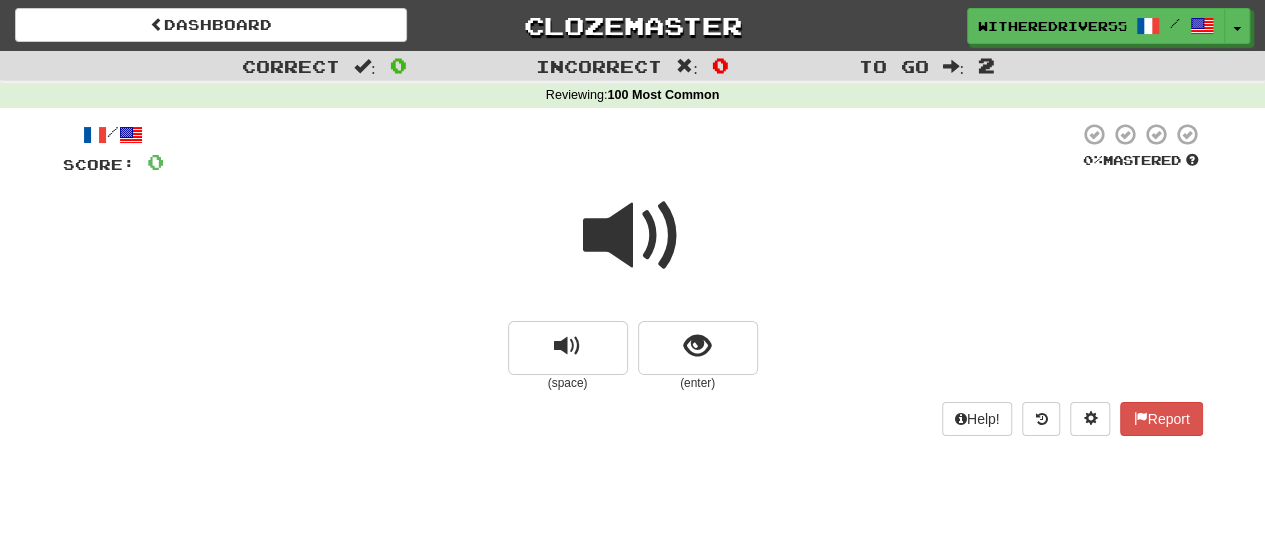 click at bounding box center [633, 236] 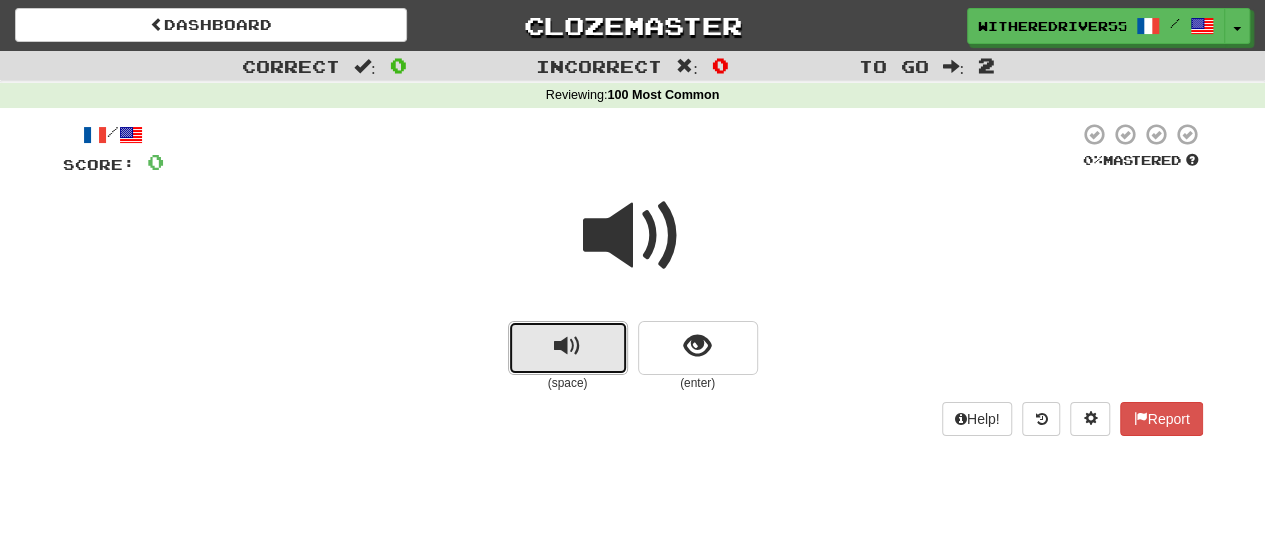 click at bounding box center (567, 346) 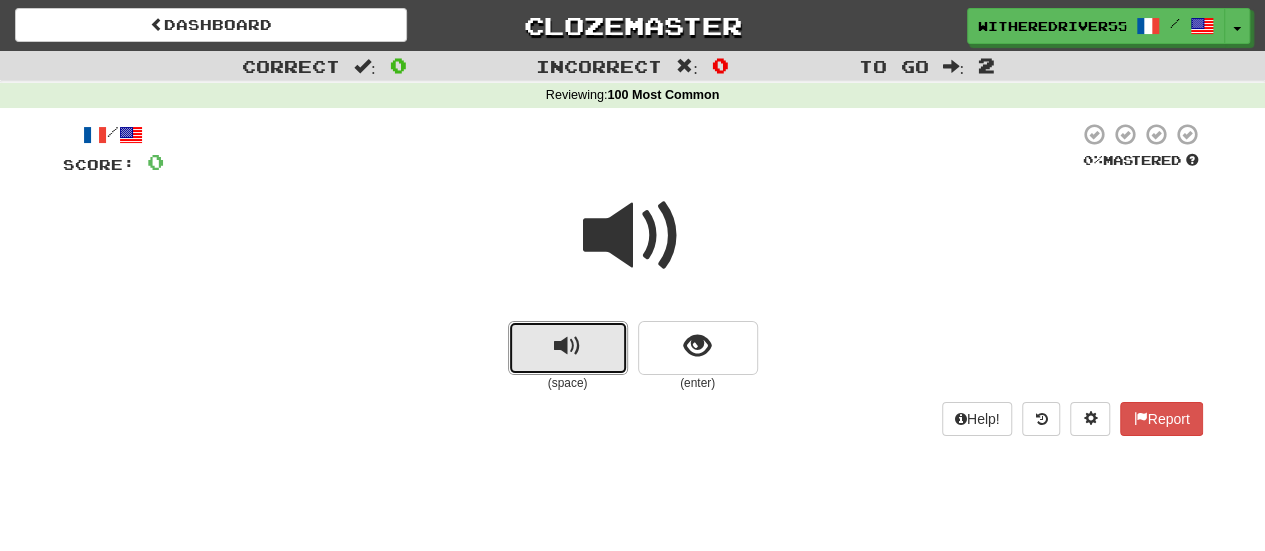 type 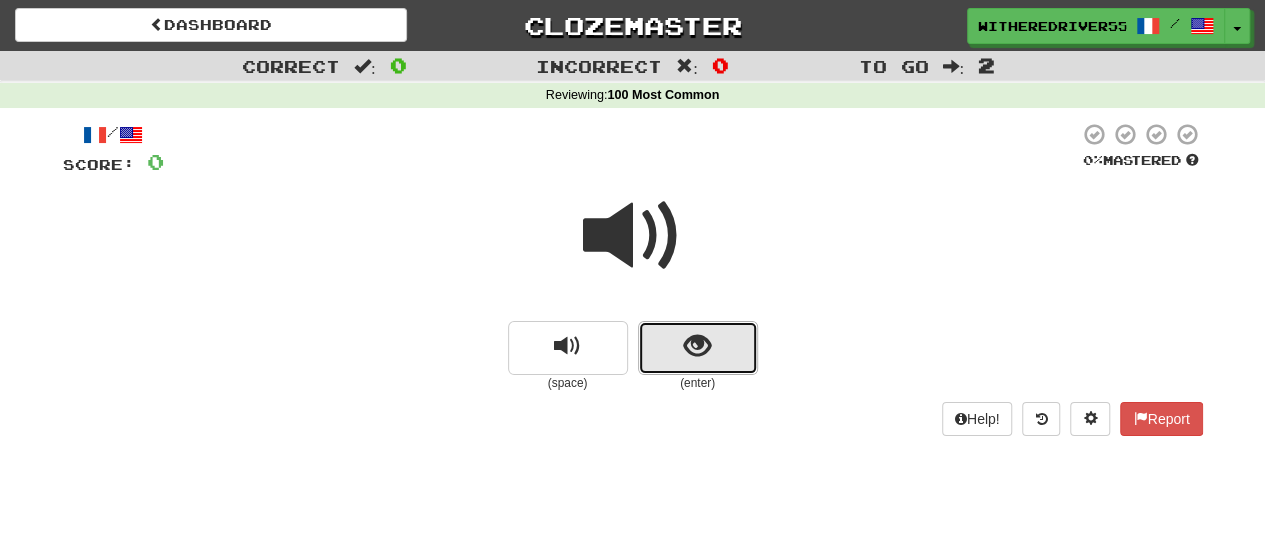 click at bounding box center [698, 348] 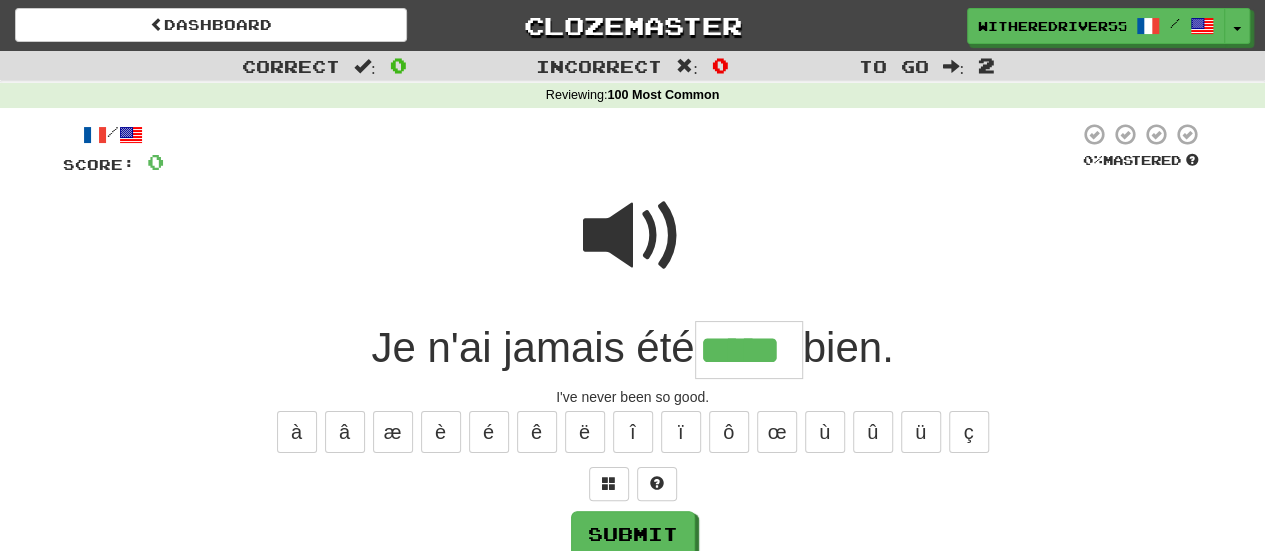 type on "*****" 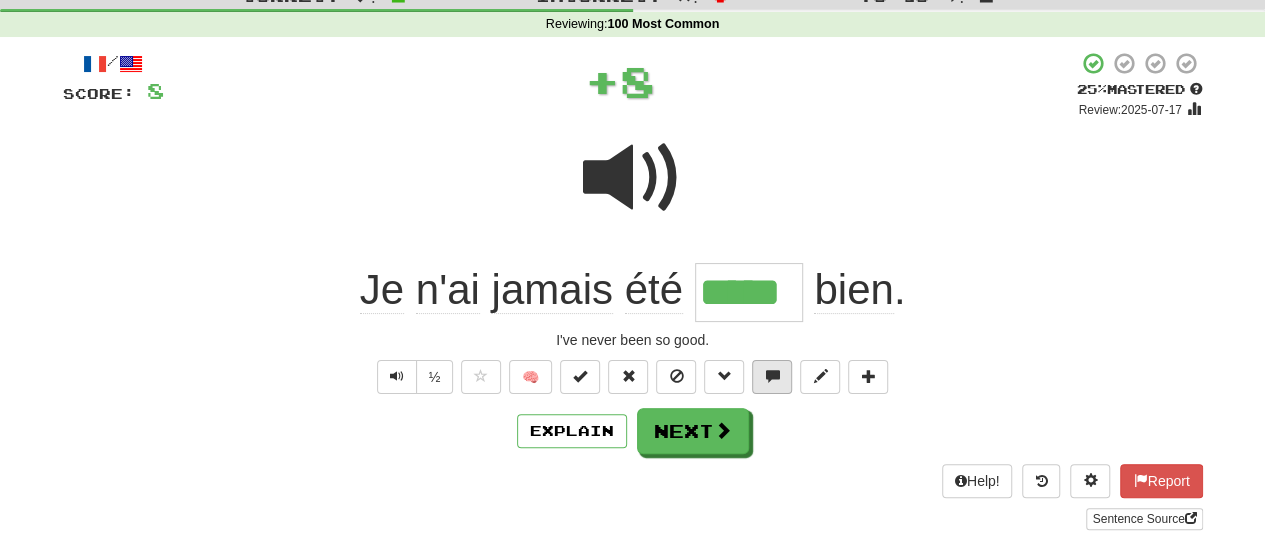 scroll, scrollTop: 100, scrollLeft: 0, axis: vertical 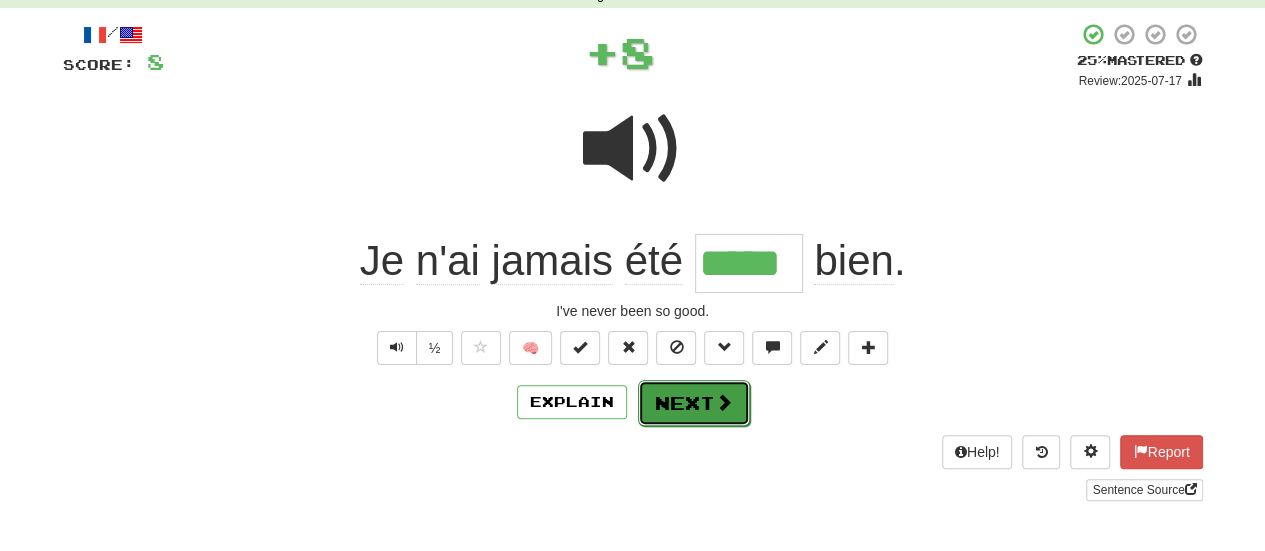 click on "Next" at bounding box center [694, 403] 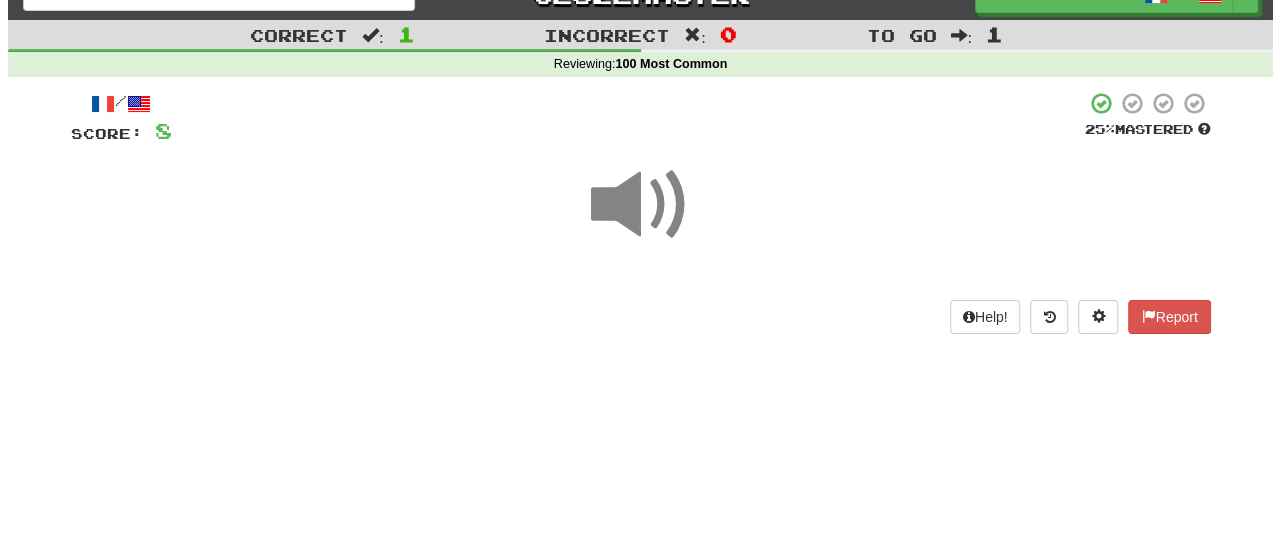 scroll, scrollTop: 0, scrollLeft: 0, axis: both 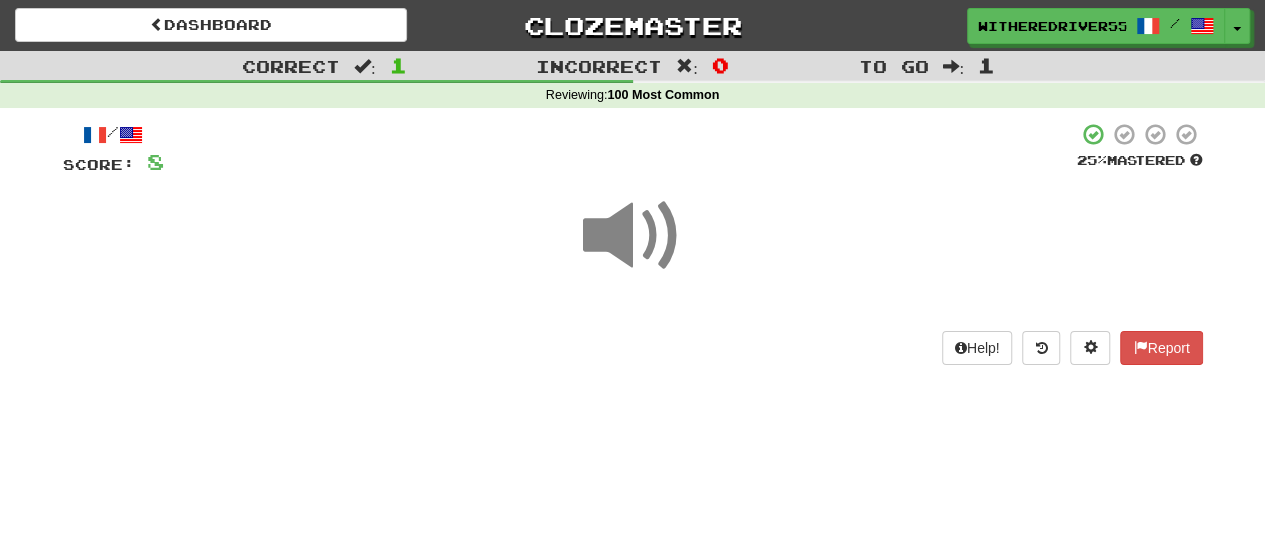 click at bounding box center [633, 236] 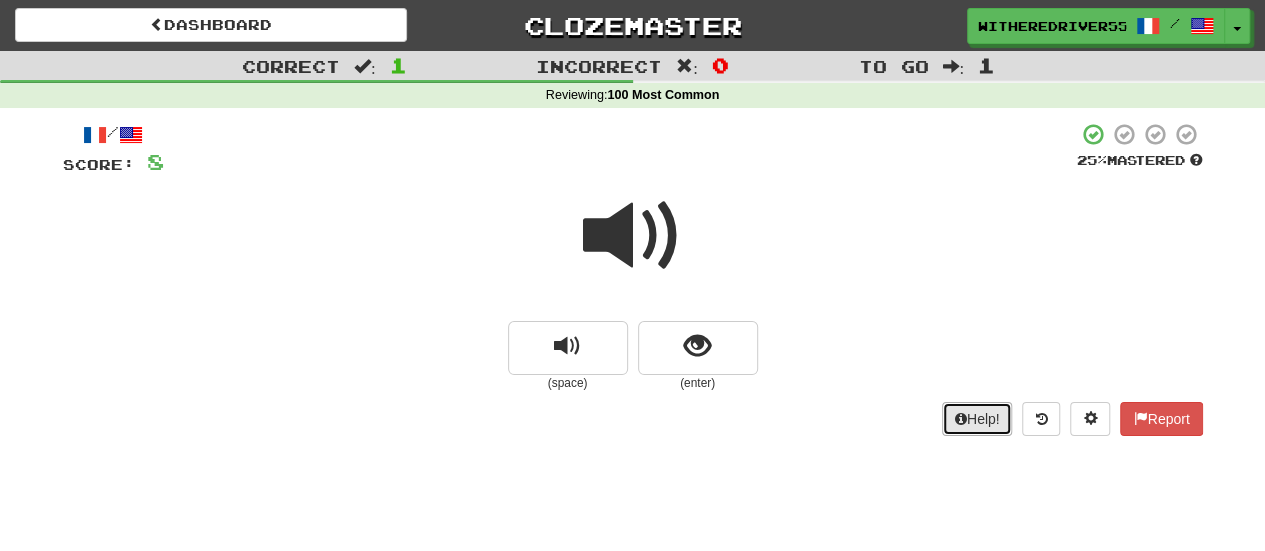 click on "Help!" at bounding box center (977, 419) 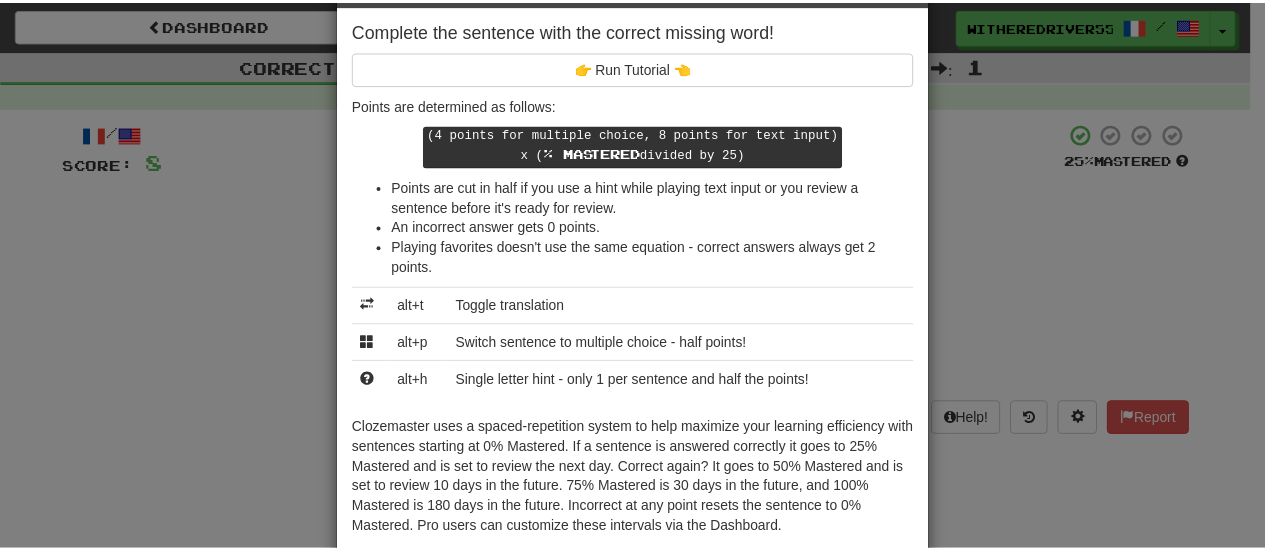 scroll, scrollTop: 0, scrollLeft: 0, axis: both 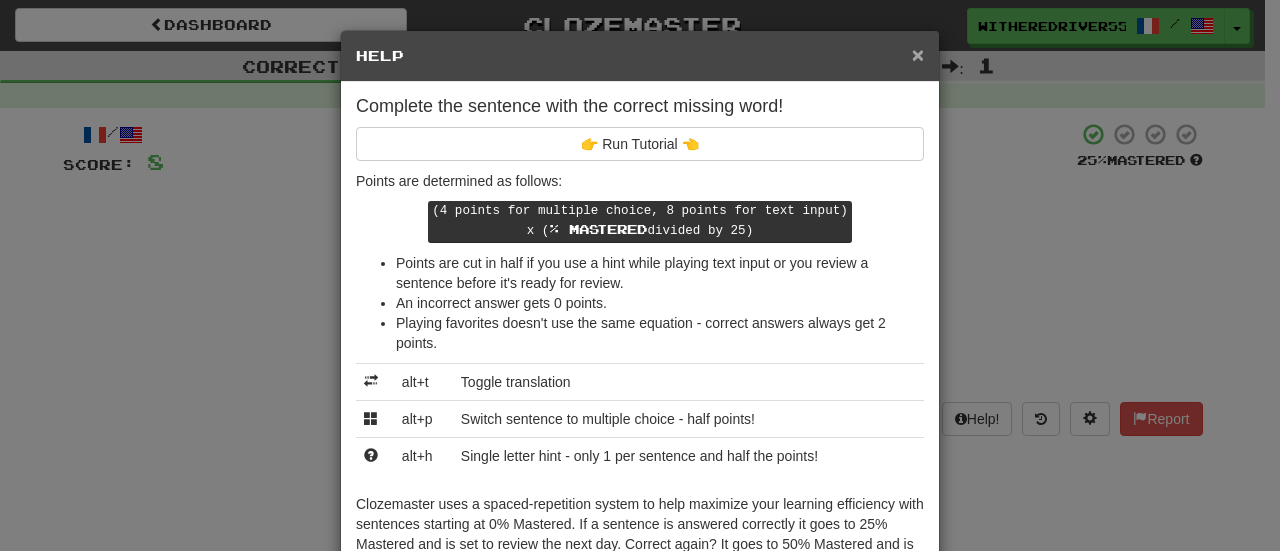 click on "×" at bounding box center (918, 54) 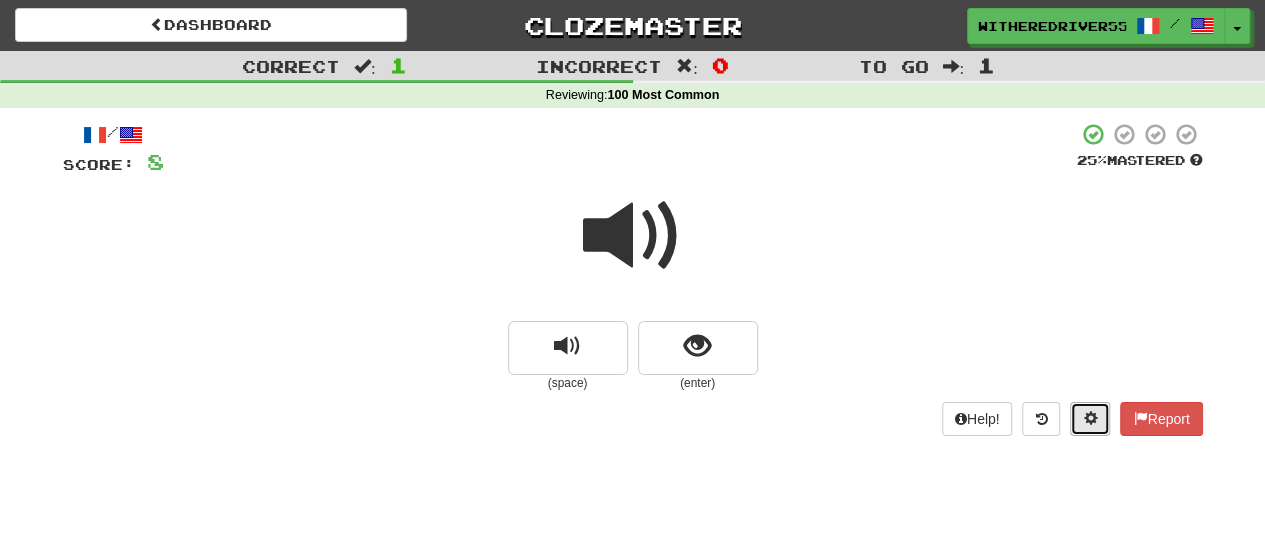 click at bounding box center (1090, 419) 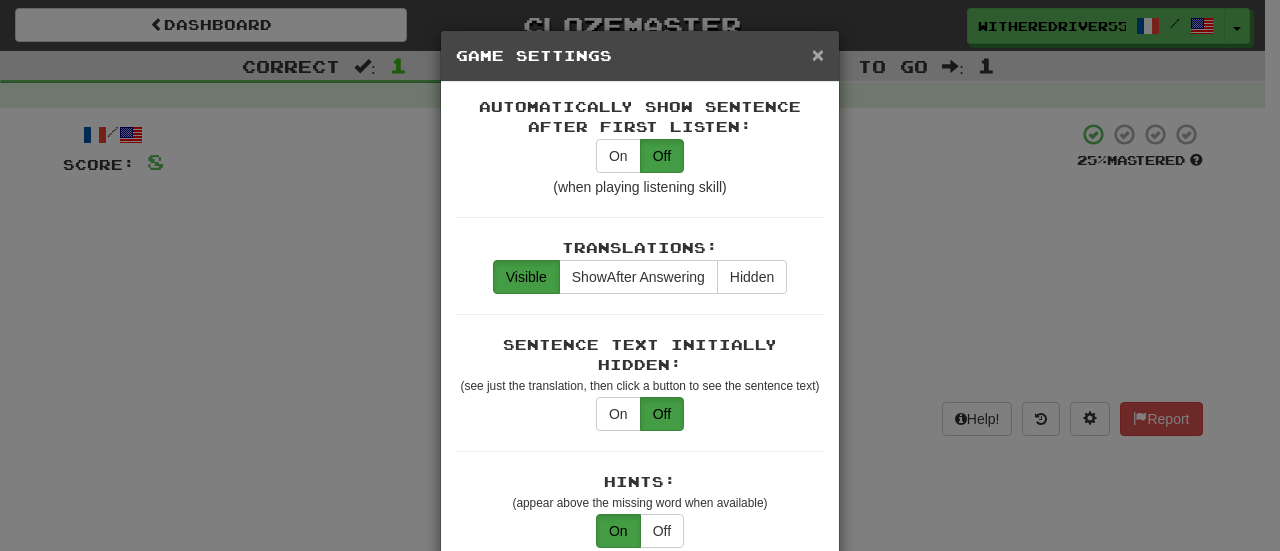 click on "×" at bounding box center [818, 54] 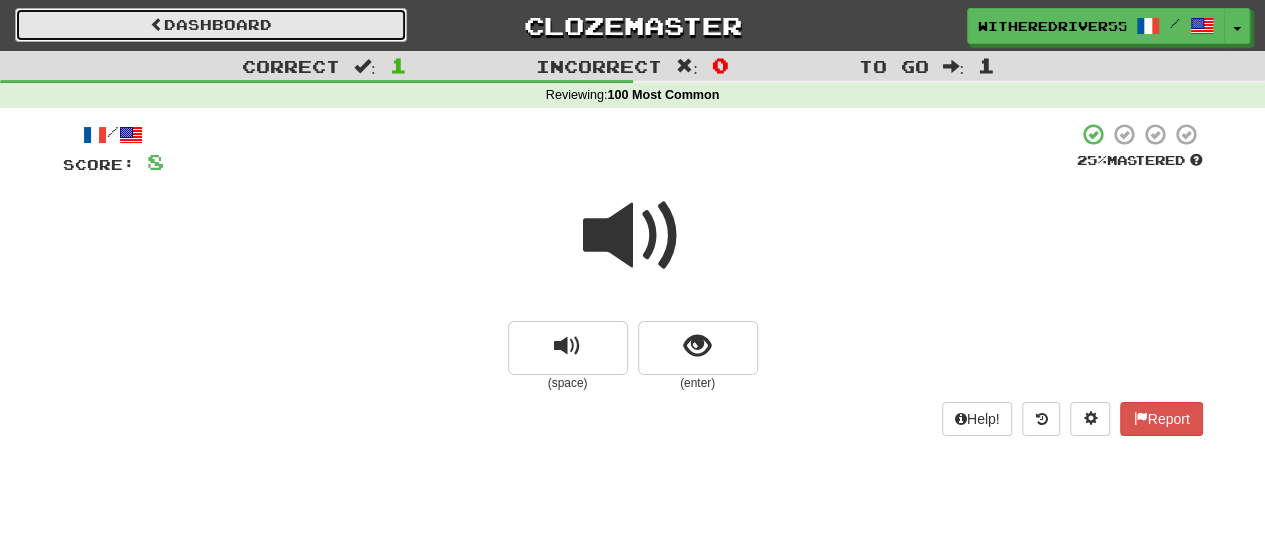 click on "Dashboard" at bounding box center [211, 25] 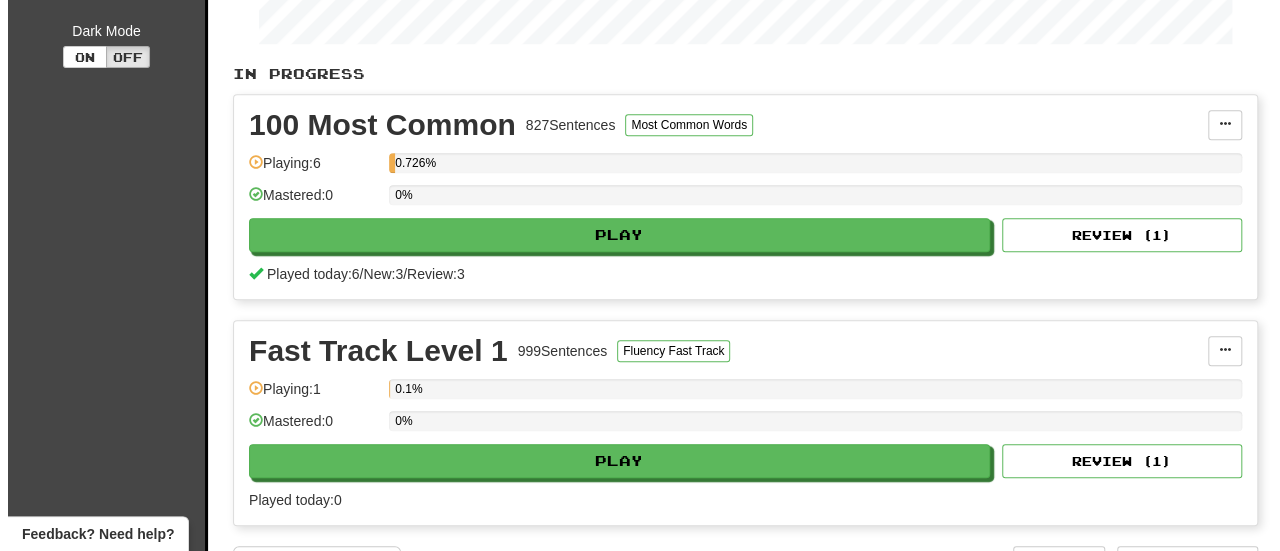 scroll, scrollTop: 300, scrollLeft: 0, axis: vertical 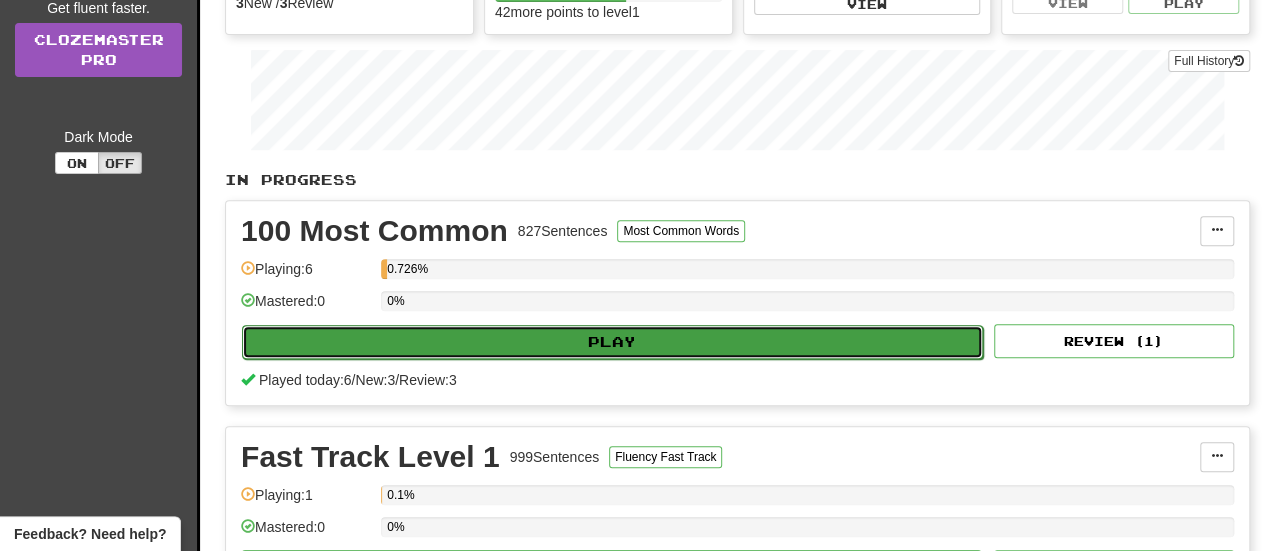 click on "Play" at bounding box center [612, 342] 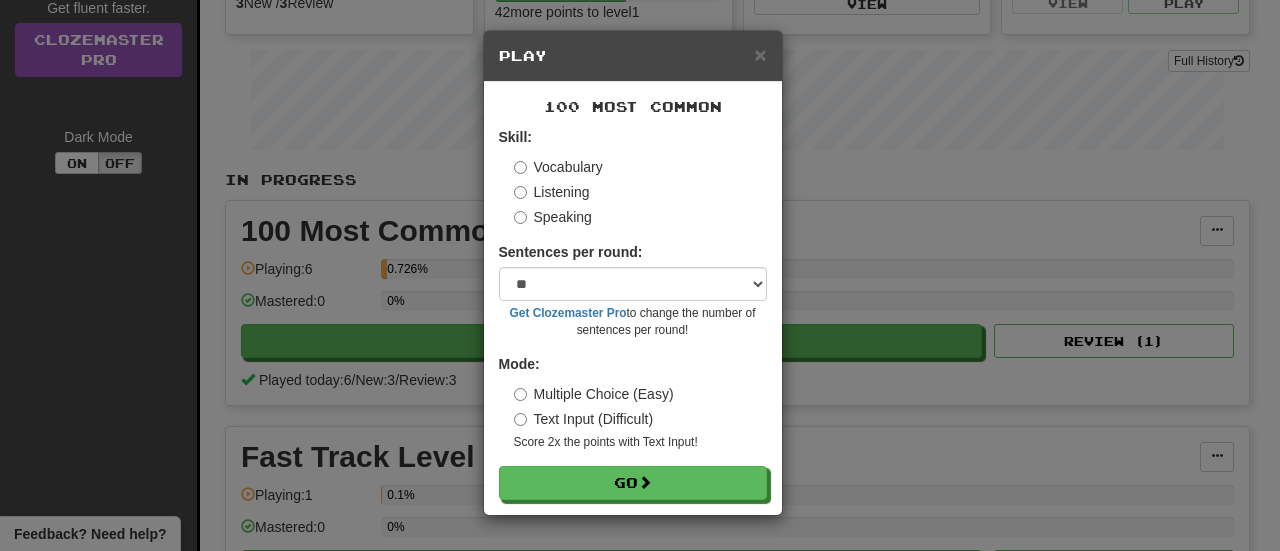 click on "Listening" at bounding box center (552, 192) 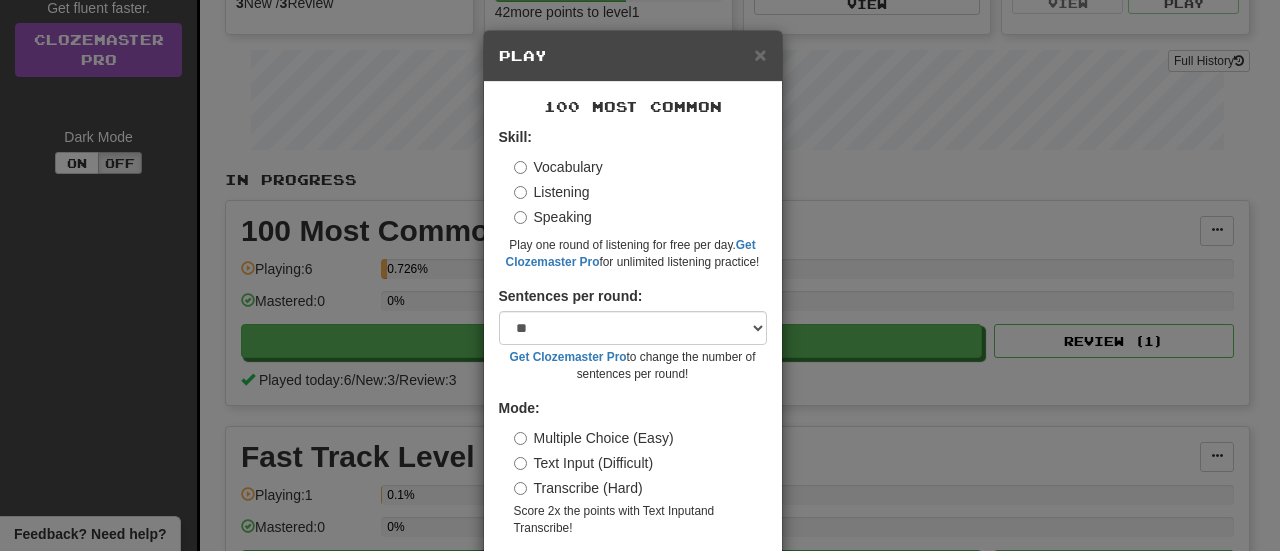 click on "Vocabulary" at bounding box center [558, 167] 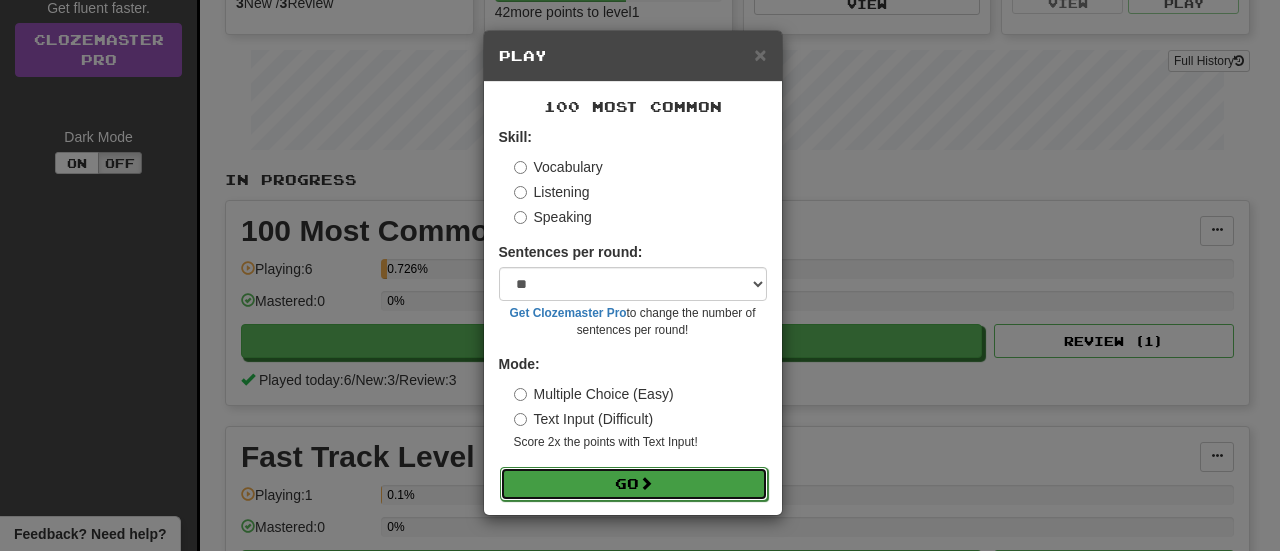 click on "Go" at bounding box center [634, 484] 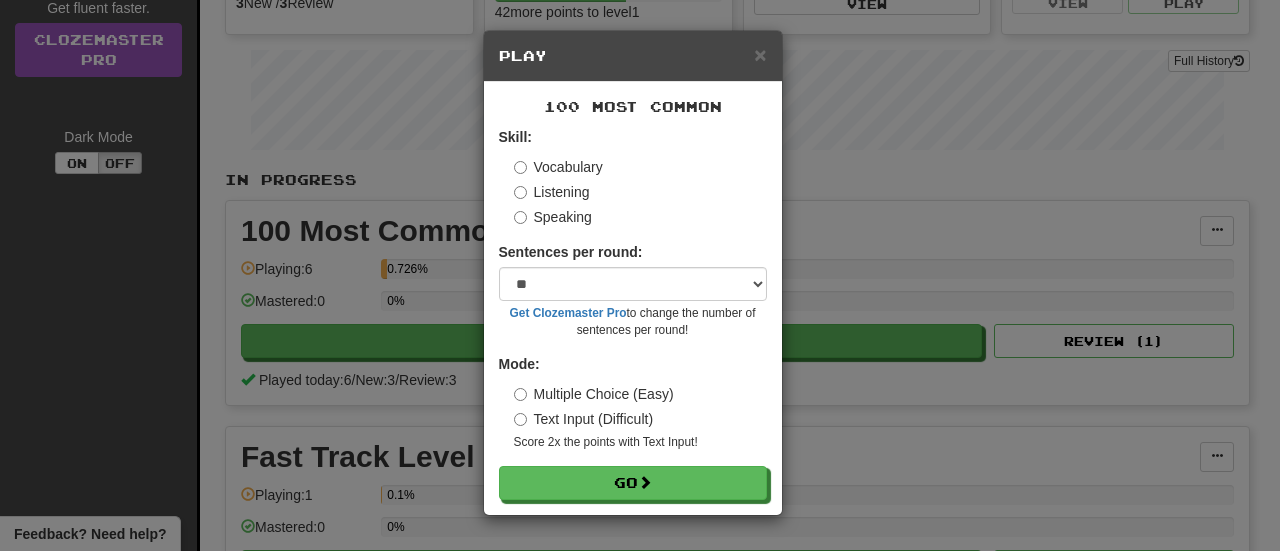 click on "Multiple Choice (Easy)" at bounding box center (594, 394) 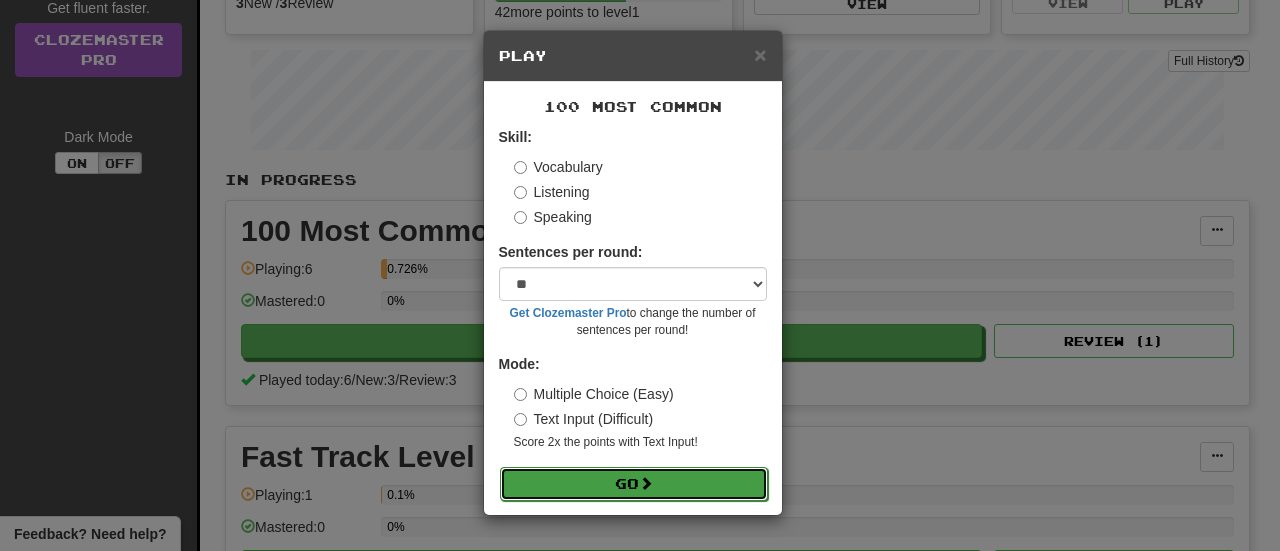 click on "Go" at bounding box center [634, 484] 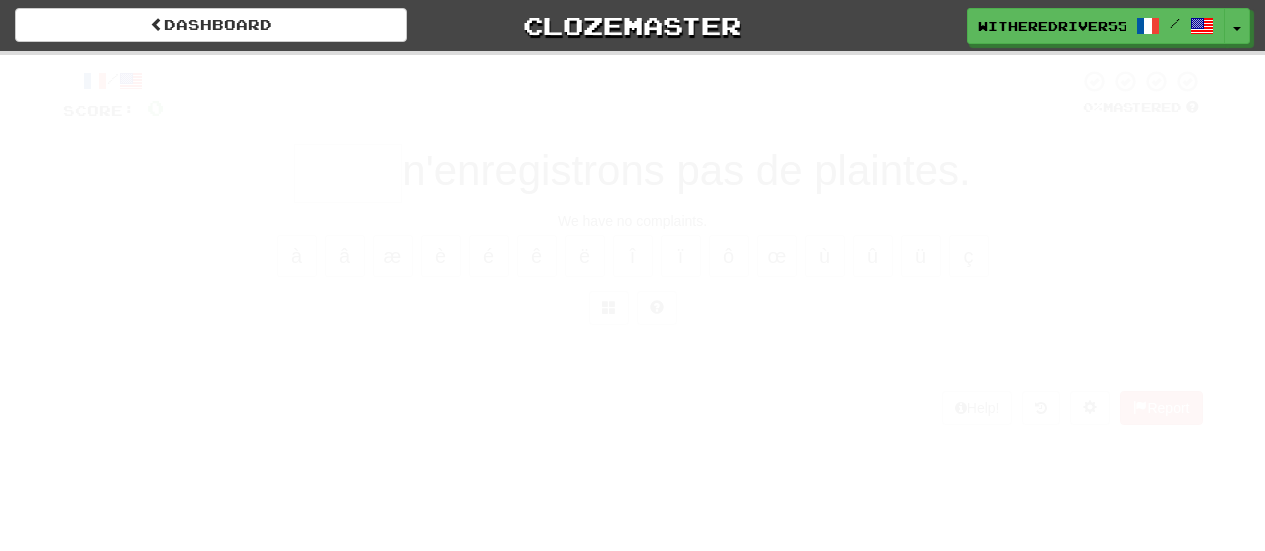scroll, scrollTop: 0, scrollLeft: 0, axis: both 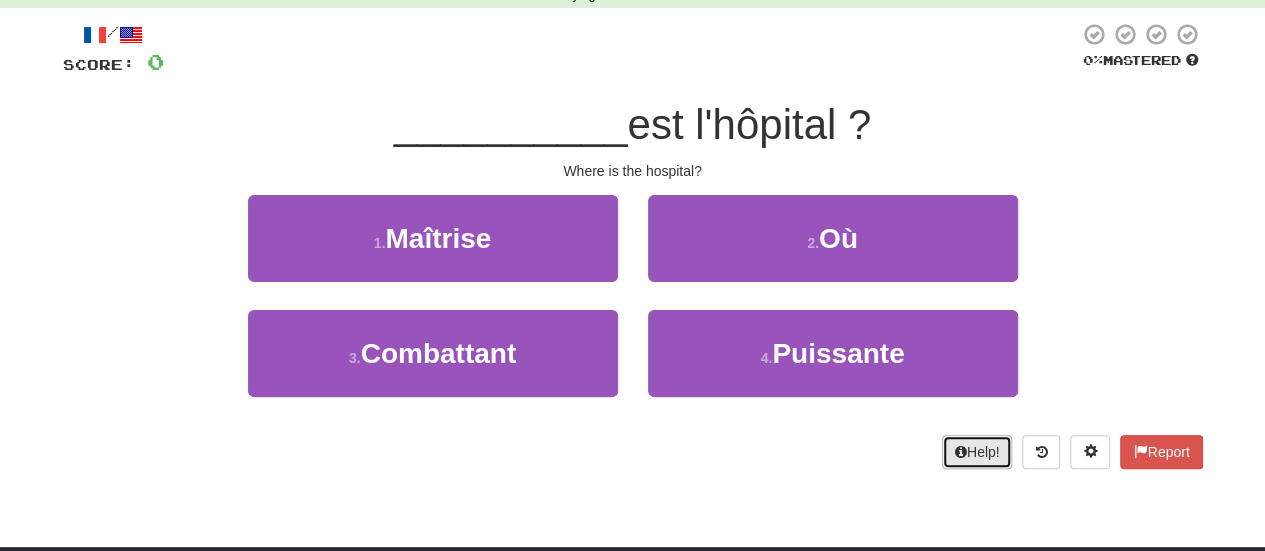 click on "Help!" at bounding box center (977, 452) 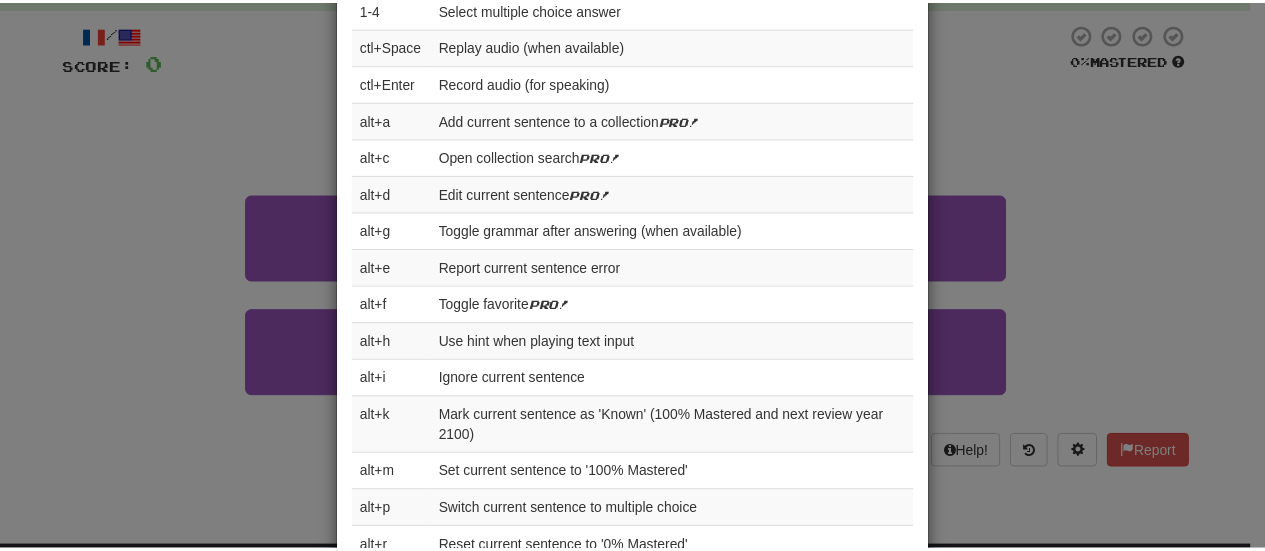 scroll, scrollTop: 912, scrollLeft: 0, axis: vertical 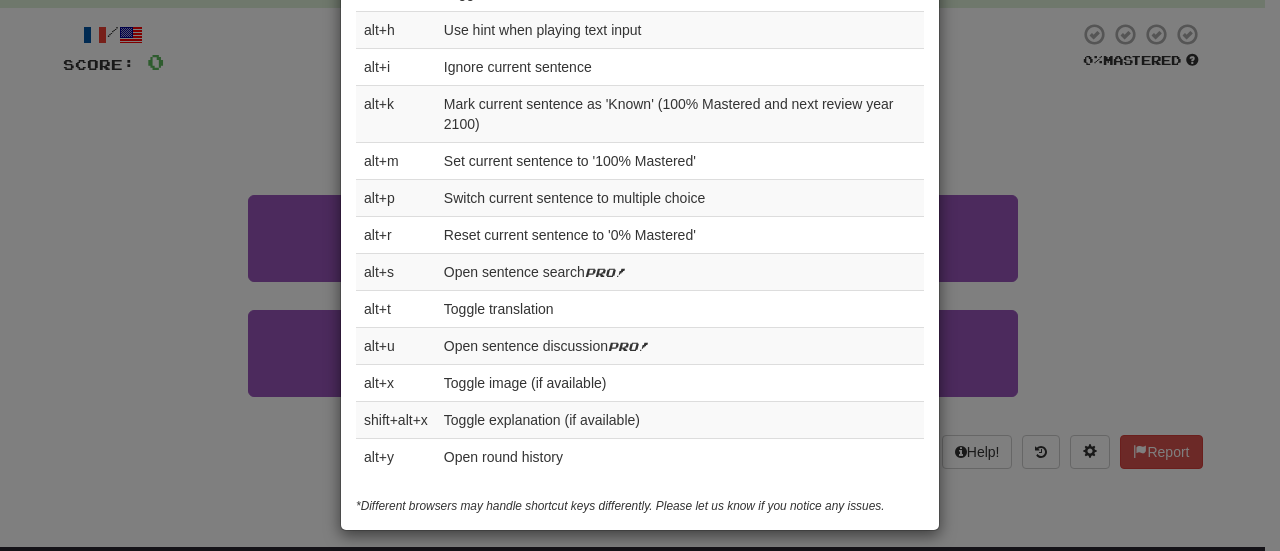 click on "× Help Complete the sentence with the correct missing word! 👉 Run Tutorial 👈 Points are determined as follows: (4 points for multiple choice, 8 points for text input)  x ( % Mastered  divided by 25) Points are cut in half if you use a hint while playing text input or you review a sentence before it's ready for review. An incorrect answer gets 0 points. Playing favorites doesn't use the same equation - correct answers always get 2 points. Clozemaster uses a spaced-repetition system to help maximize your learning efficiency with sentences starting at 0% Mastered. If a sentence is answered correctly it goes to 25% Mastered and is set to review the next day. Correct again? It goes to 50% Mastered and is set to review 10 days in the future. 75% Mastered is 30 days in the future, and 100% Mastered is 180 days in the future. Incorrect at any point resets the sentence to 0% Mastered. Pro users can customize these intervals via the Dashboard. Questions? Something else you'd like to see here?  Let us know . 1-4" at bounding box center [640, 275] 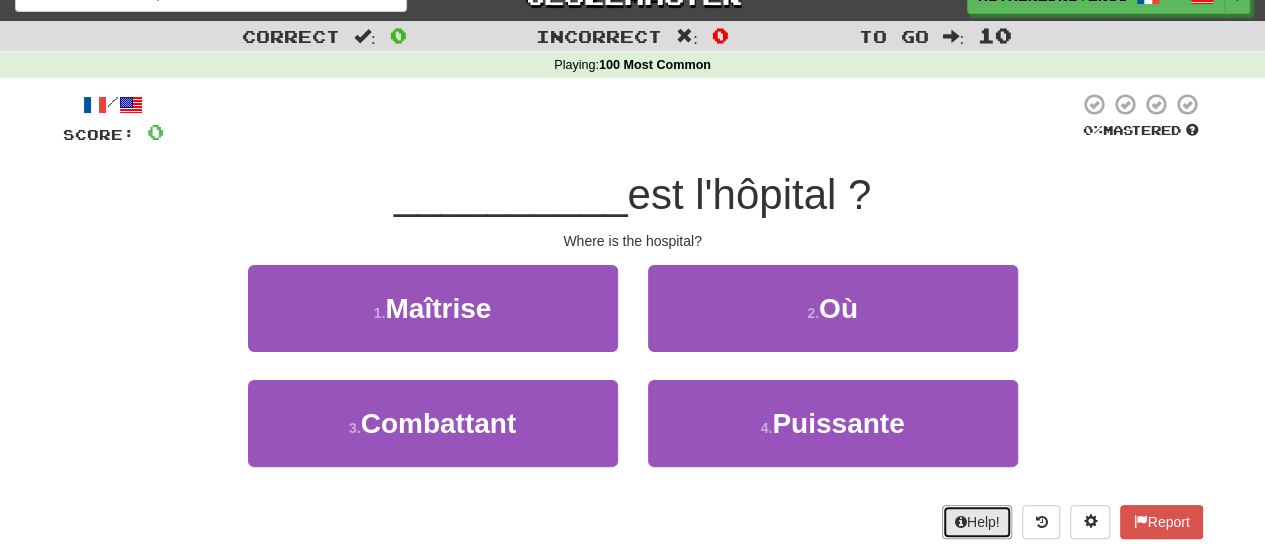 scroll, scrollTop: 0, scrollLeft: 0, axis: both 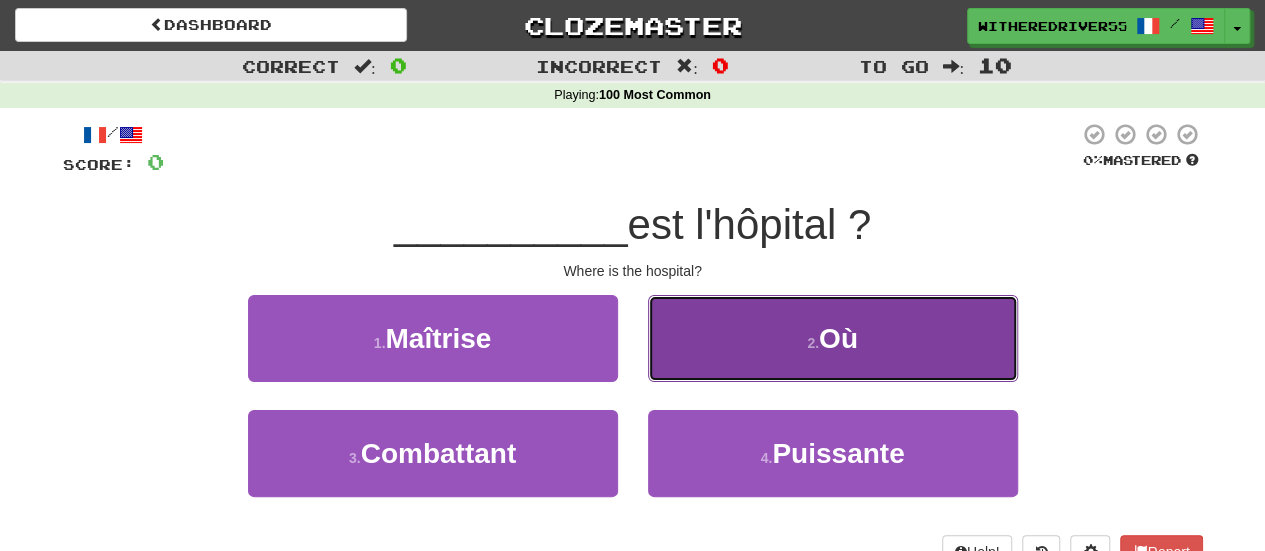 click on "2 .  Où" at bounding box center [833, 338] 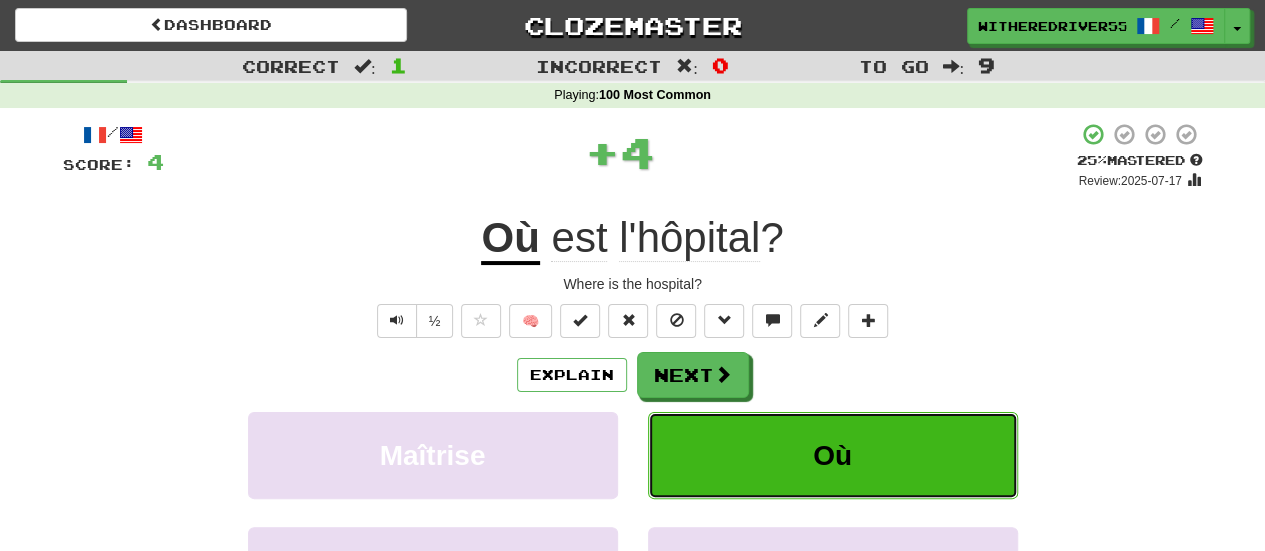 scroll, scrollTop: 100, scrollLeft: 0, axis: vertical 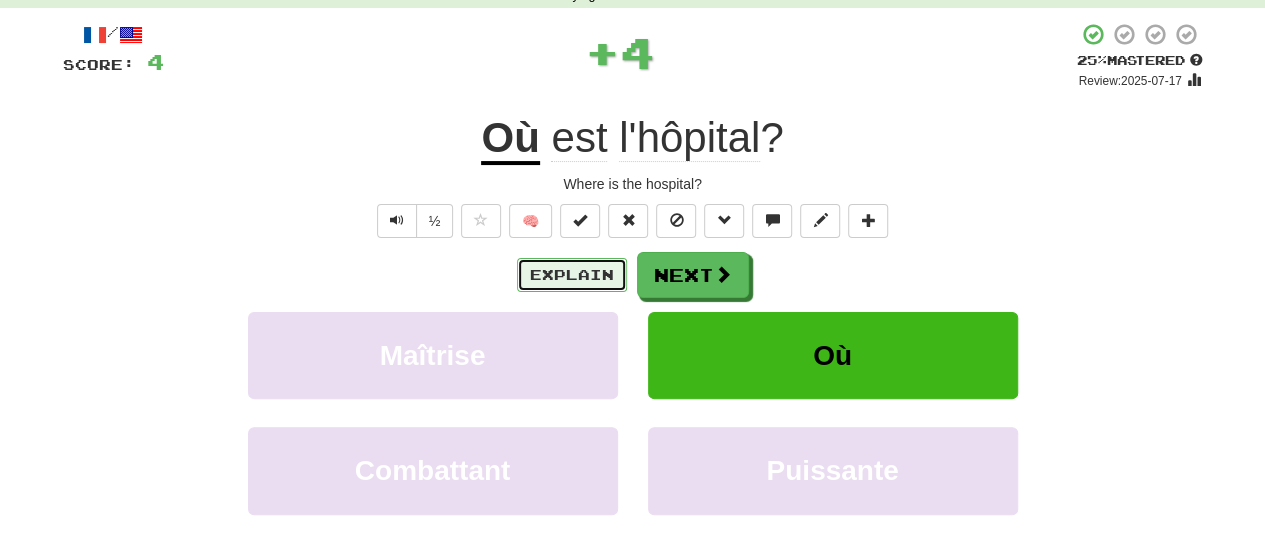 click on "Explain" at bounding box center (572, 275) 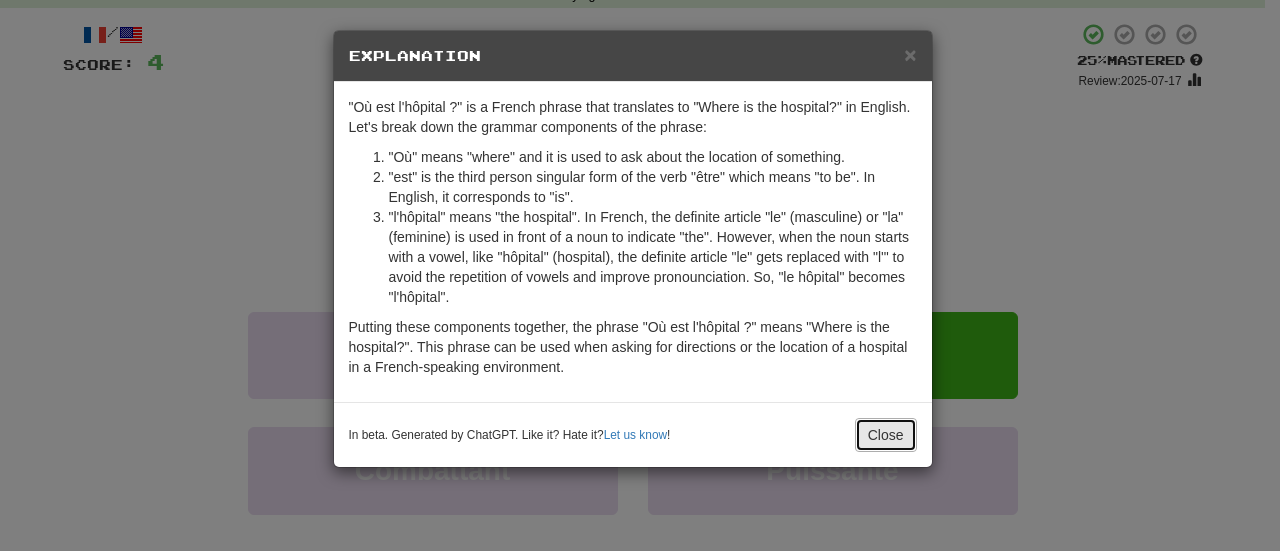 click on "Close" at bounding box center (886, 435) 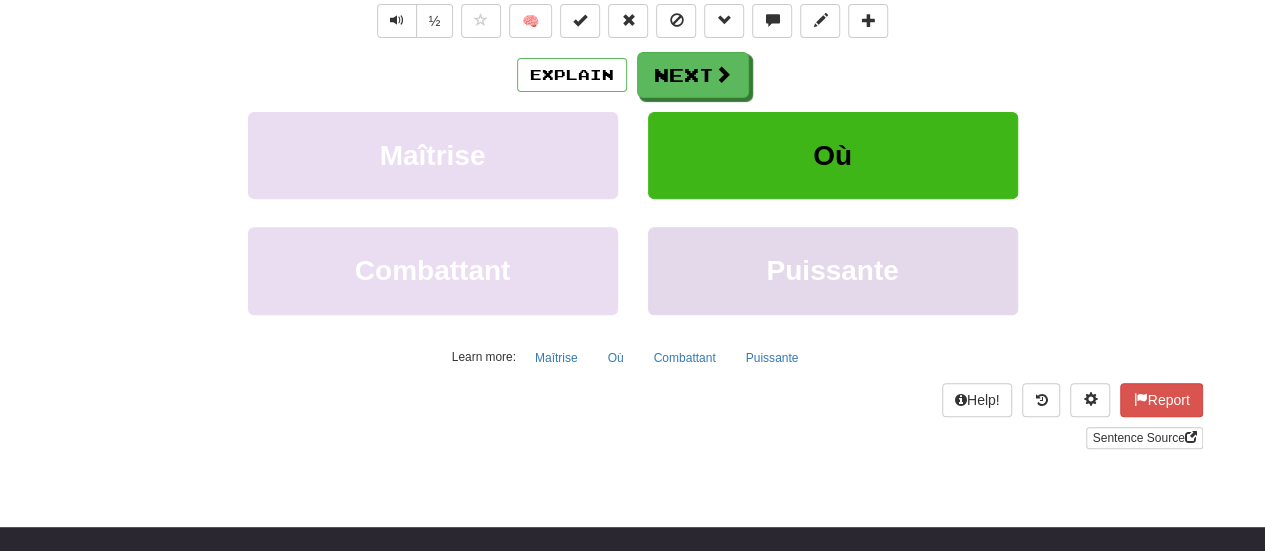 scroll, scrollTop: 100, scrollLeft: 0, axis: vertical 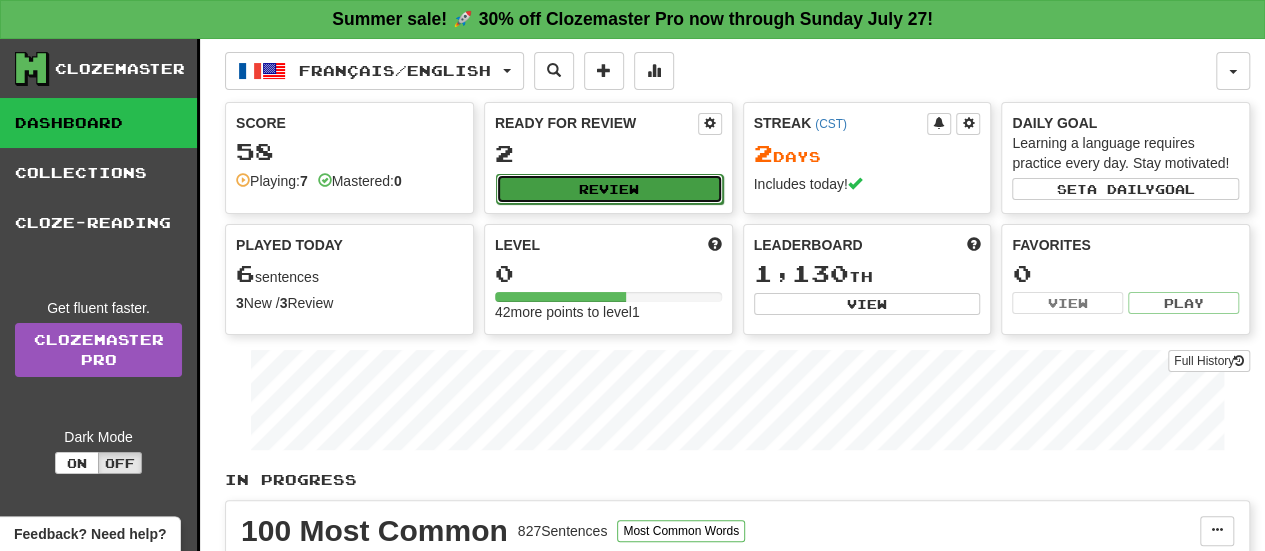 click on "Review" at bounding box center [609, 189] 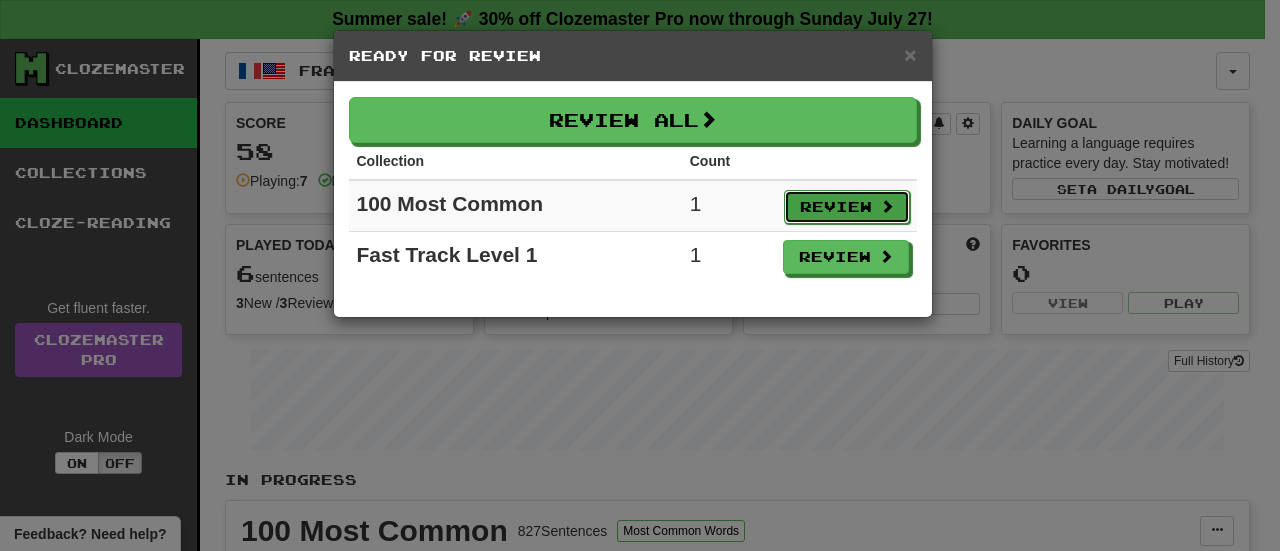 click at bounding box center [887, 206] 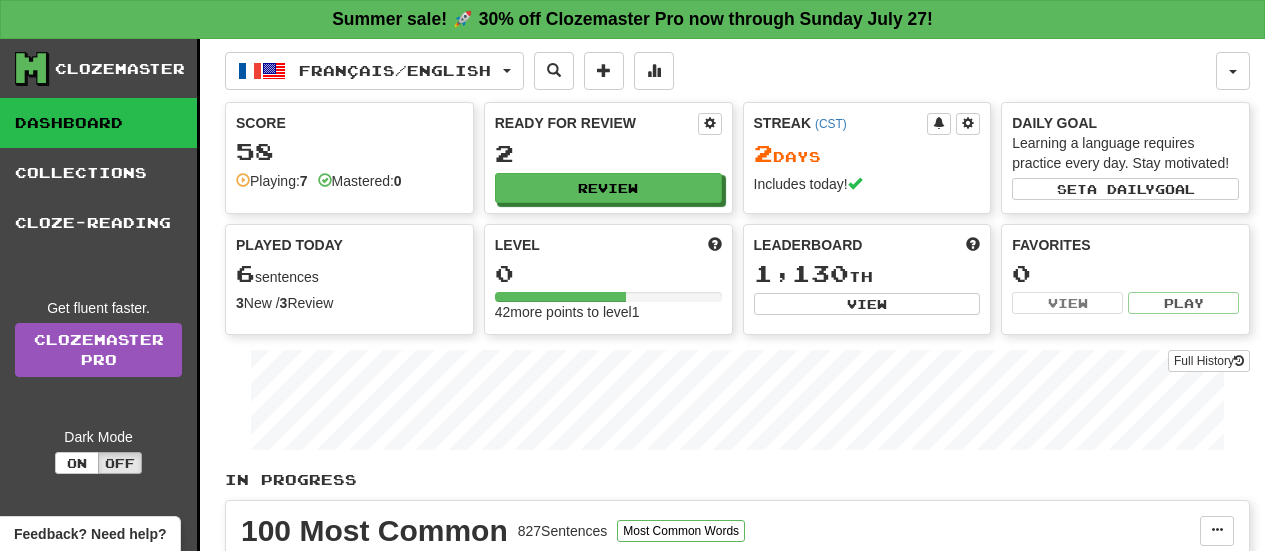 select on "**" 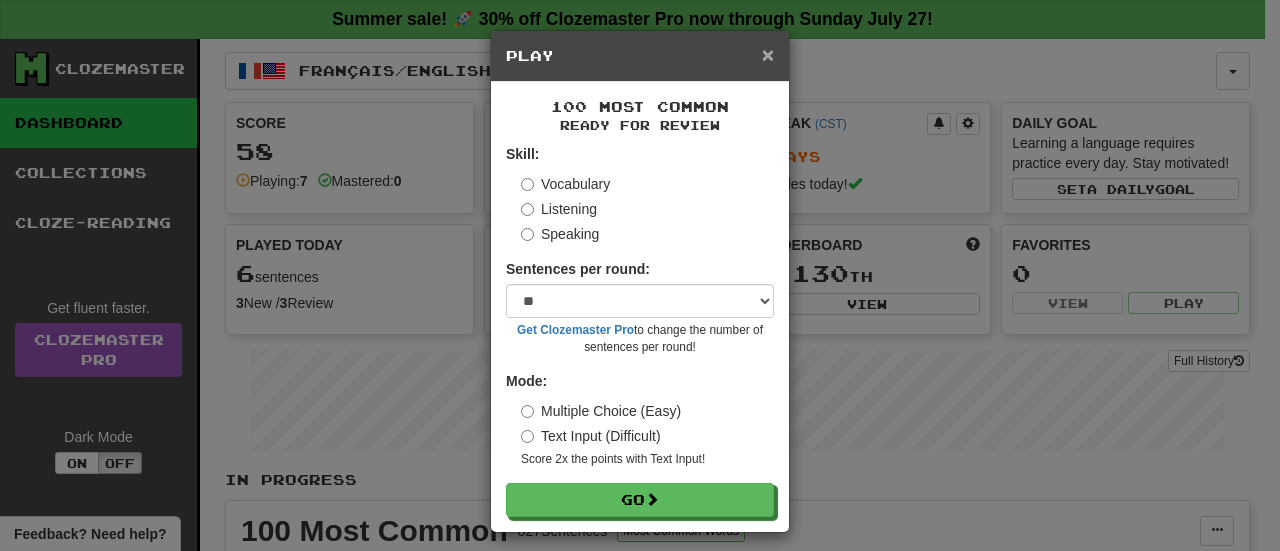 click on "×" at bounding box center [768, 54] 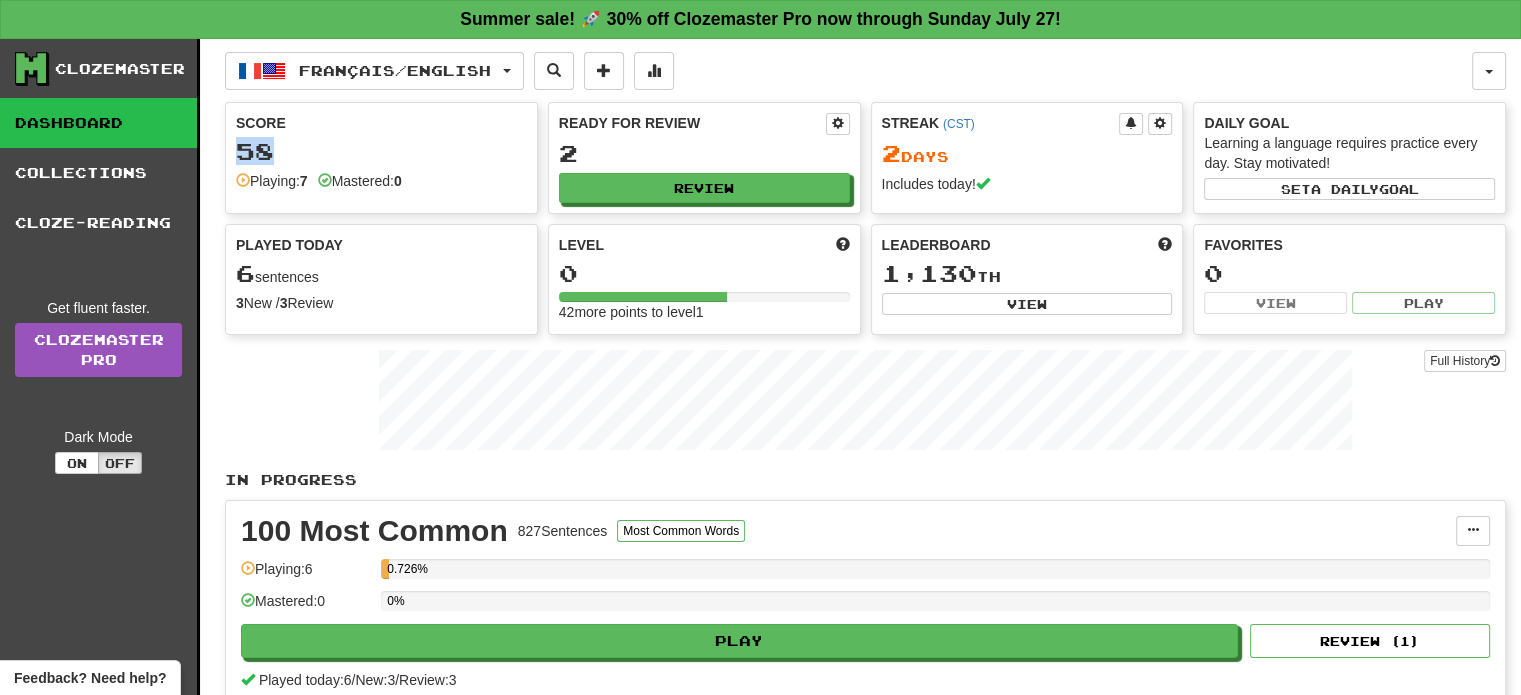 drag, startPoint x: 325, startPoint y: 120, endPoint x: 306, endPoint y: 158, distance: 42.48529 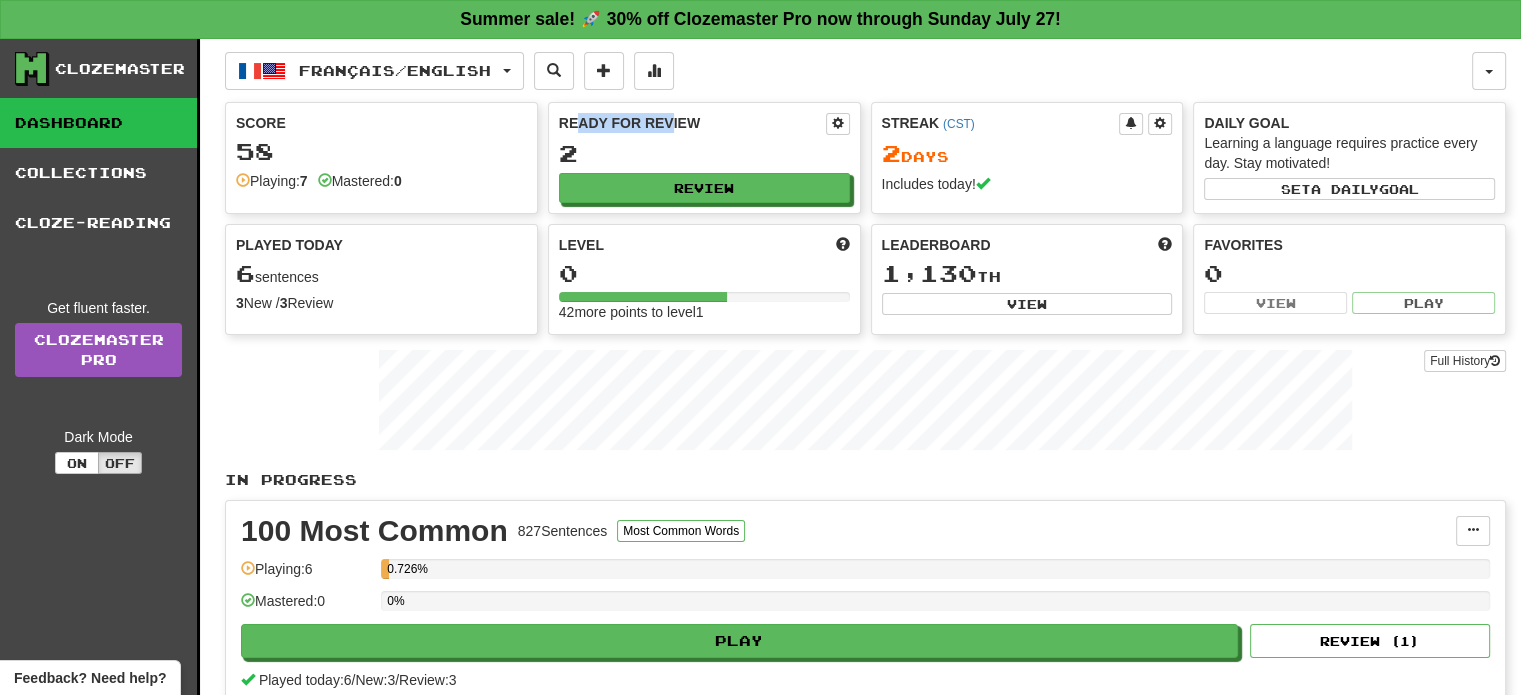 drag, startPoint x: 676, startPoint y: 115, endPoint x: 632, endPoint y: 114, distance: 44.011364 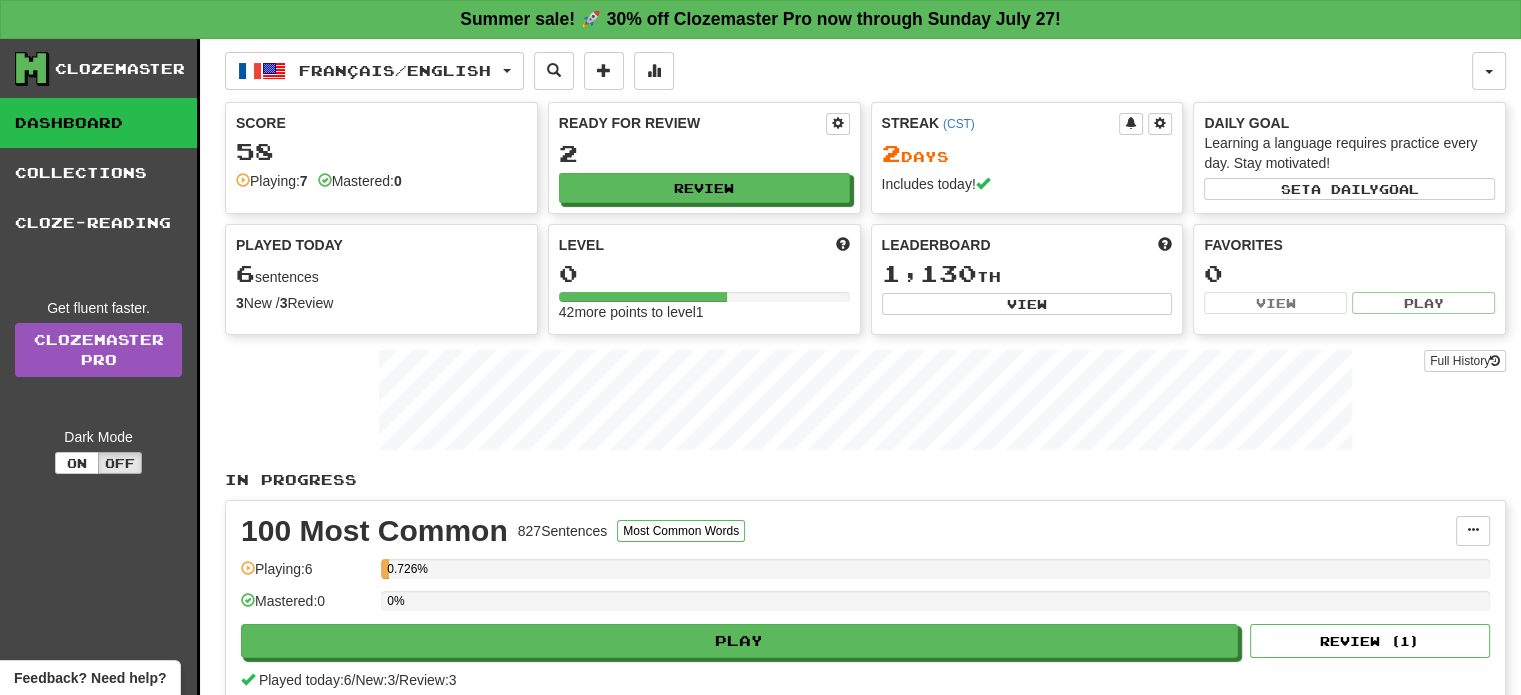 click on "Ready for Review" at bounding box center [692, 123] 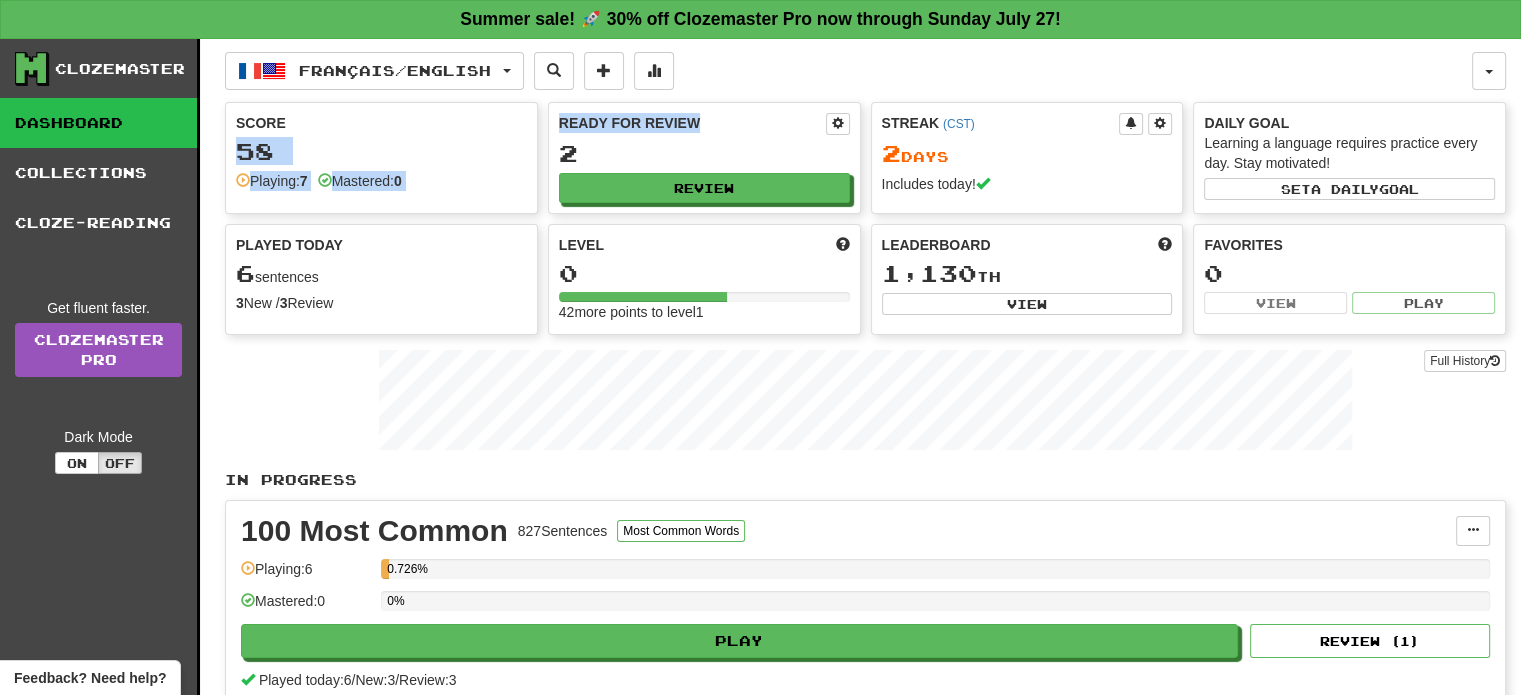 drag, startPoint x: 720, startPoint y: 122, endPoint x: 471, endPoint y: 126, distance: 249.03212 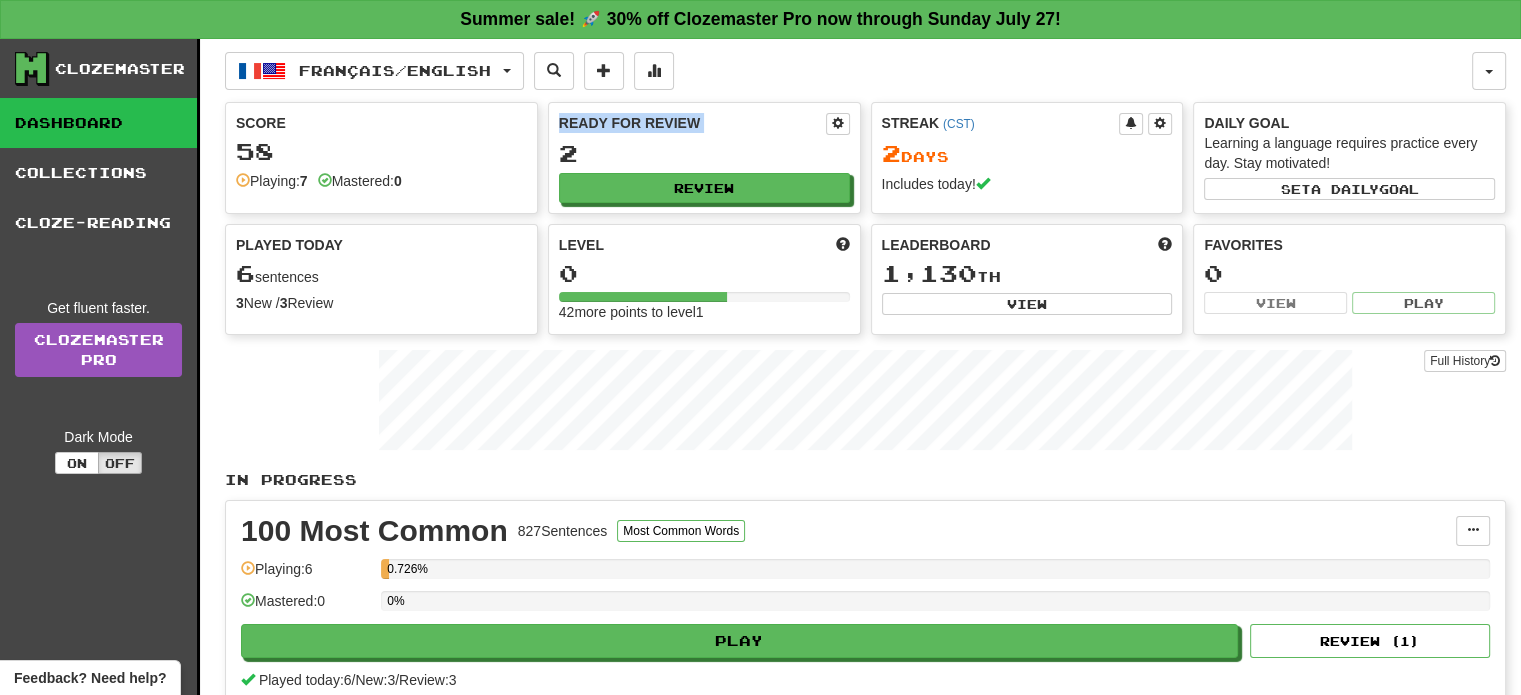 drag, startPoint x: 716, startPoint y: 118, endPoint x: 591, endPoint y: 119, distance: 125.004 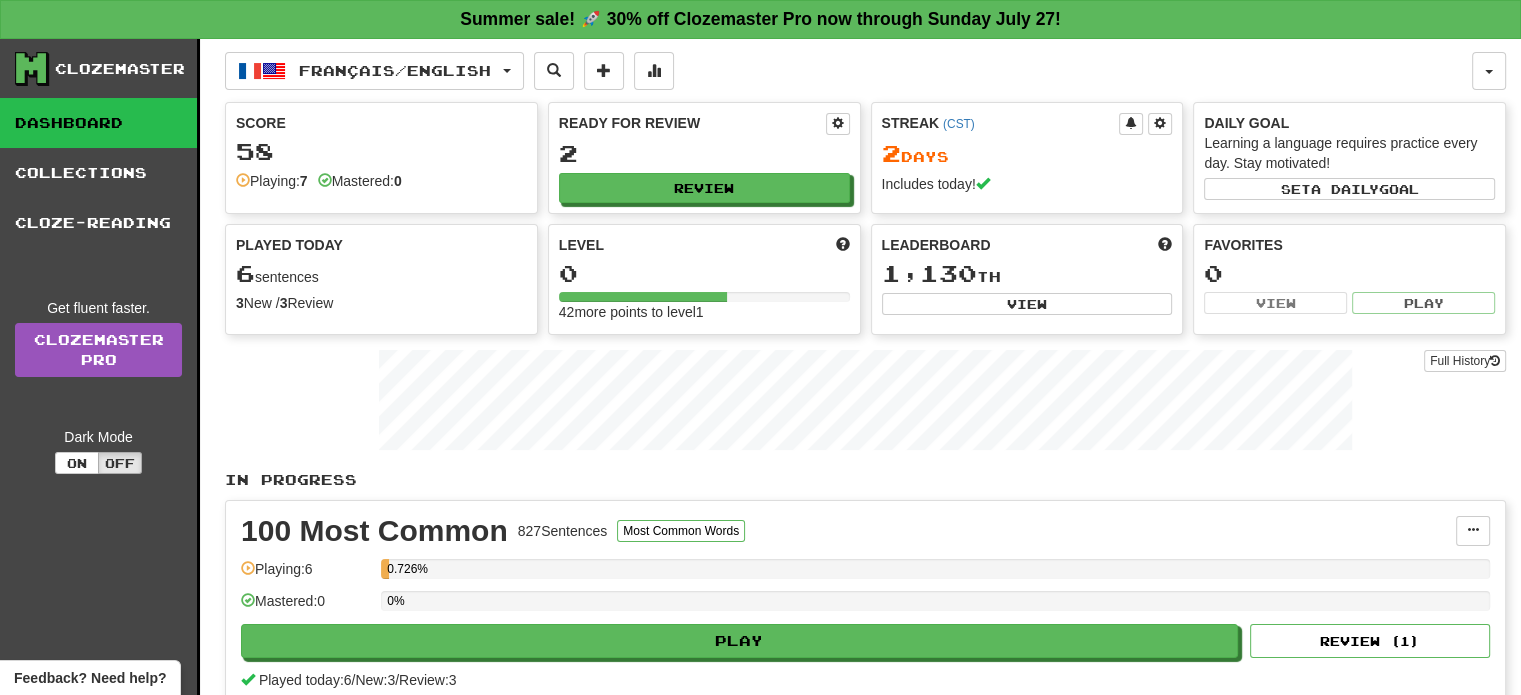 click on "Played Today" at bounding box center (381, 245) 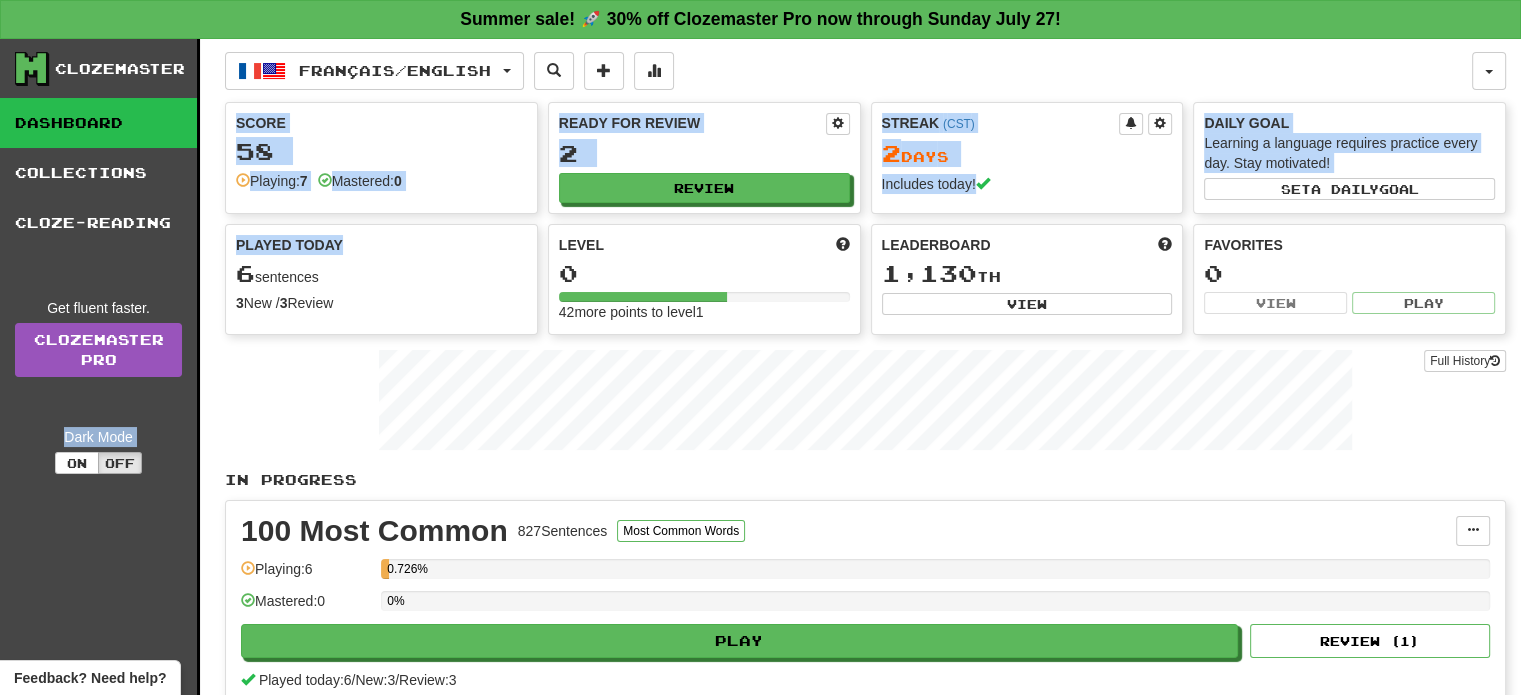 drag, startPoint x: 384, startPoint y: 246, endPoint x: 202, endPoint y: 249, distance: 182.02472 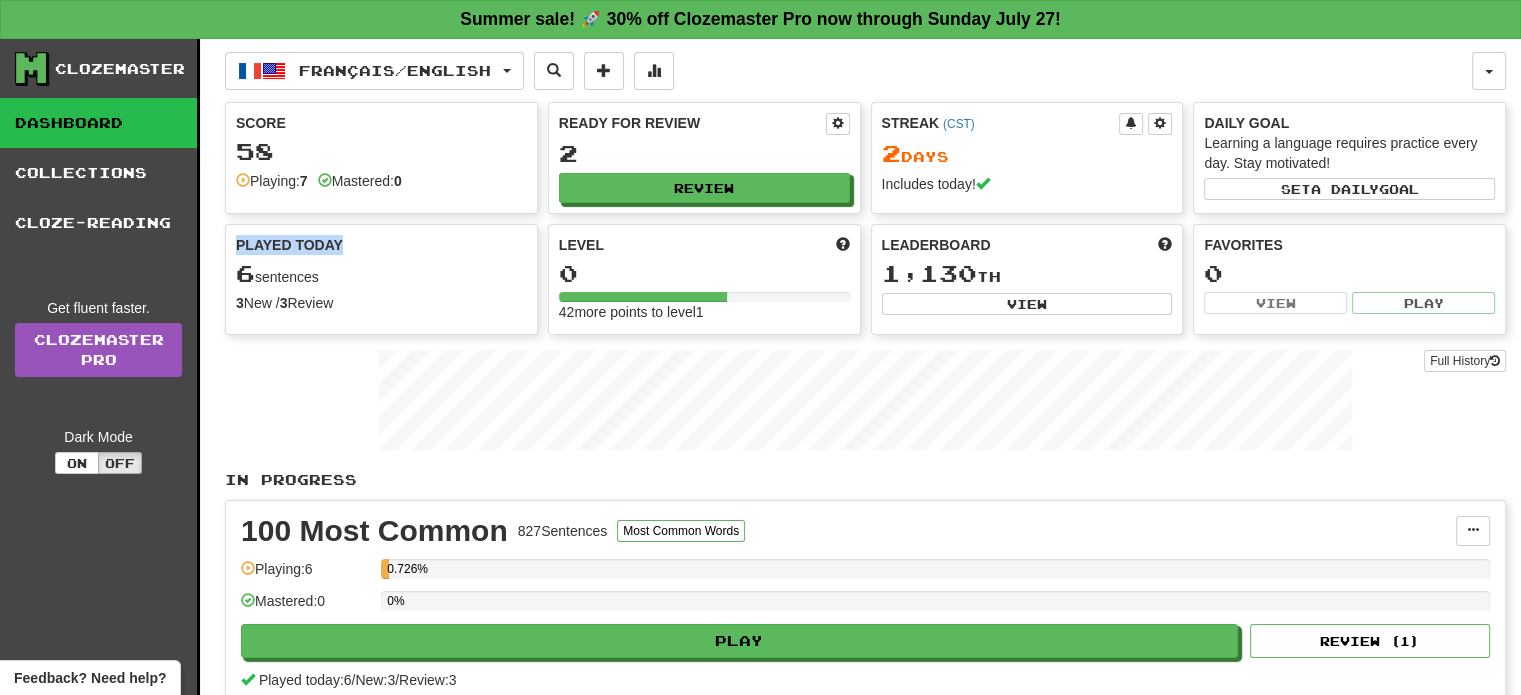 drag, startPoint x: 339, startPoint y: 244, endPoint x: 215, endPoint y: 243, distance: 124.004036 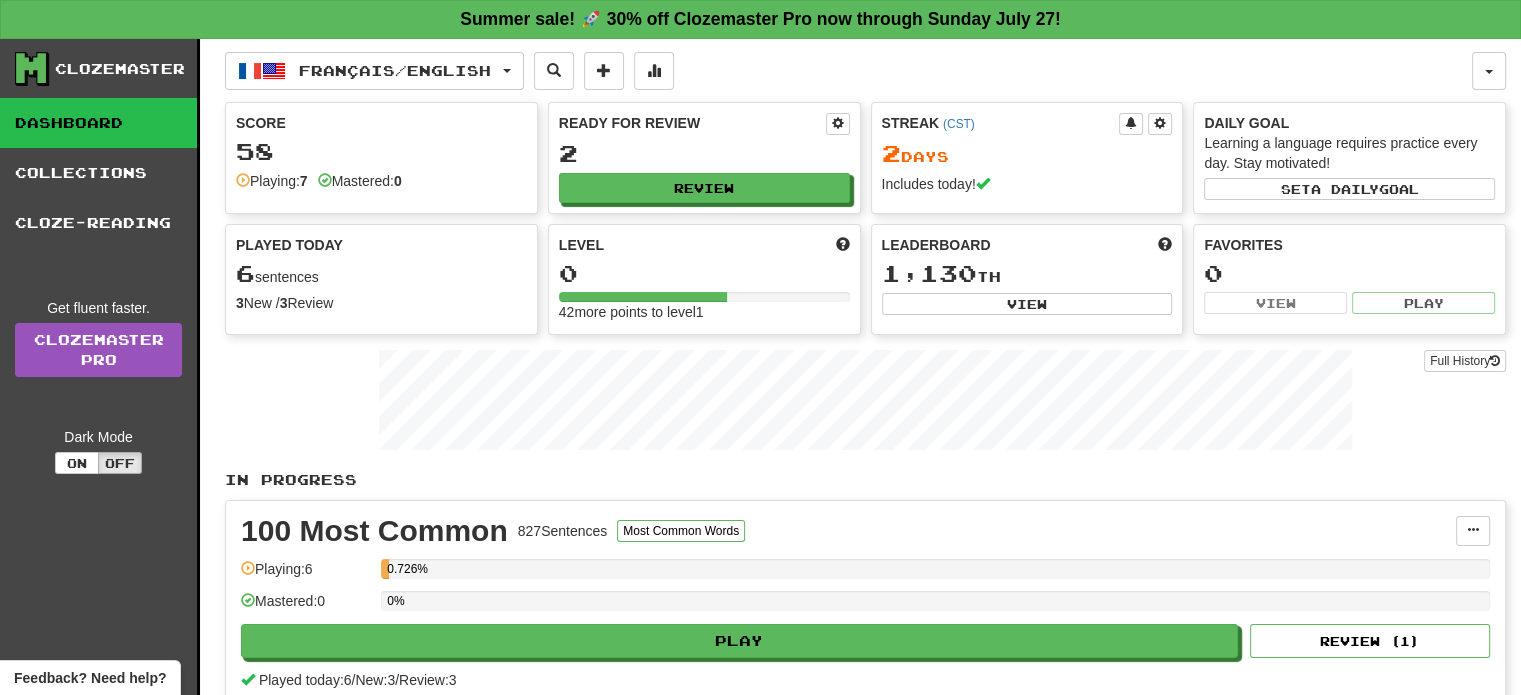click on "6  sentences" at bounding box center [381, 274] 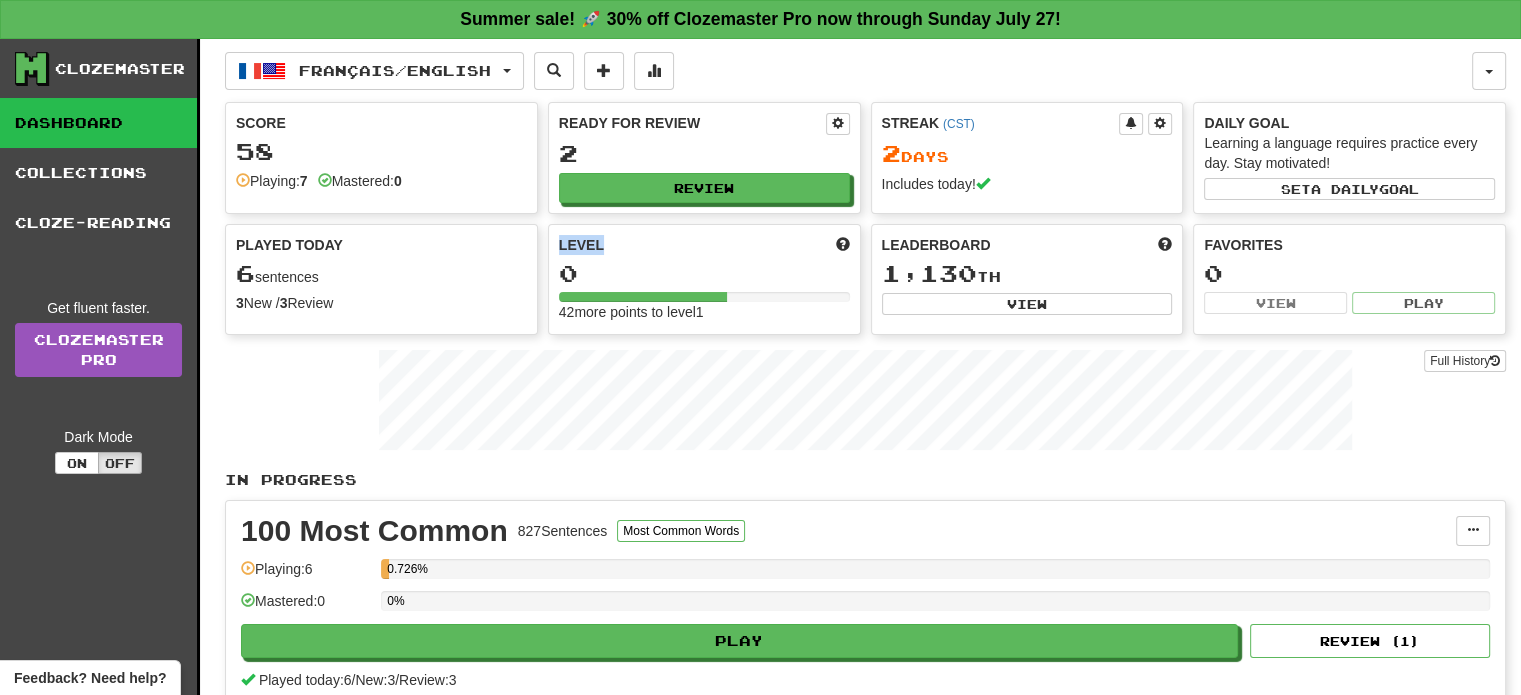 drag, startPoint x: 624, startPoint y: 234, endPoint x: 553, endPoint y: 240, distance: 71.25307 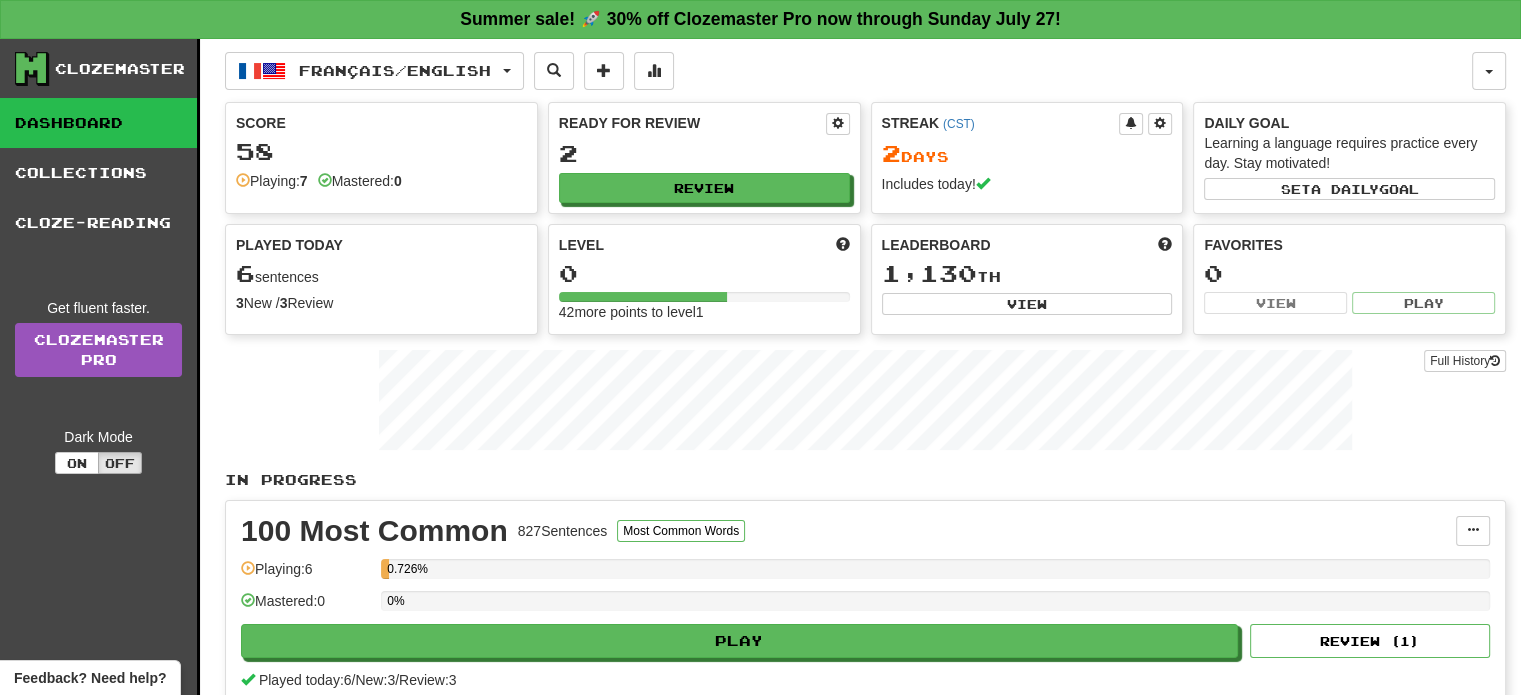 click on "Level" at bounding box center [704, 245] 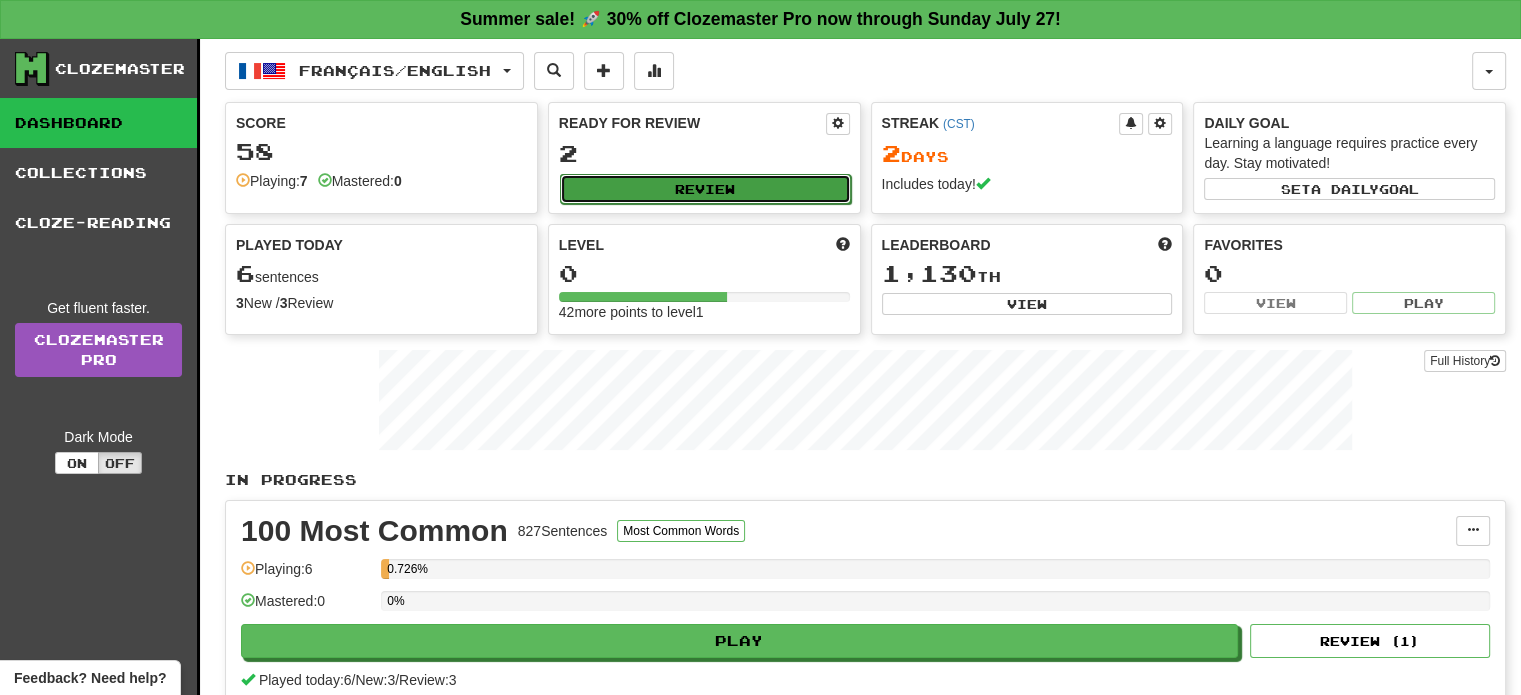 click on "Review" at bounding box center (705, 189) 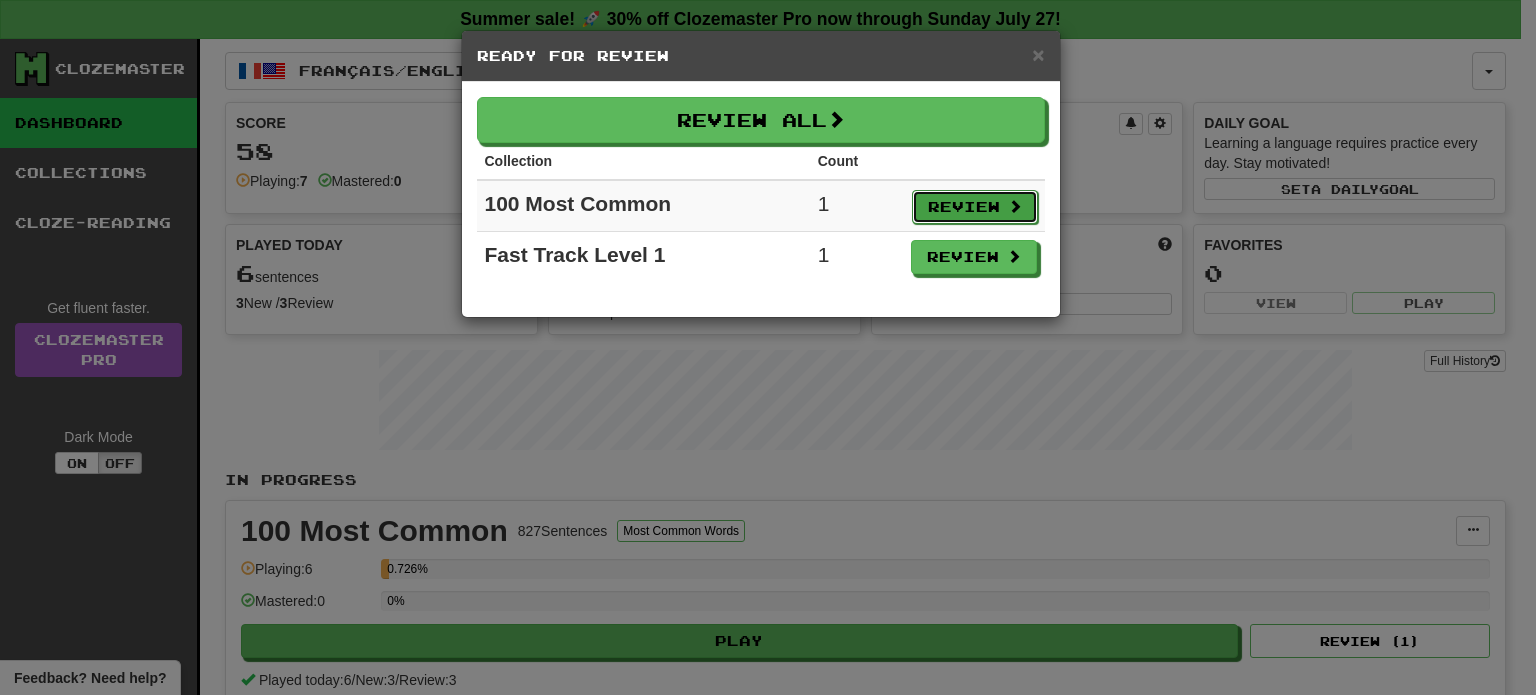 click on "Review" at bounding box center (975, 207) 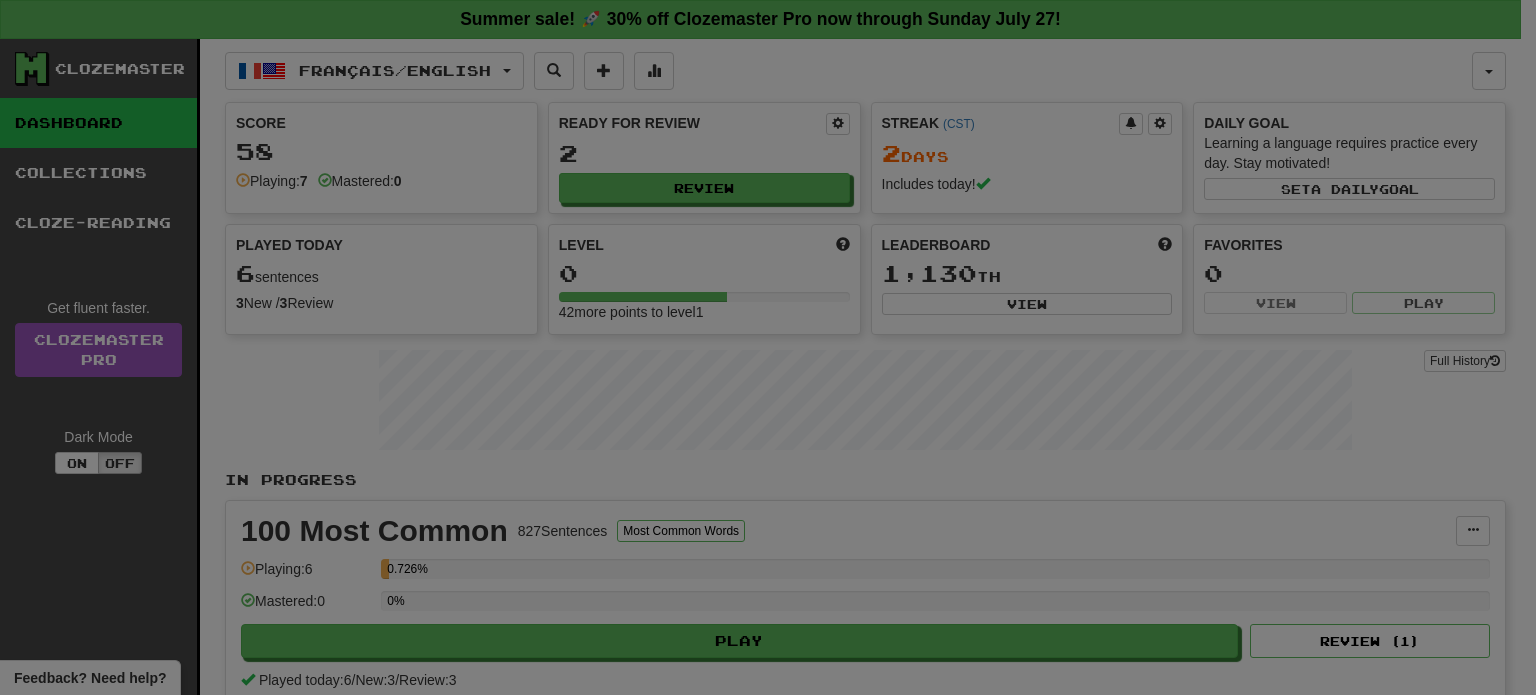 select on "**" 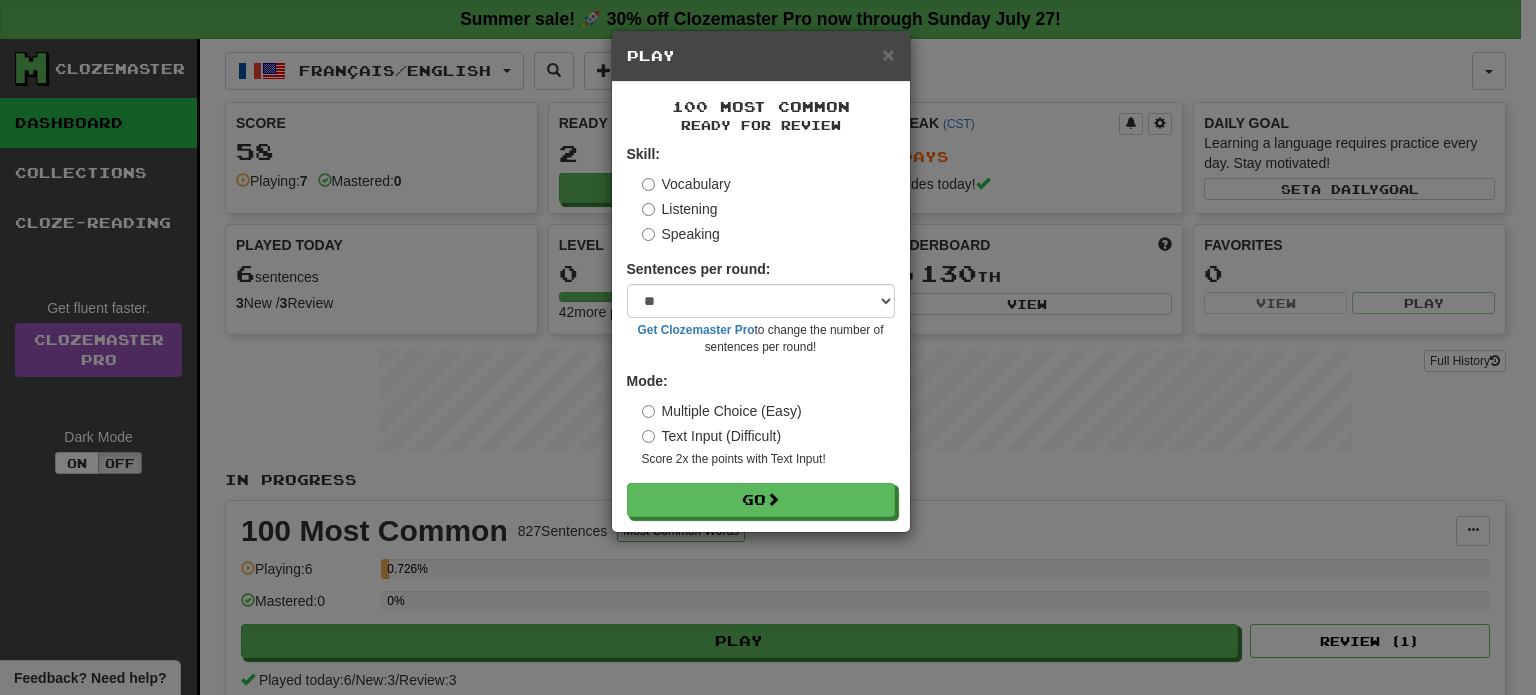 click on "Multiple Choice (Easy)" at bounding box center [722, 411] 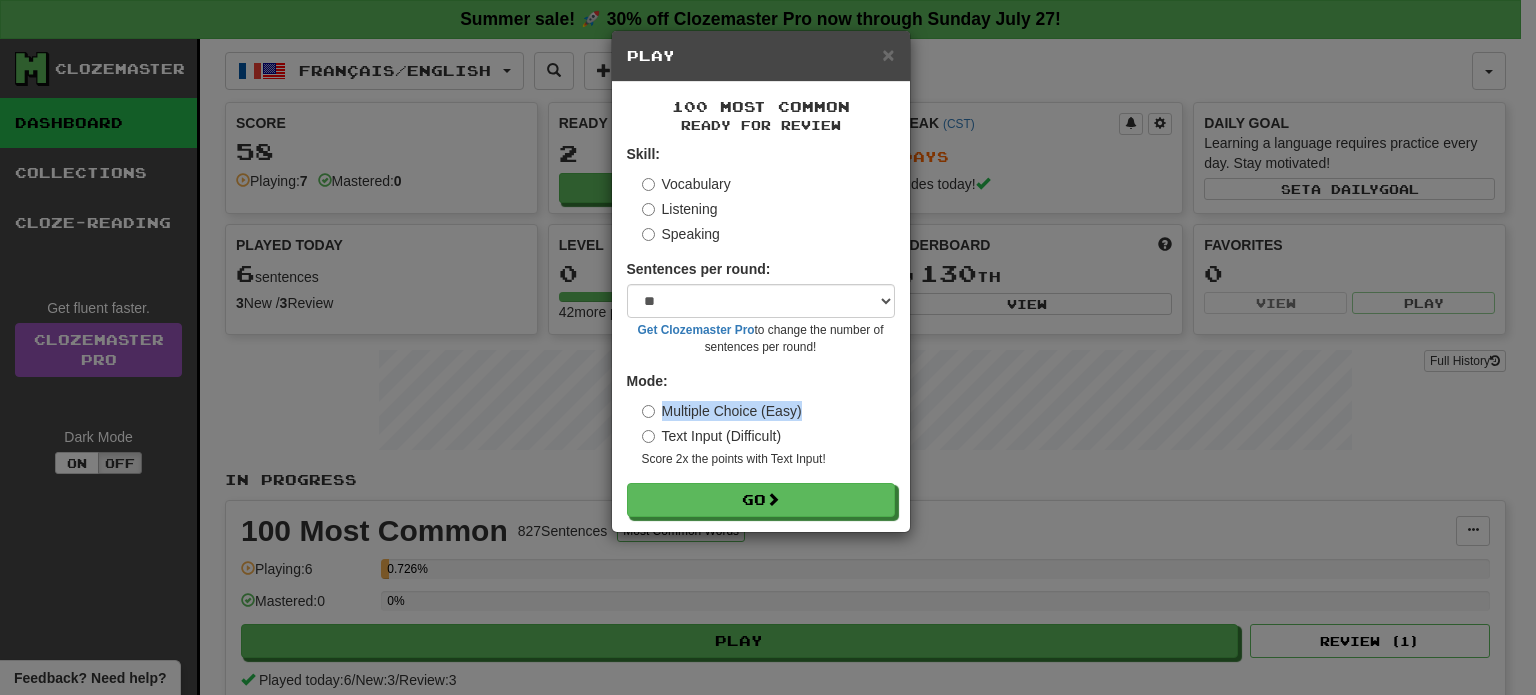 drag, startPoint x: 683, startPoint y: 387, endPoint x: 818, endPoint y: 407, distance: 136.47343 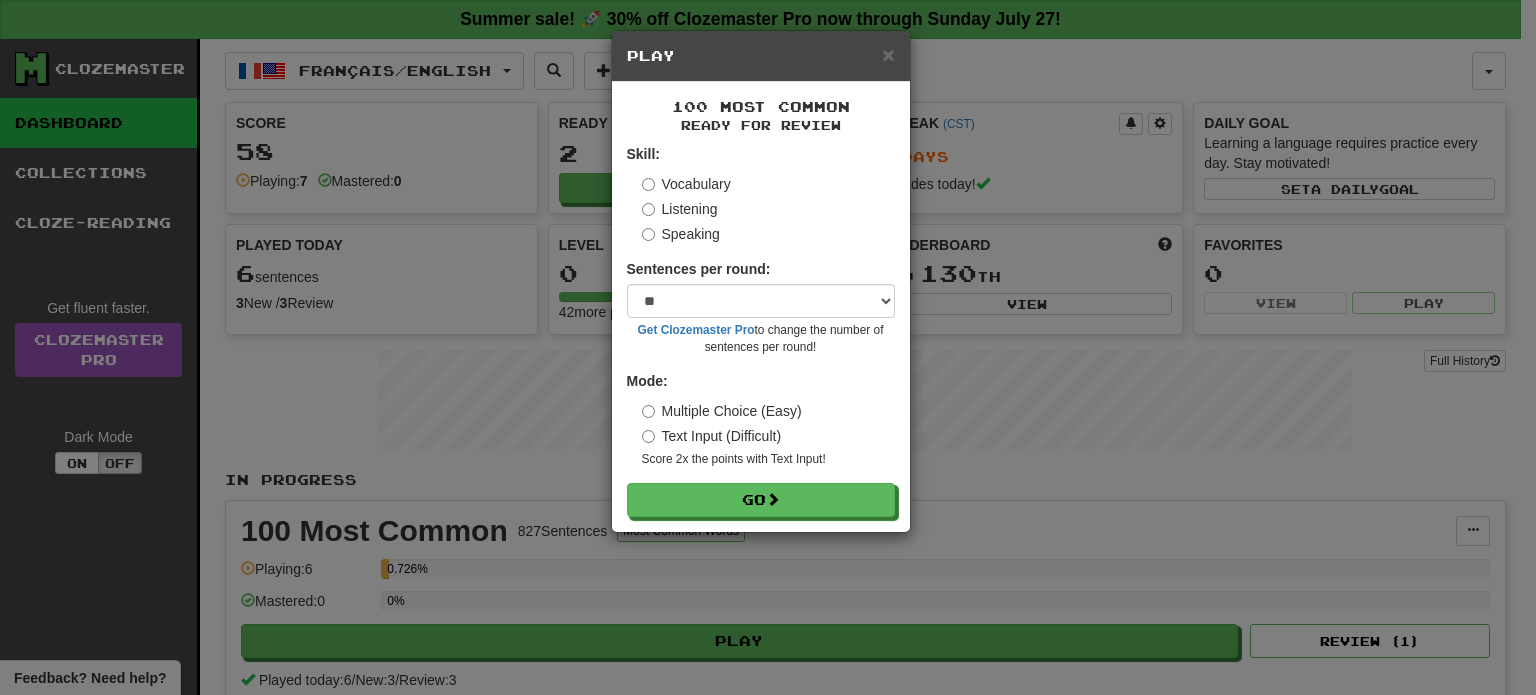 click on "Multiple Choice (Easy)" at bounding box center [768, 411] 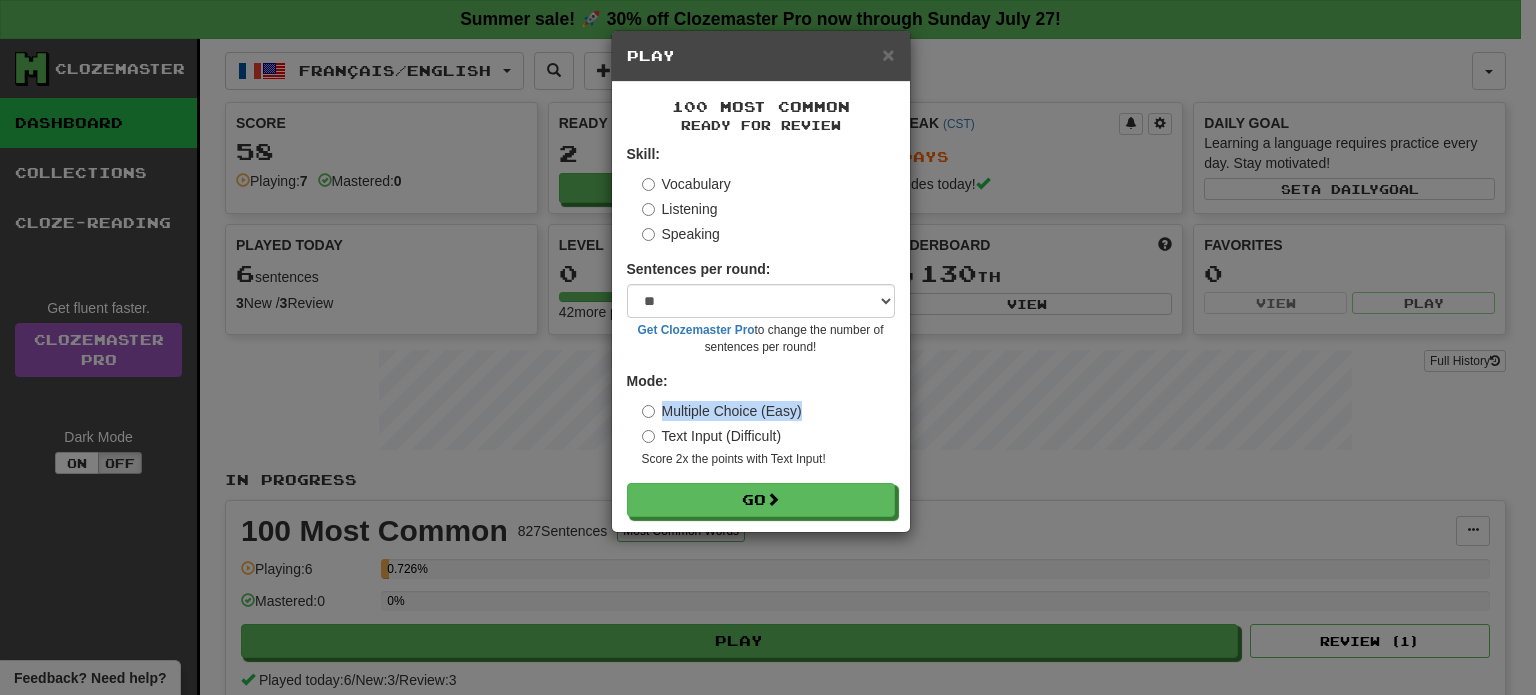 drag, startPoint x: 748, startPoint y: 412, endPoint x: 664, endPoint y: 415, distance: 84.05355 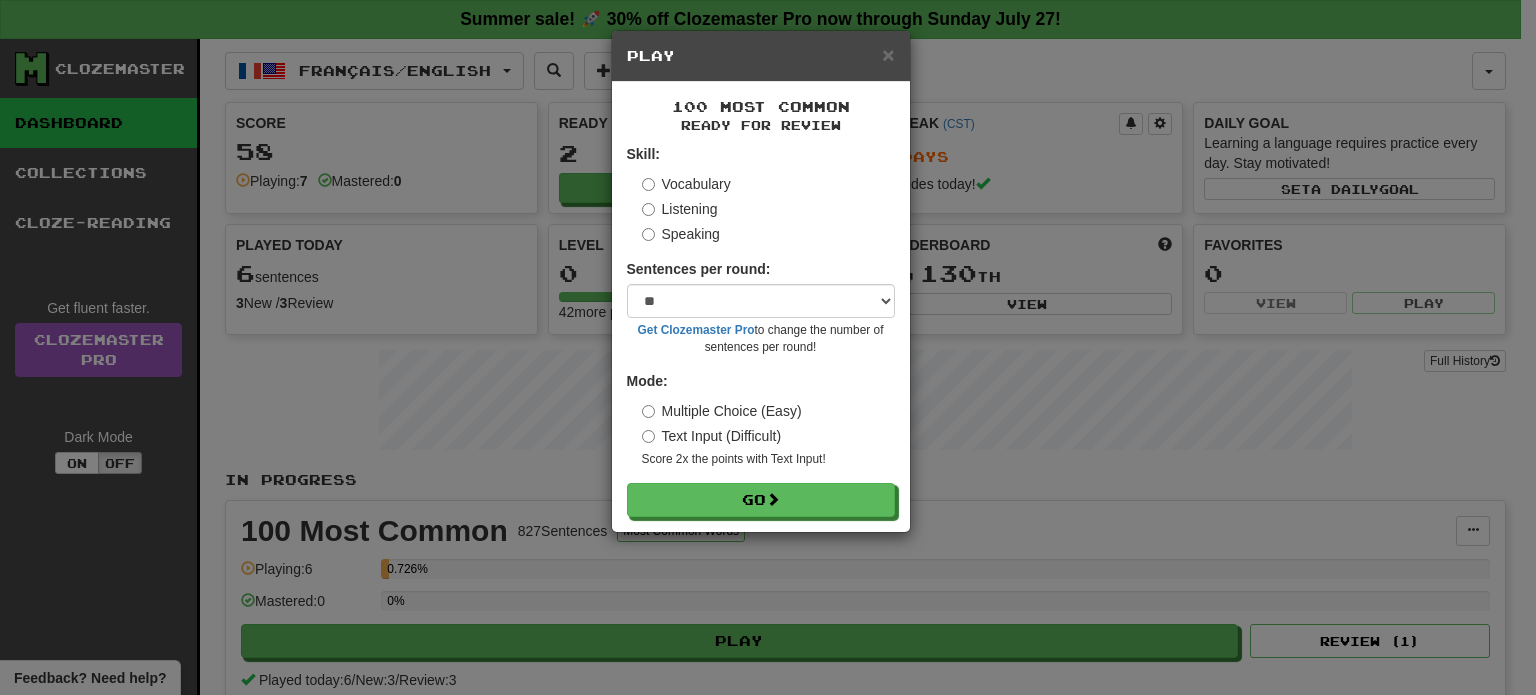 click on "Multiple Choice (Easy) Text Input (Difficult) Score 2x the points with Text Input !" at bounding box center [768, 434] 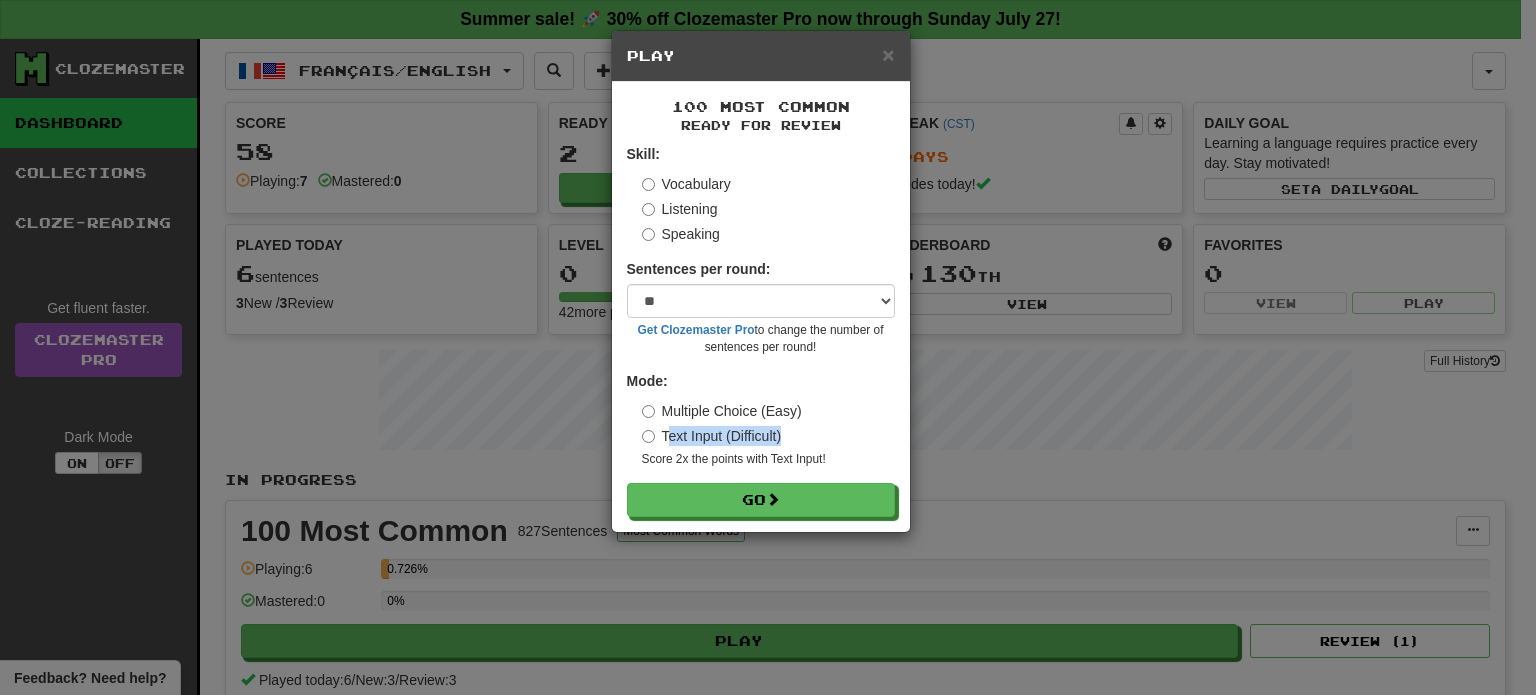 drag, startPoint x: 782, startPoint y: 437, endPoint x: 664, endPoint y: 442, distance: 118.10589 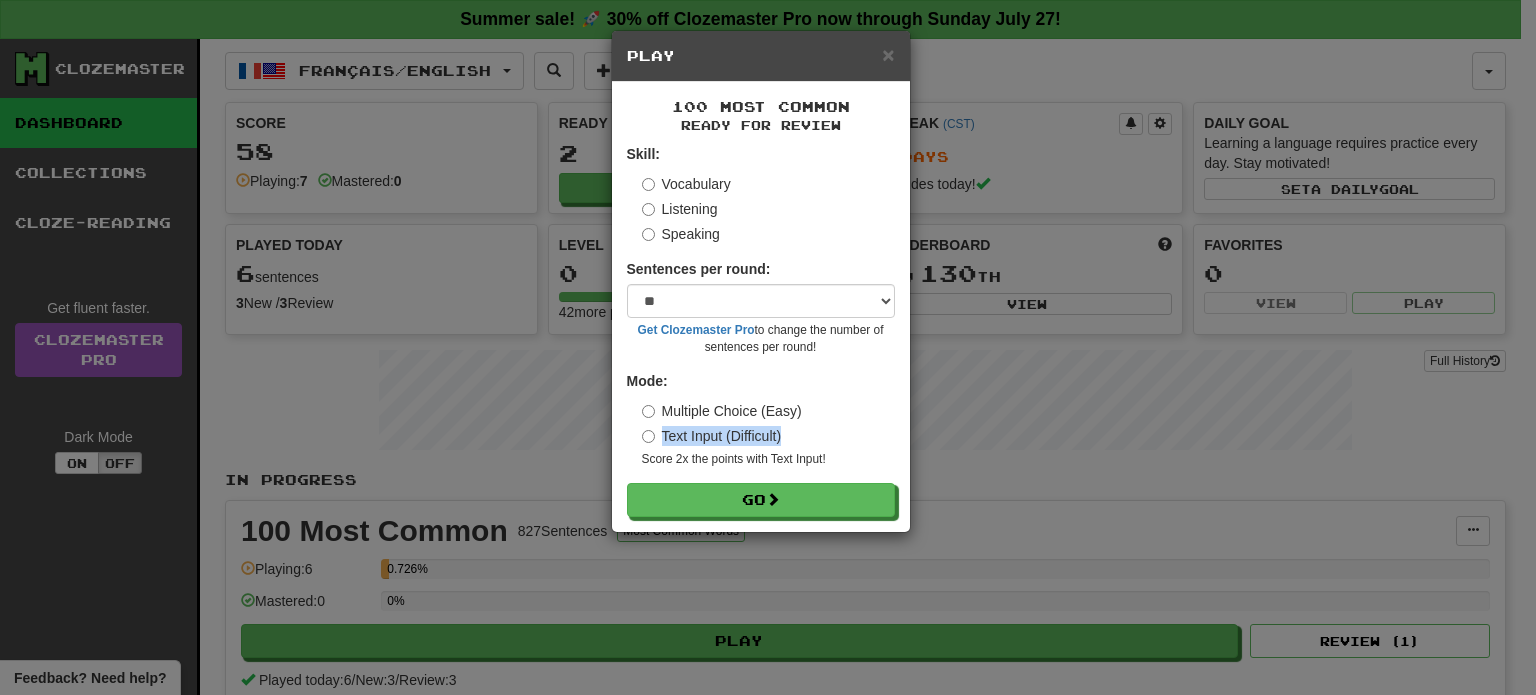 click on "Text Input (Difficult)" at bounding box center (712, 436) 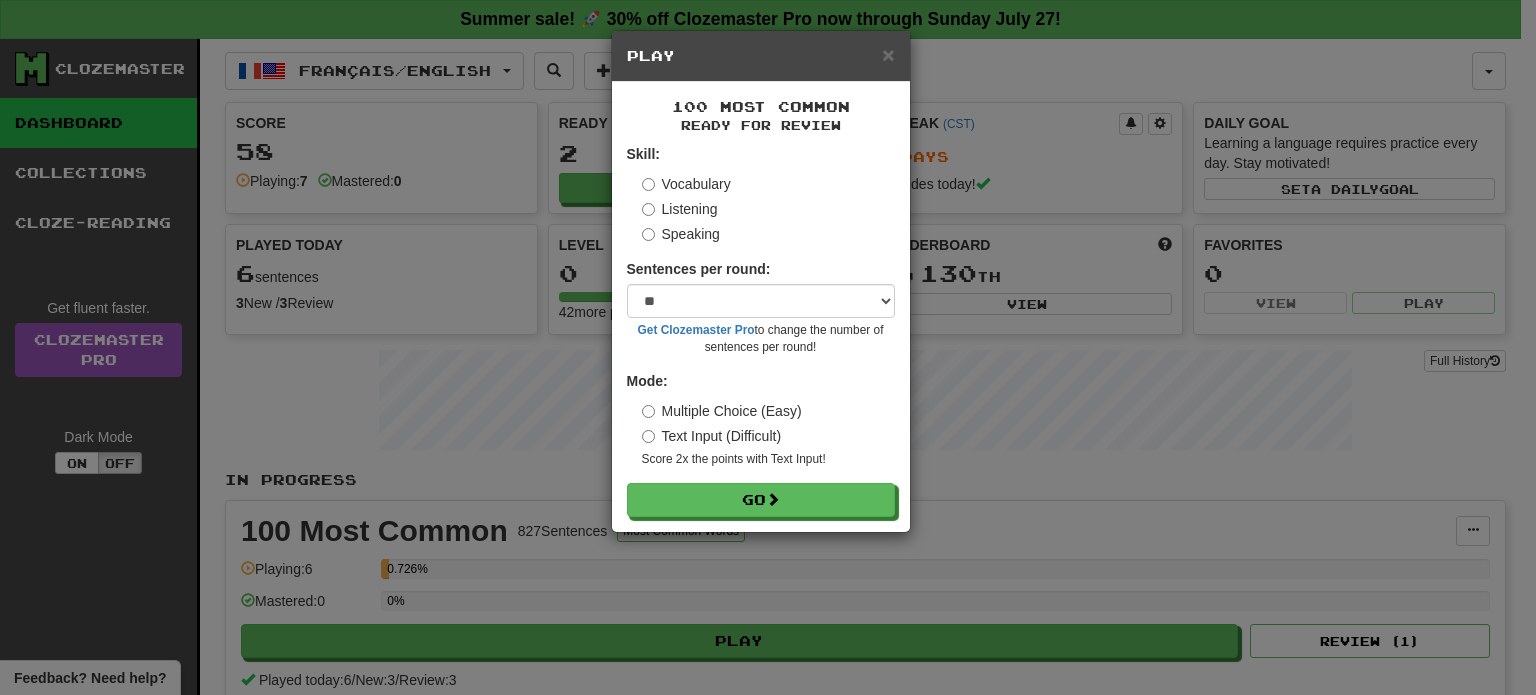 click on "Text Input (Difficult)" at bounding box center (768, 436) 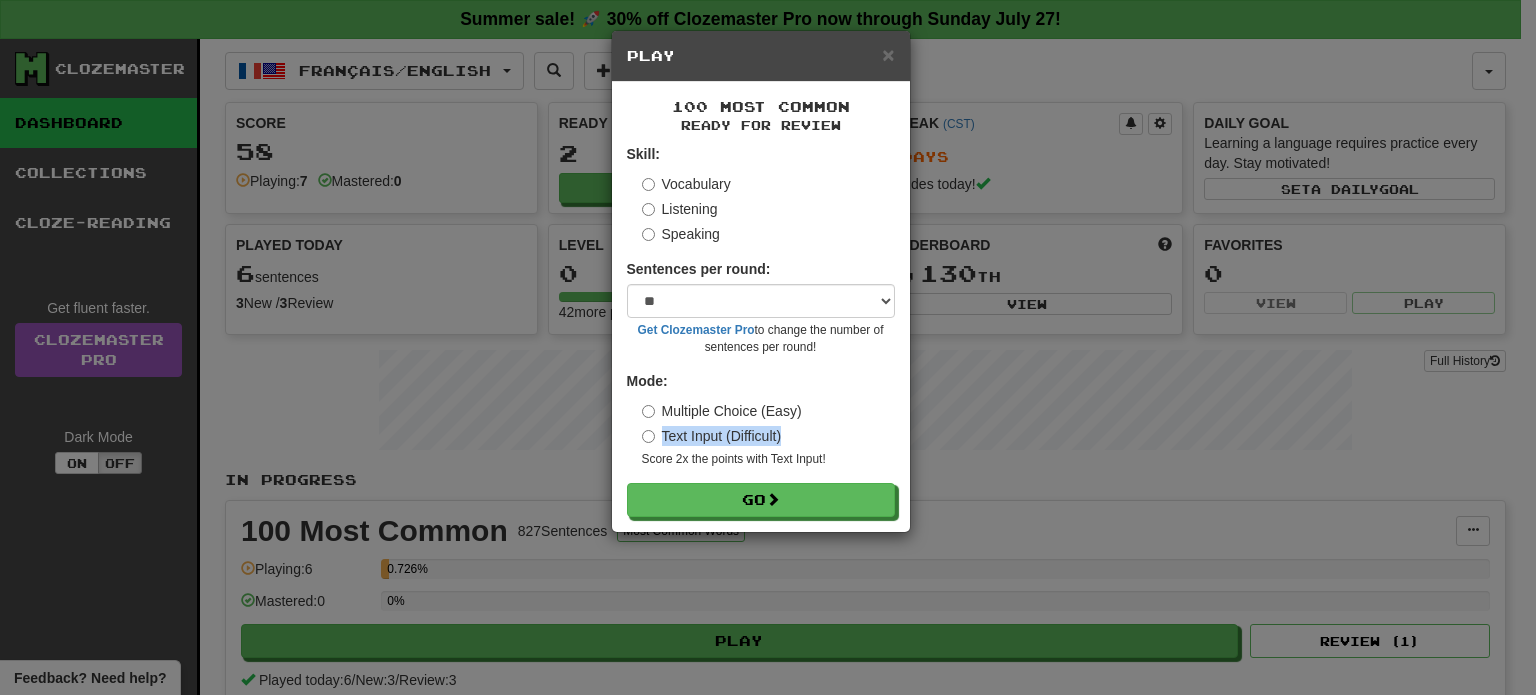 drag, startPoint x: 784, startPoint y: 435, endPoint x: 663, endPoint y: 441, distance: 121.14867 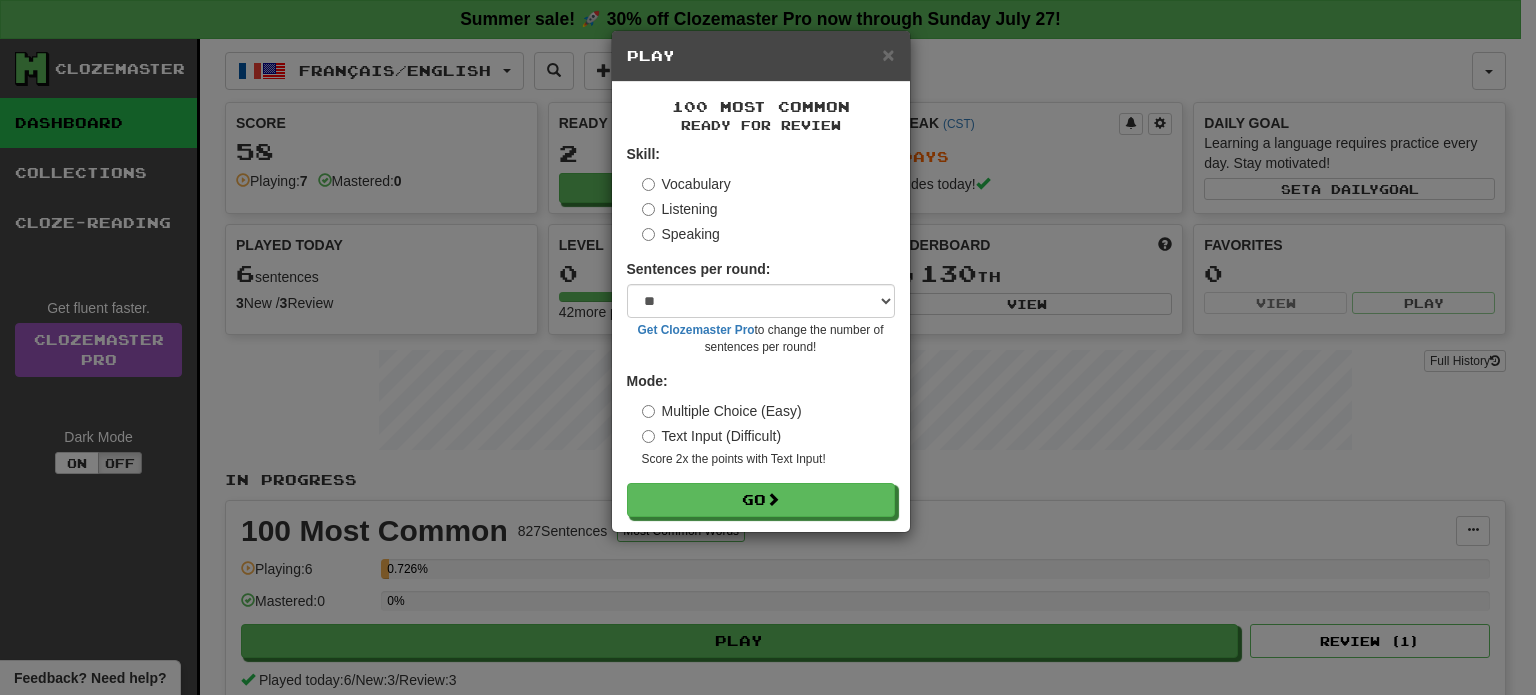 click on "Multiple Choice (Easy)" at bounding box center [722, 411] 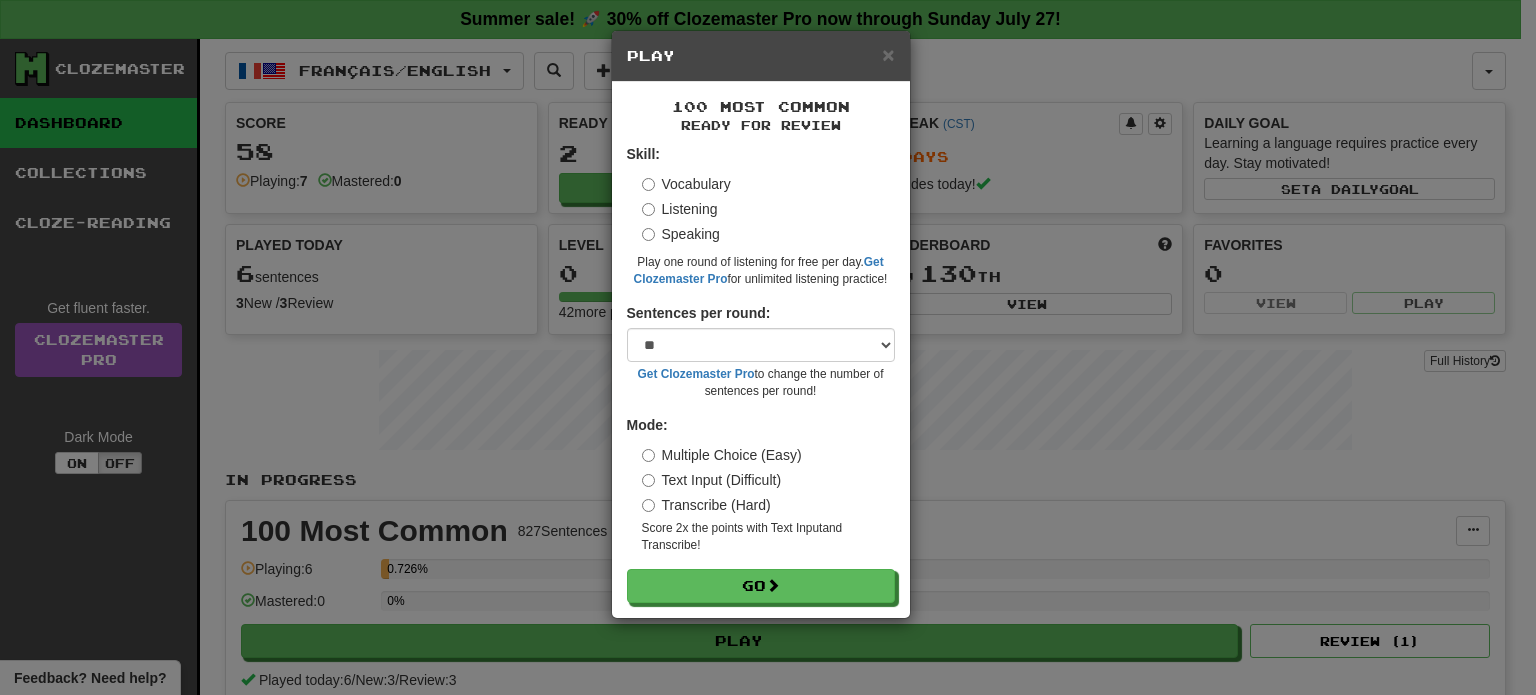 click on "Vocabulary" at bounding box center [686, 184] 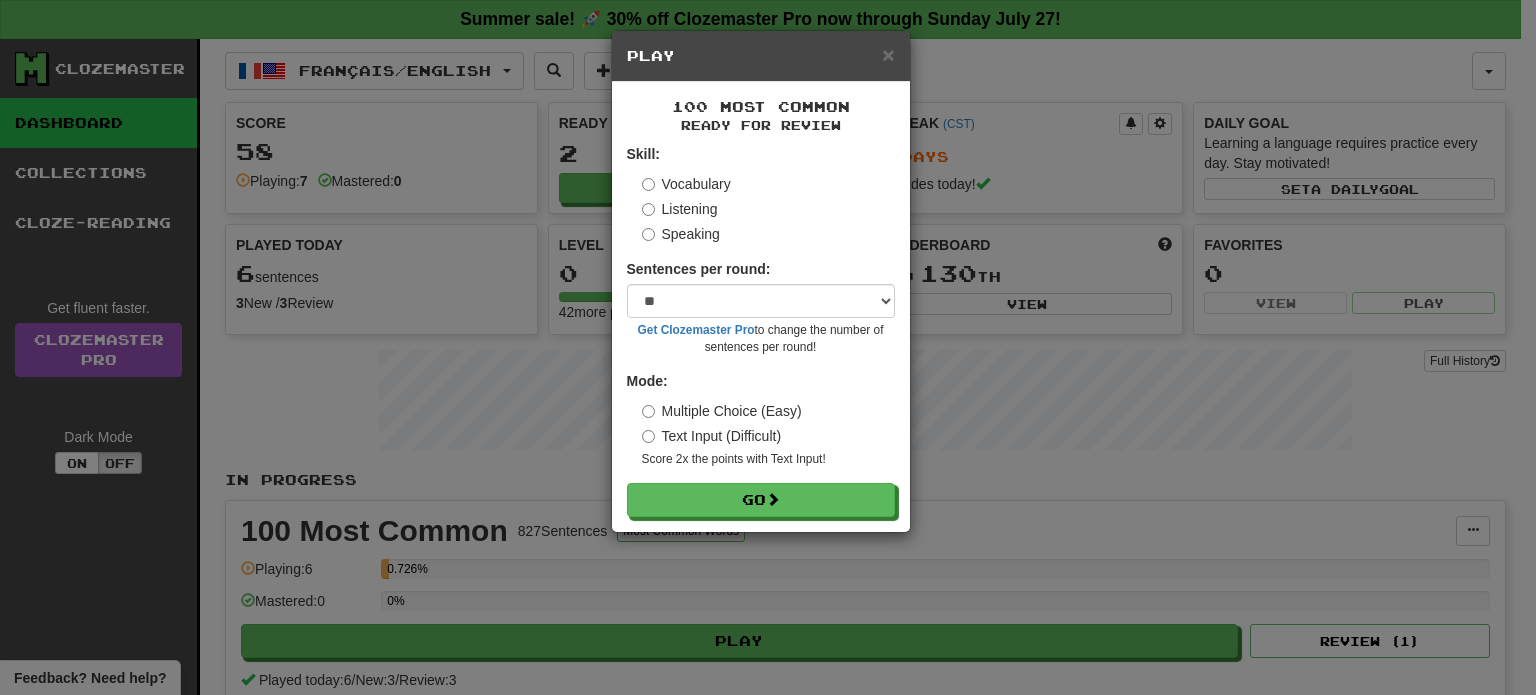 click on "Listening" at bounding box center [680, 209] 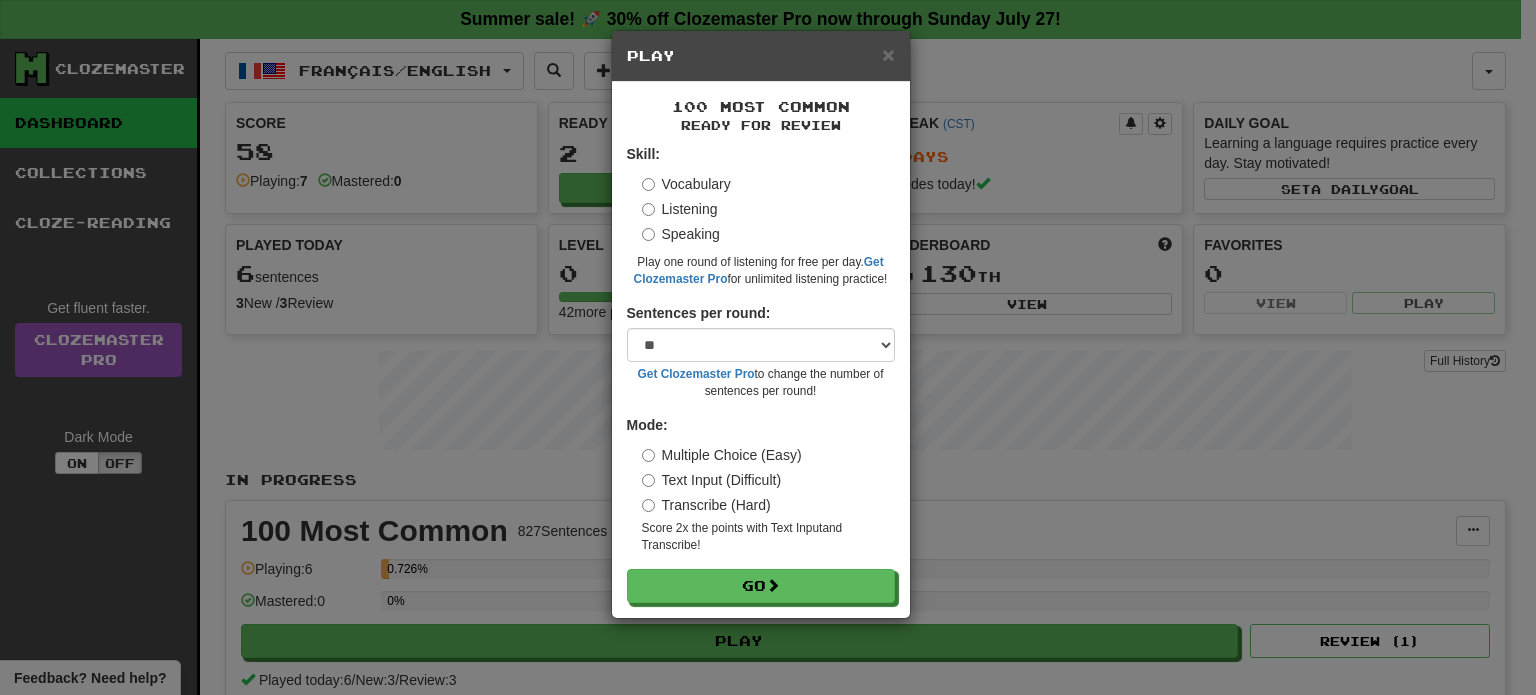 click on "Speaking" at bounding box center [681, 234] 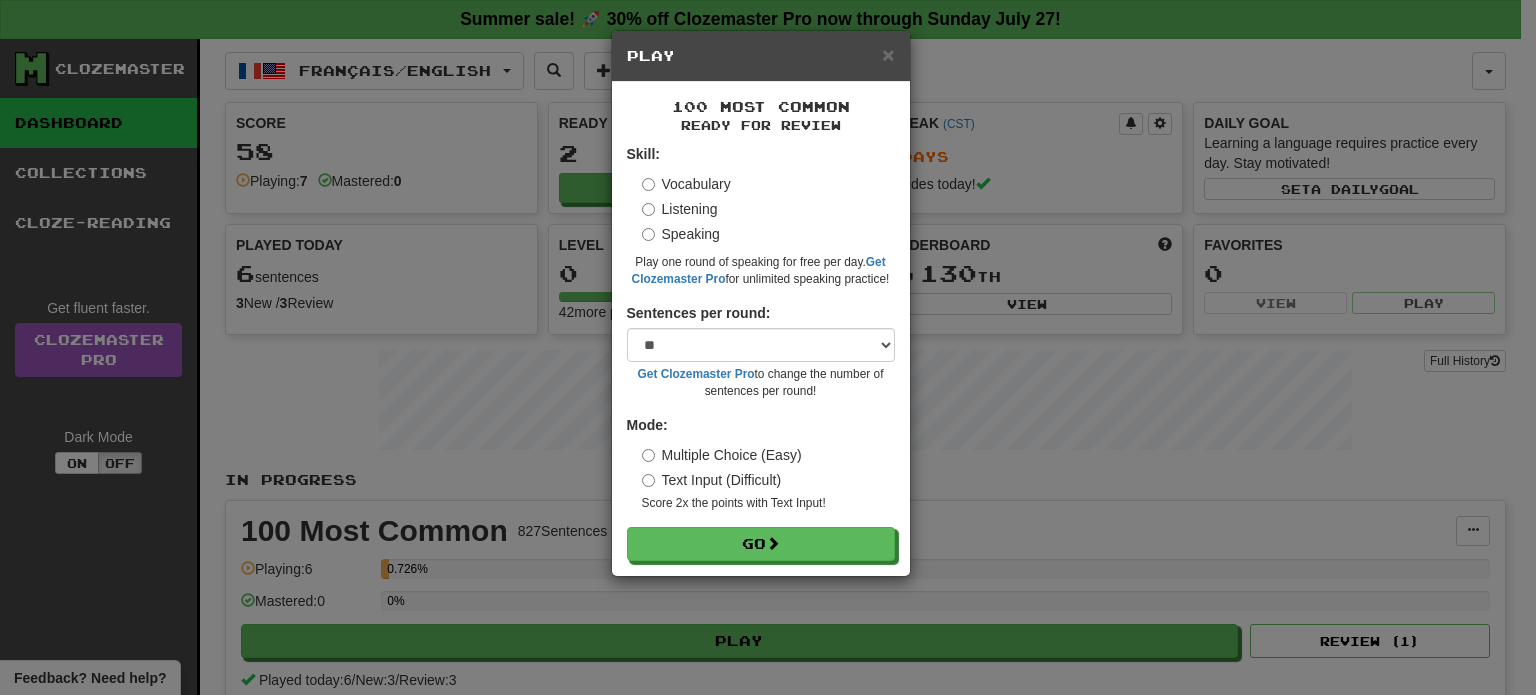 click on "Listening" at bounding box center [680, 209] 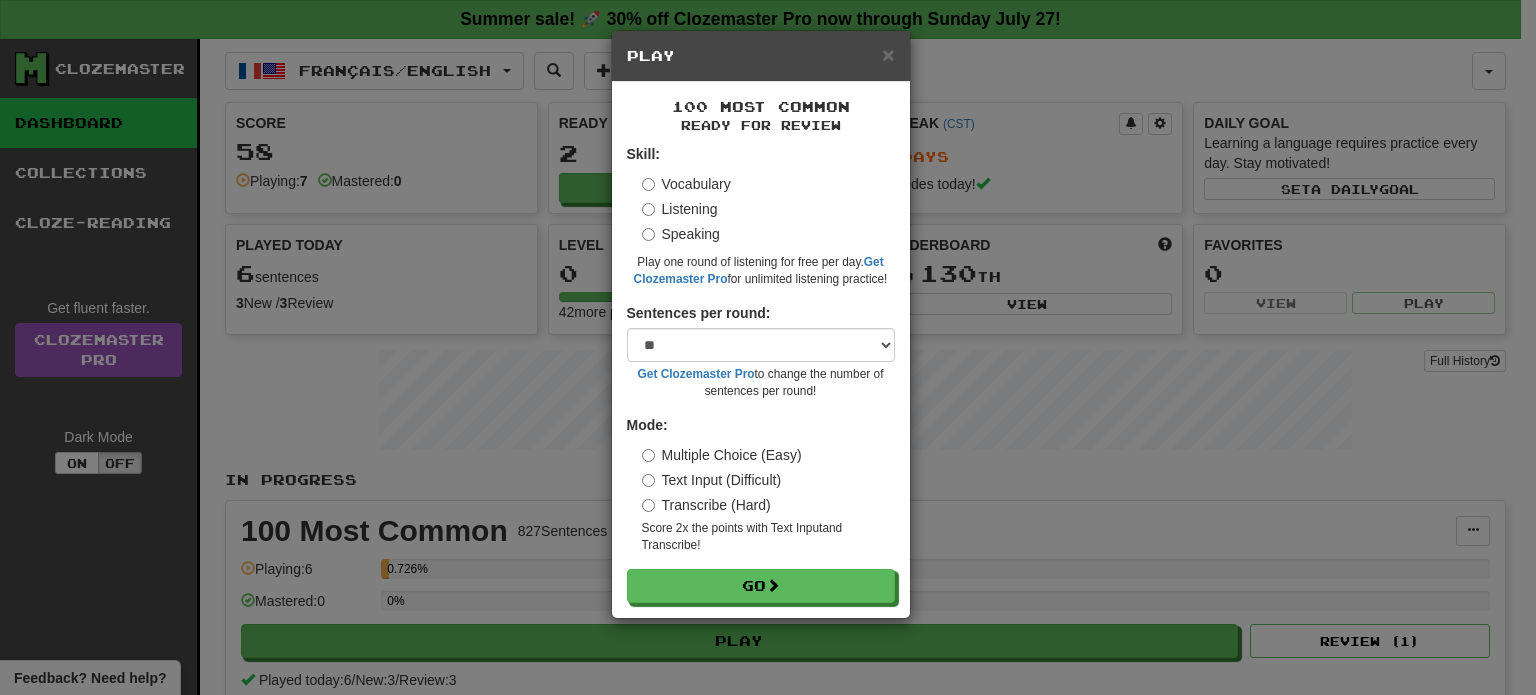 click on "Vocabulary" at bounding box center (686, 184) 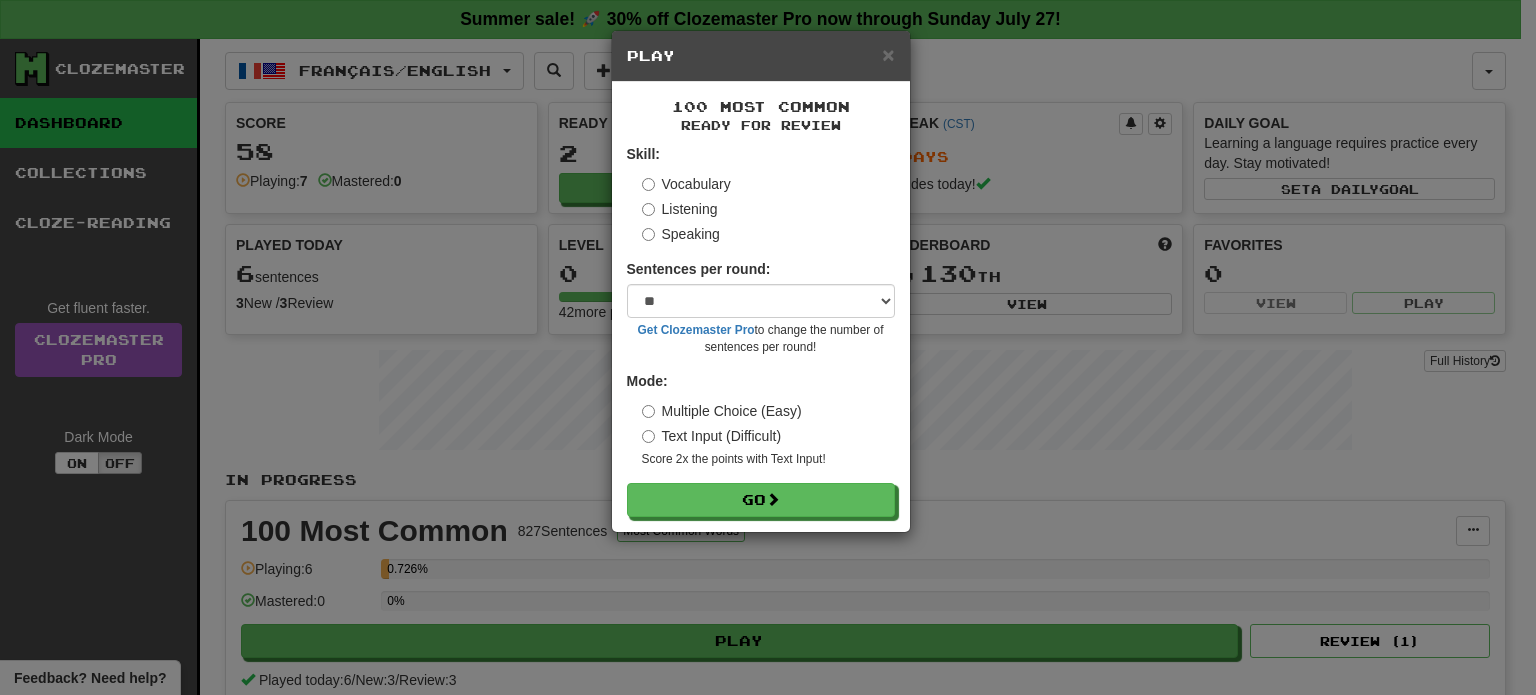 click on "Listening" at bounding box center (680, 209) 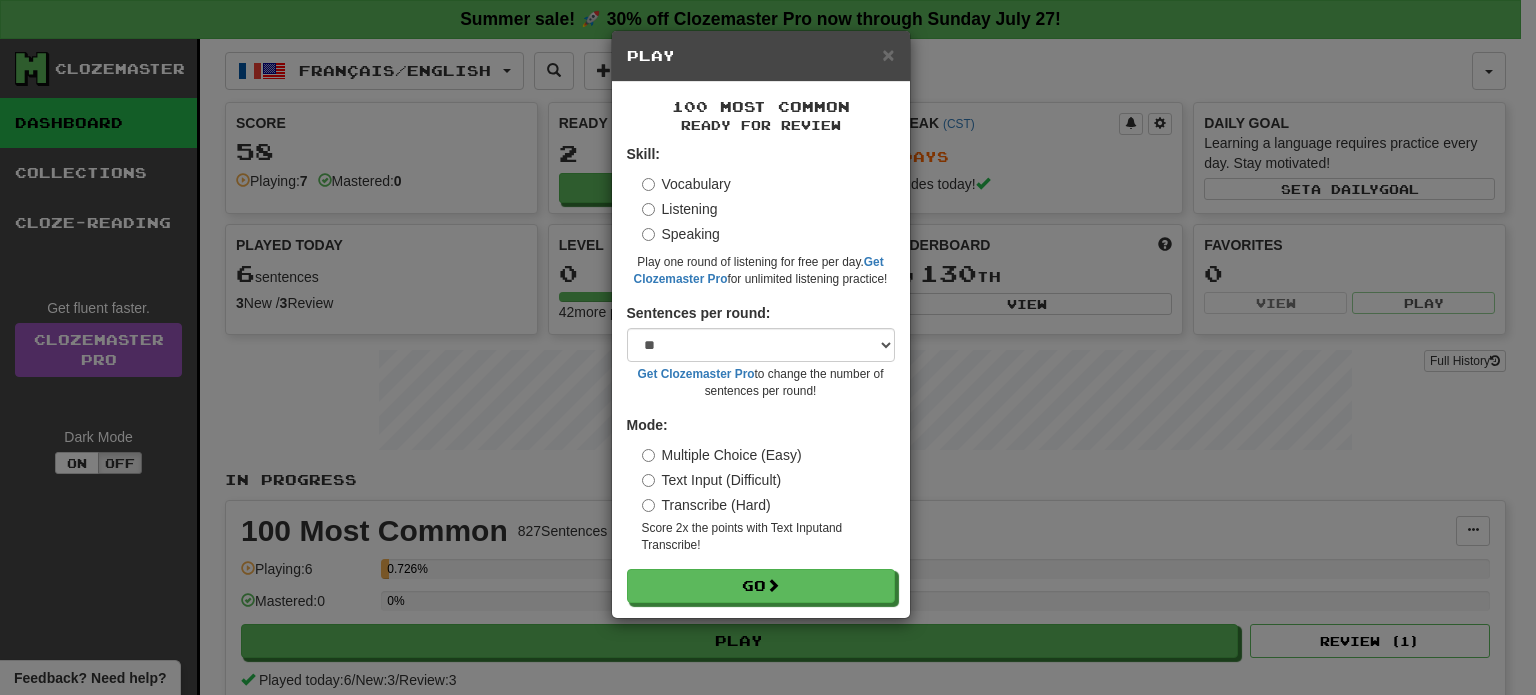 click on "Vocabulary Listening Speaking" at bounding box center [768, 209] 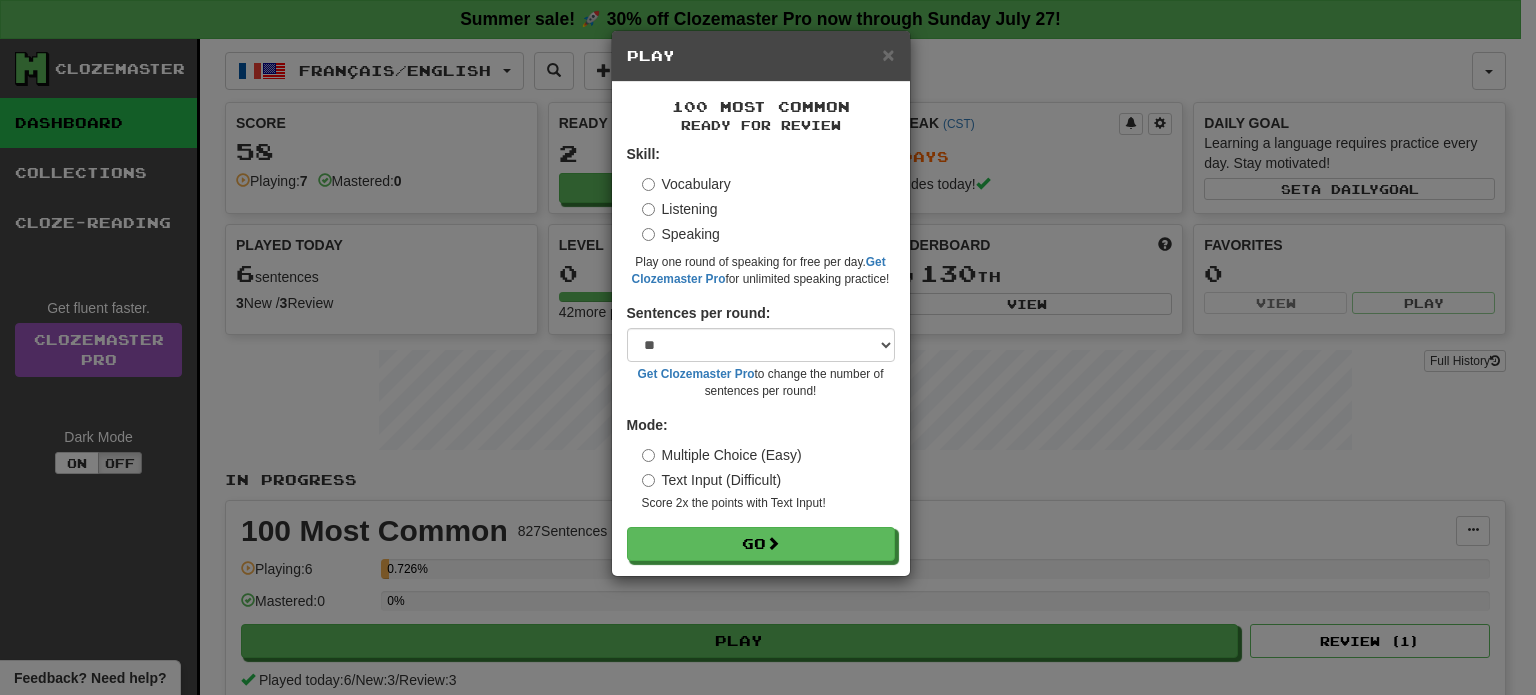 click on "Listening" at bounding box center (680, 209) 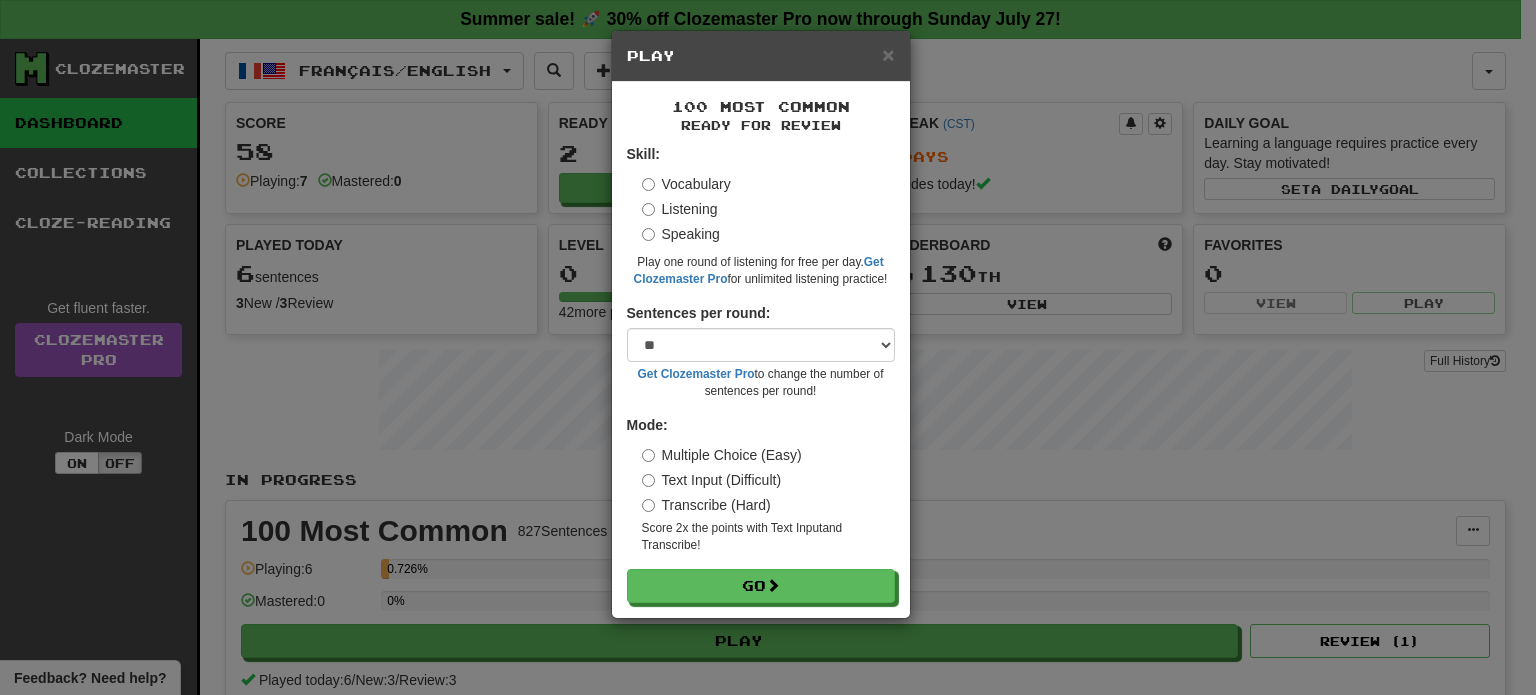 click on "Vocabulary" at bounding box center [686, 184] 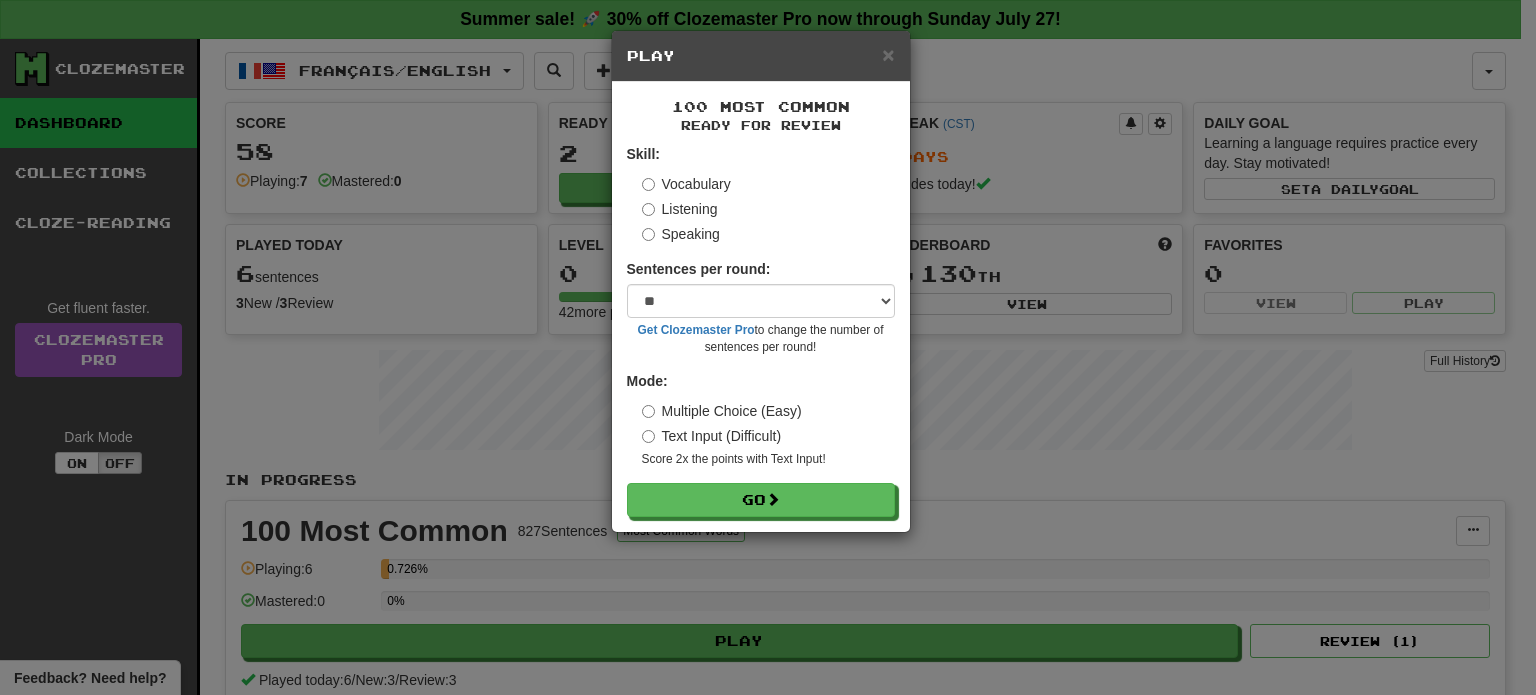 click on "Listening" at bounding box center (680, 209) 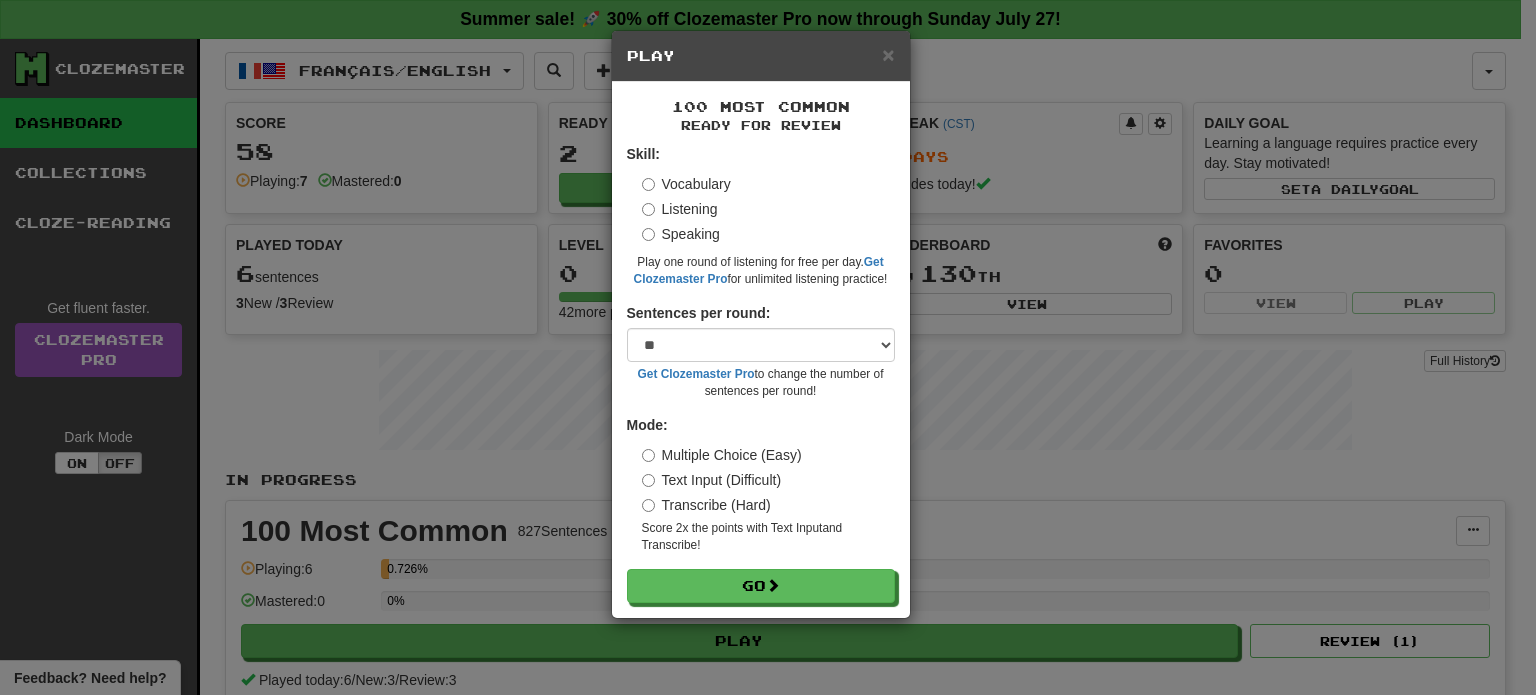click on "Listening" at bounding box center (680, 209) 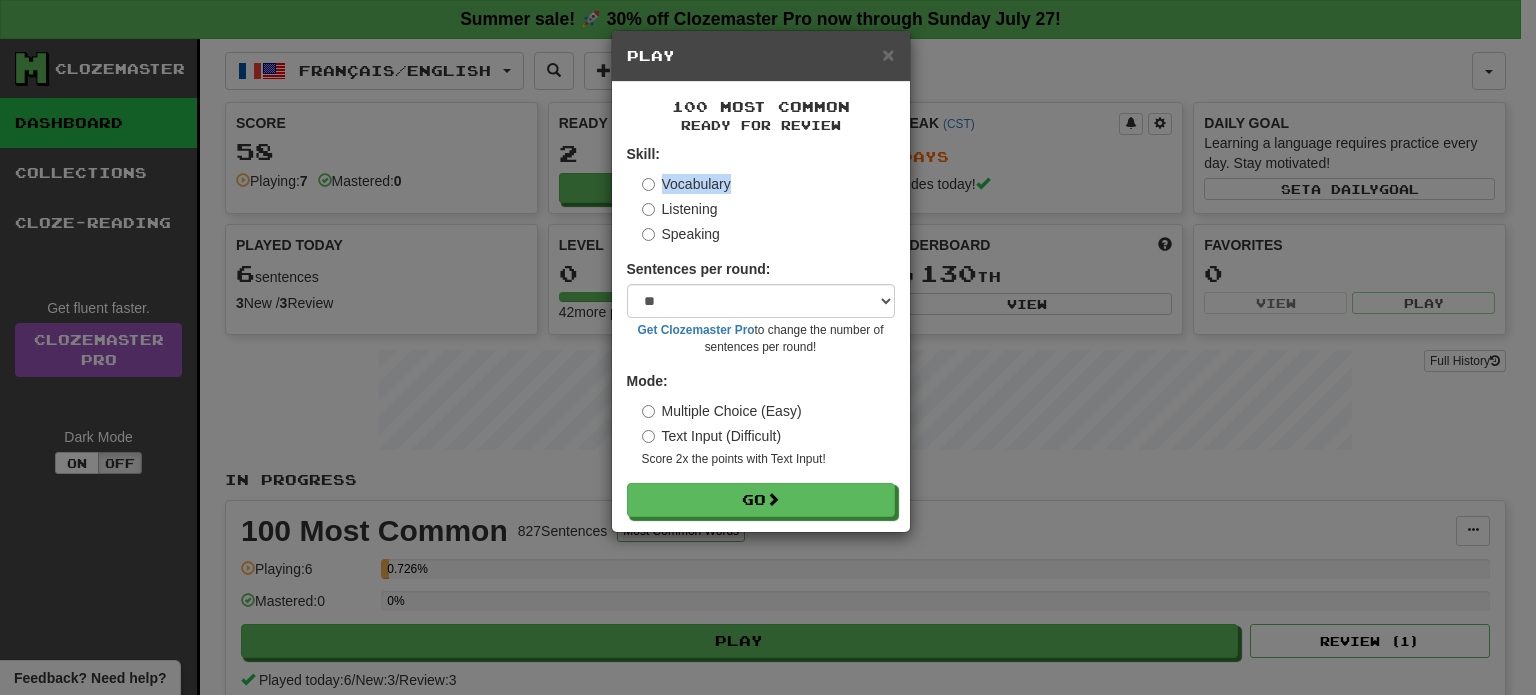 drag, startPoint x: 734, startPoint y: 168, endPoint x: 659, endPoint y: 163, distance: 75.16648 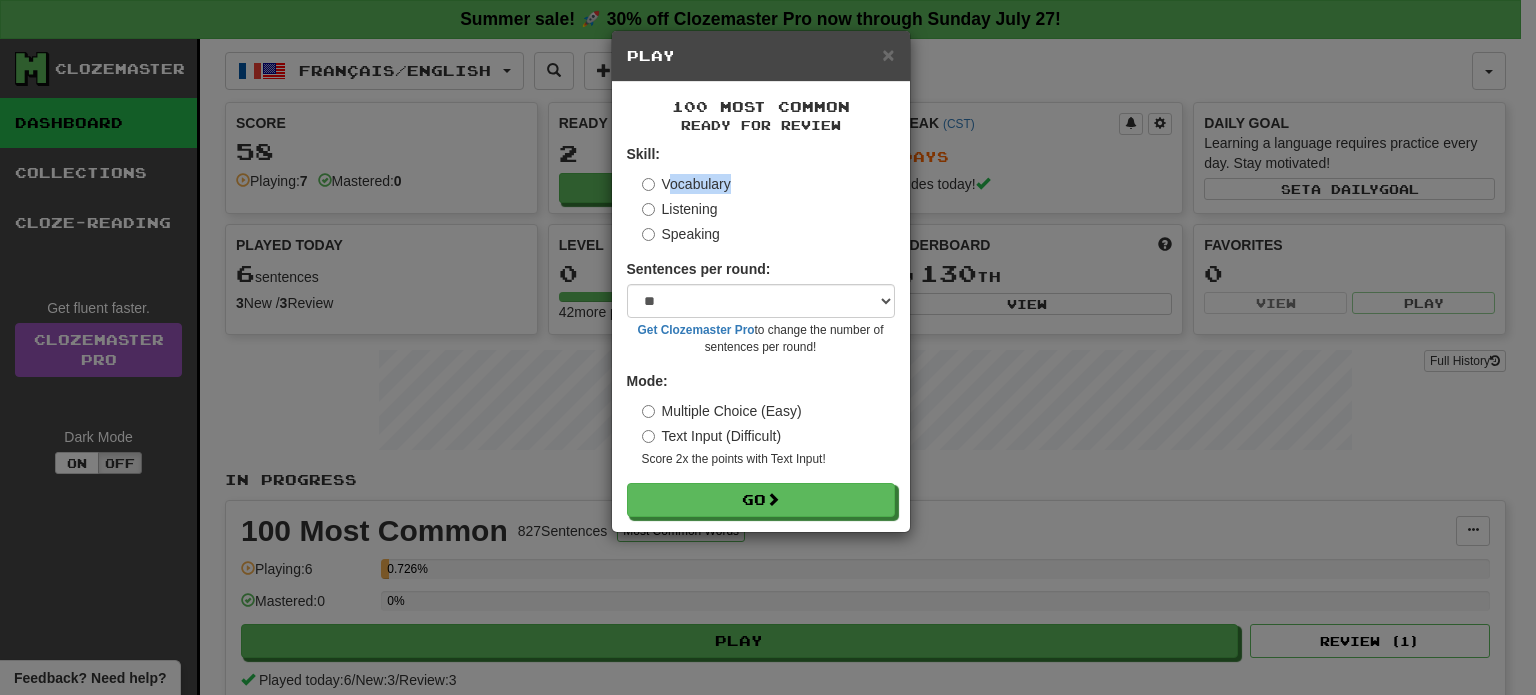drag, startPoint x: 746, startPoint y: 167, endPoint x: 671, endPoint y: 184, distance: 76.902534 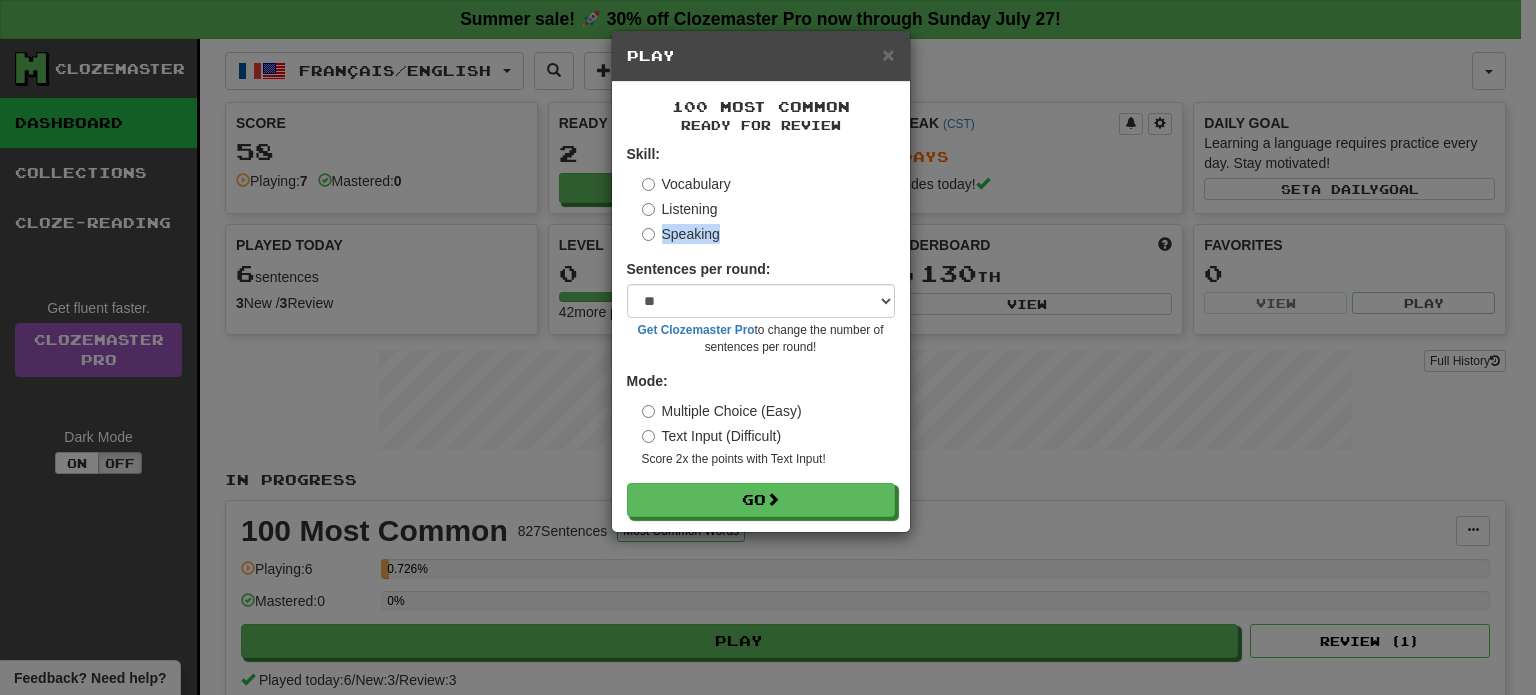 drag, startPoint x: 740, startPoint y: 212, endPoint x: 726, endPoint y: 245, distance: 35.846897 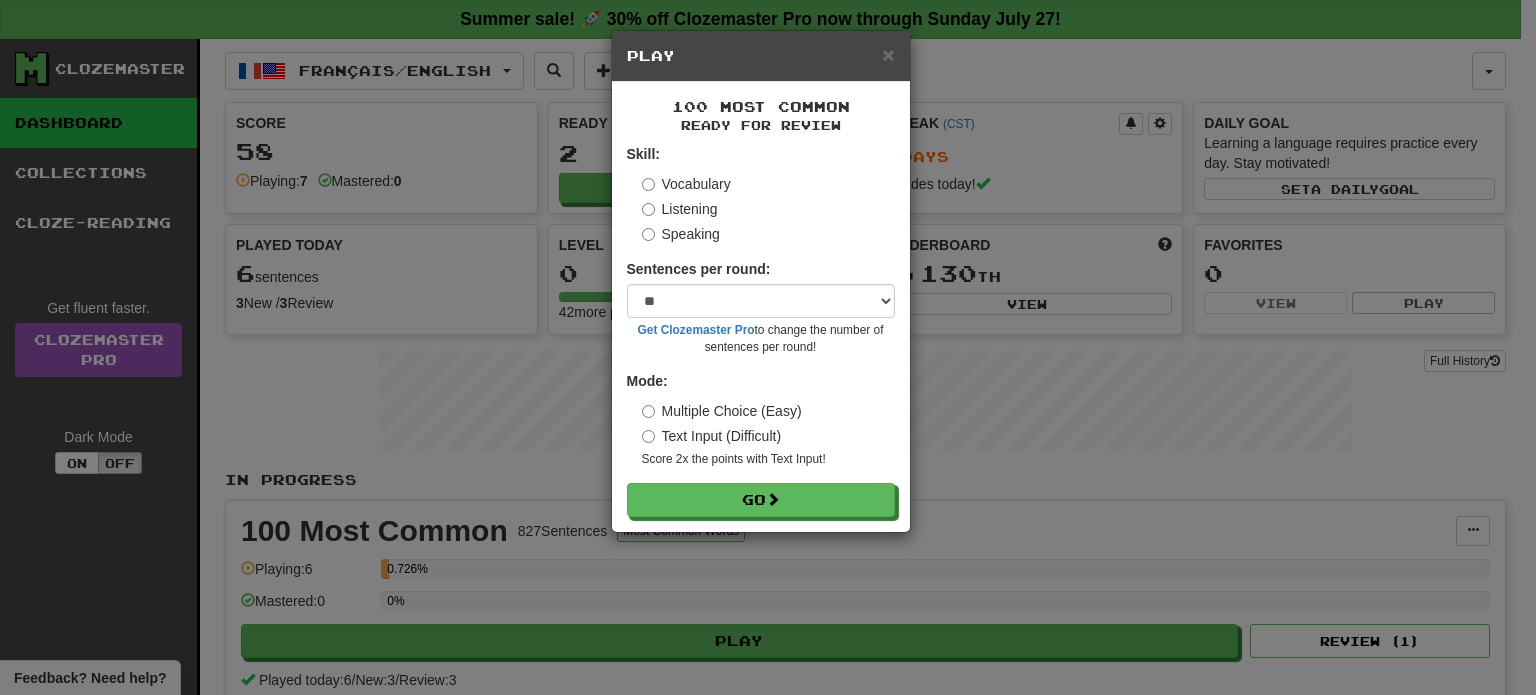 click on "Listening" at bounding box center [680, 209] 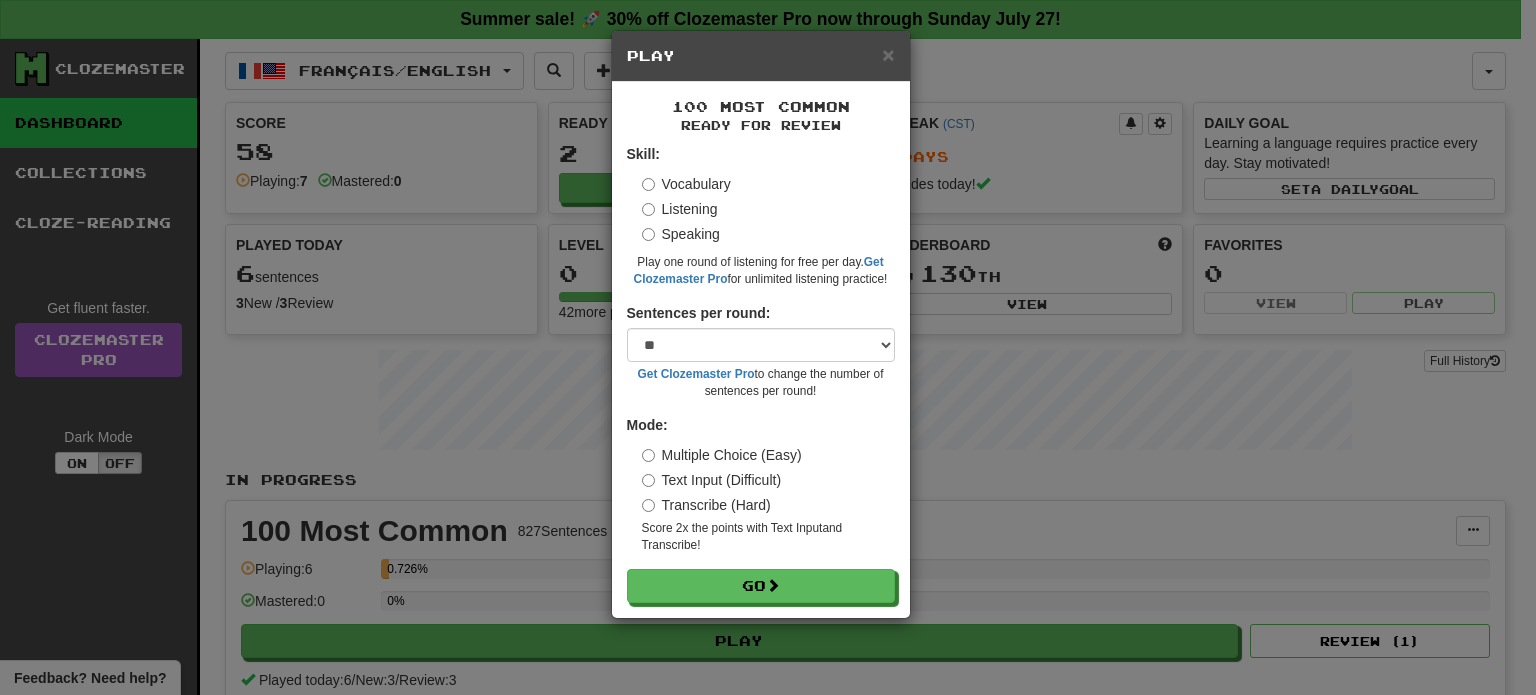 click on "Speaking" at bounding box center (681, 234) 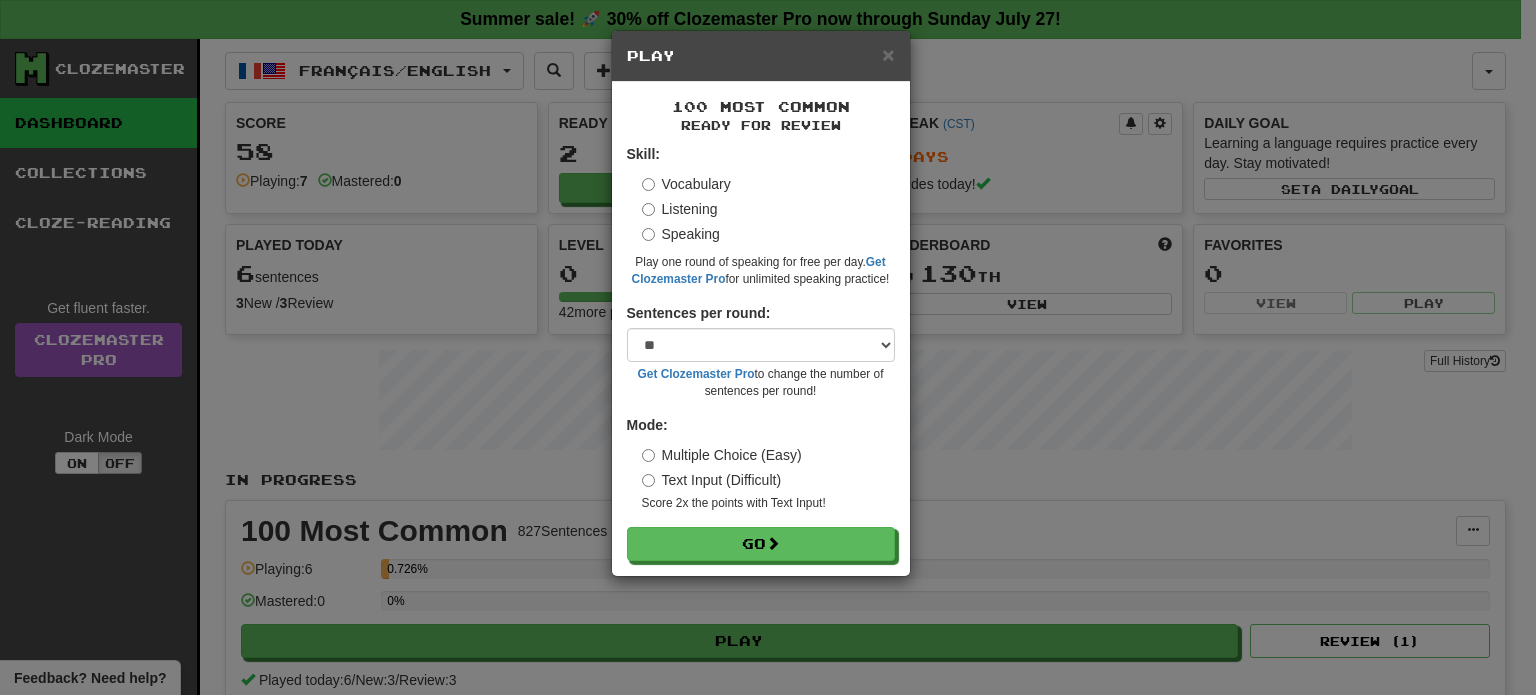 click on "Listening" at bounding box center [680, 209] 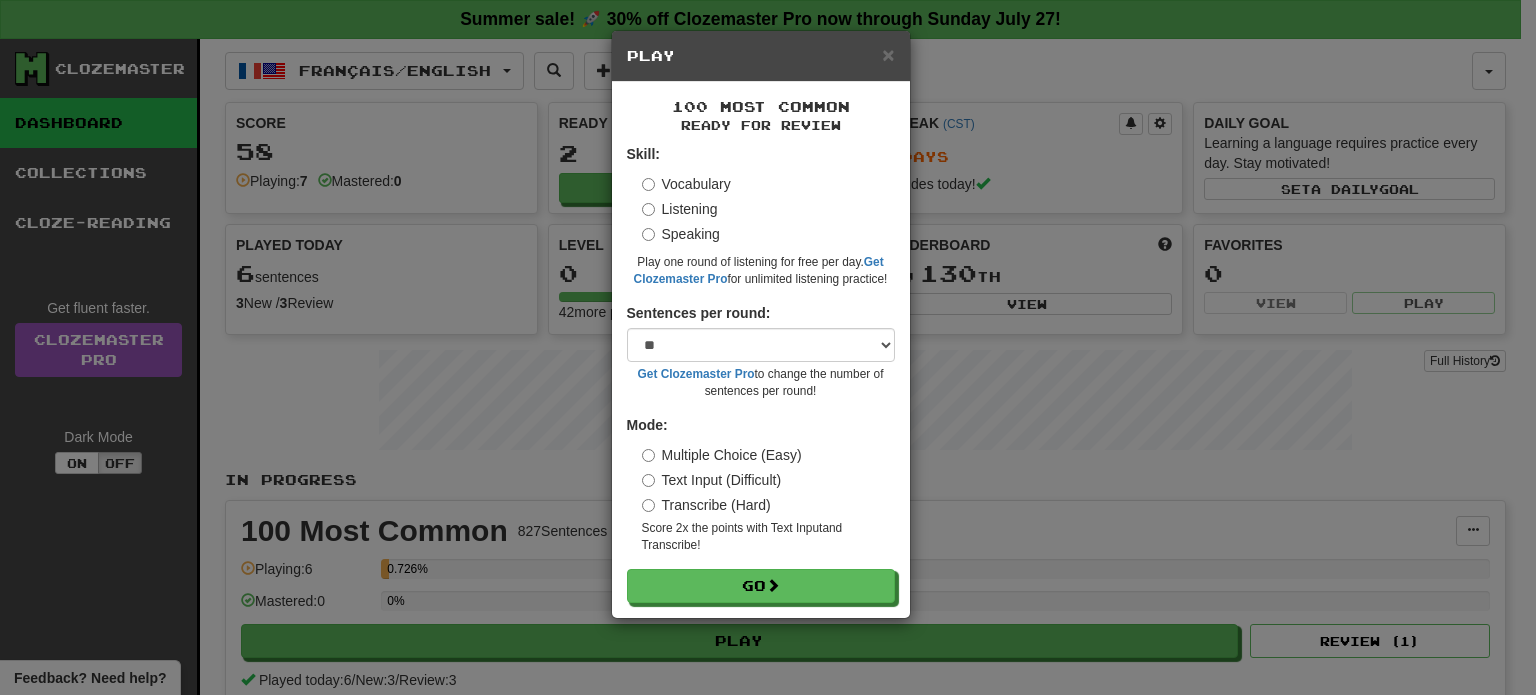 click on "Vocabulary" at bounding box center (686, 184) 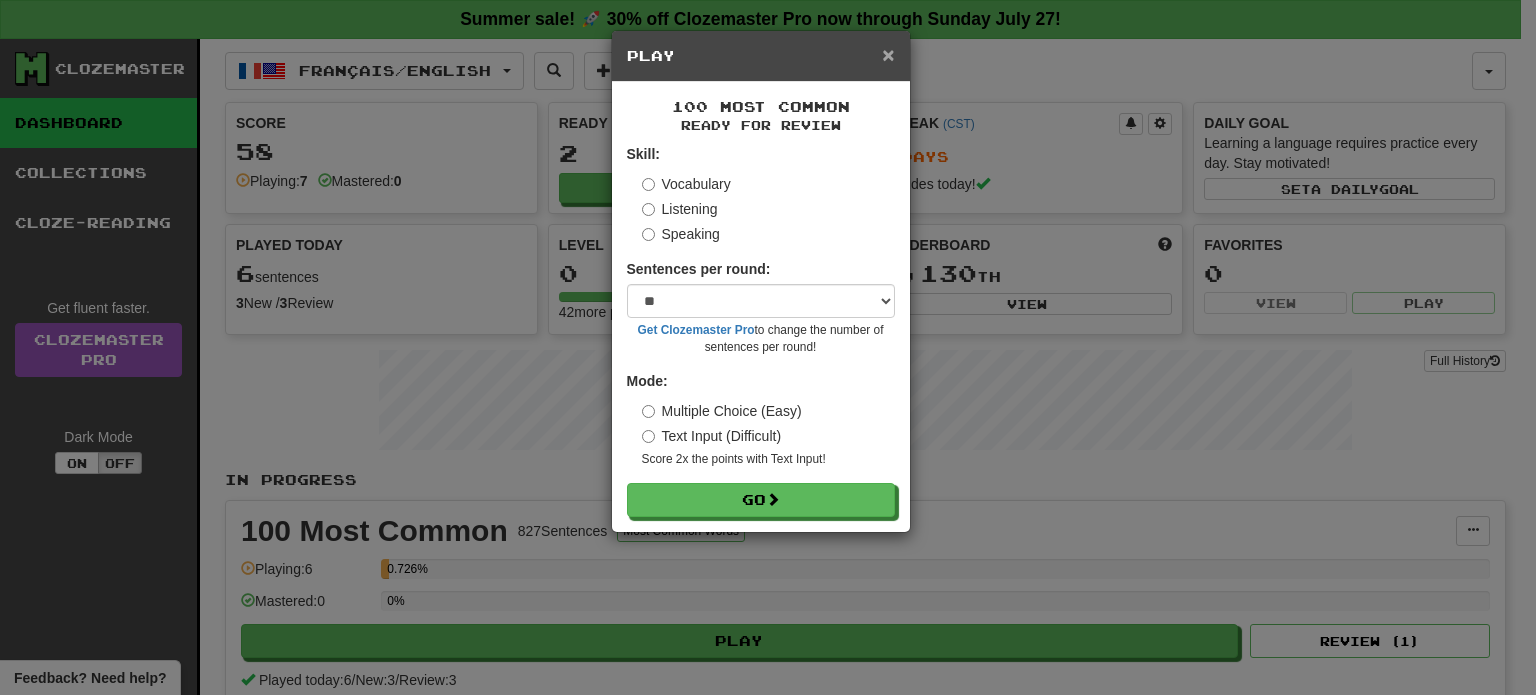 click on "×" at bounding box center [888, 54] 